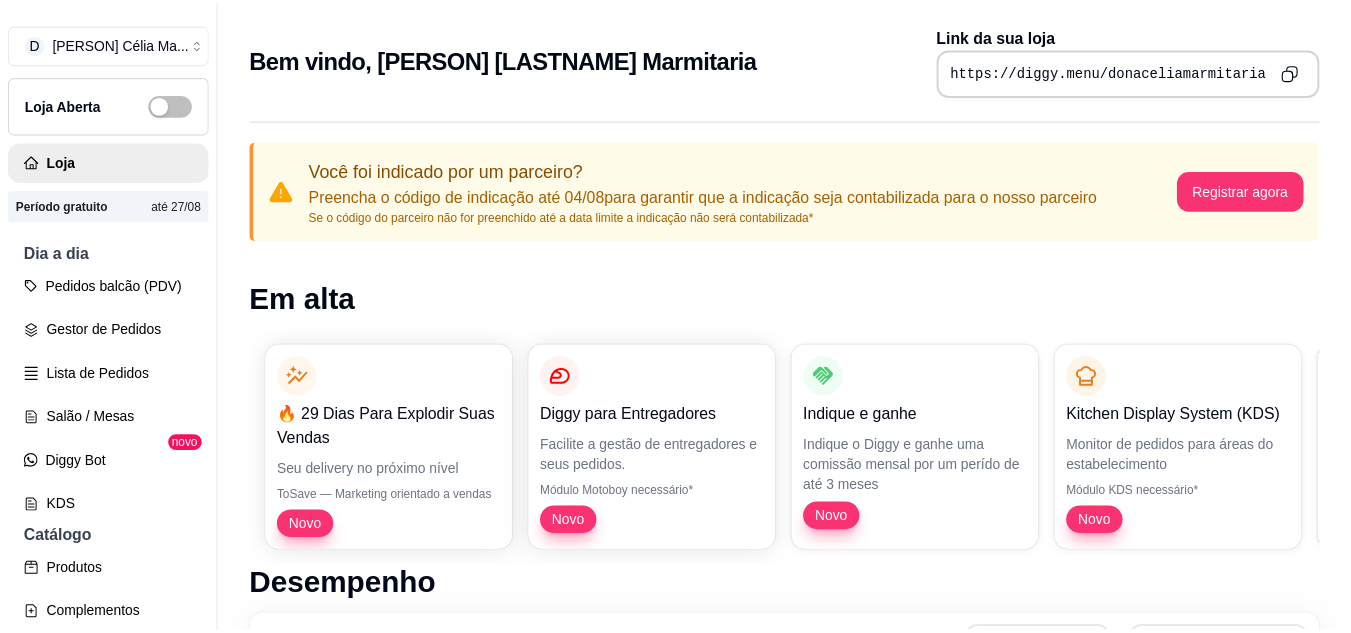 scroll, scrollTop: 0, scrollLeft: 0, axis: both 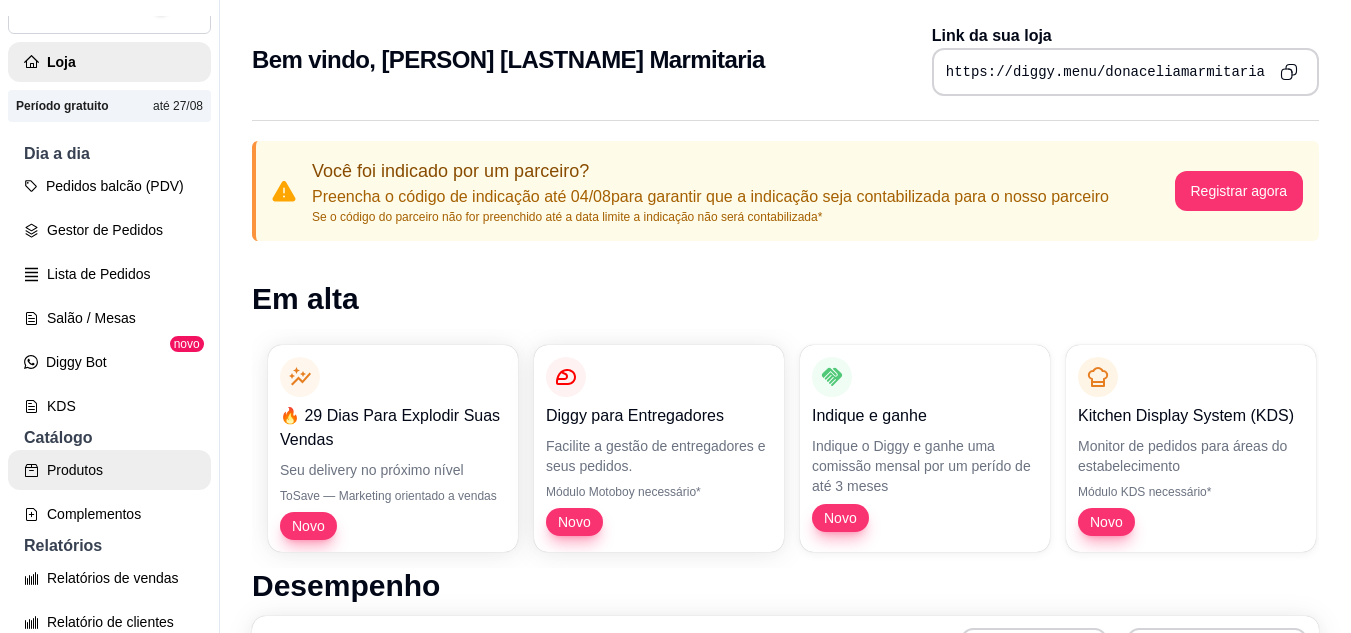 click on "Produtos" at bounding box center [109, 470] 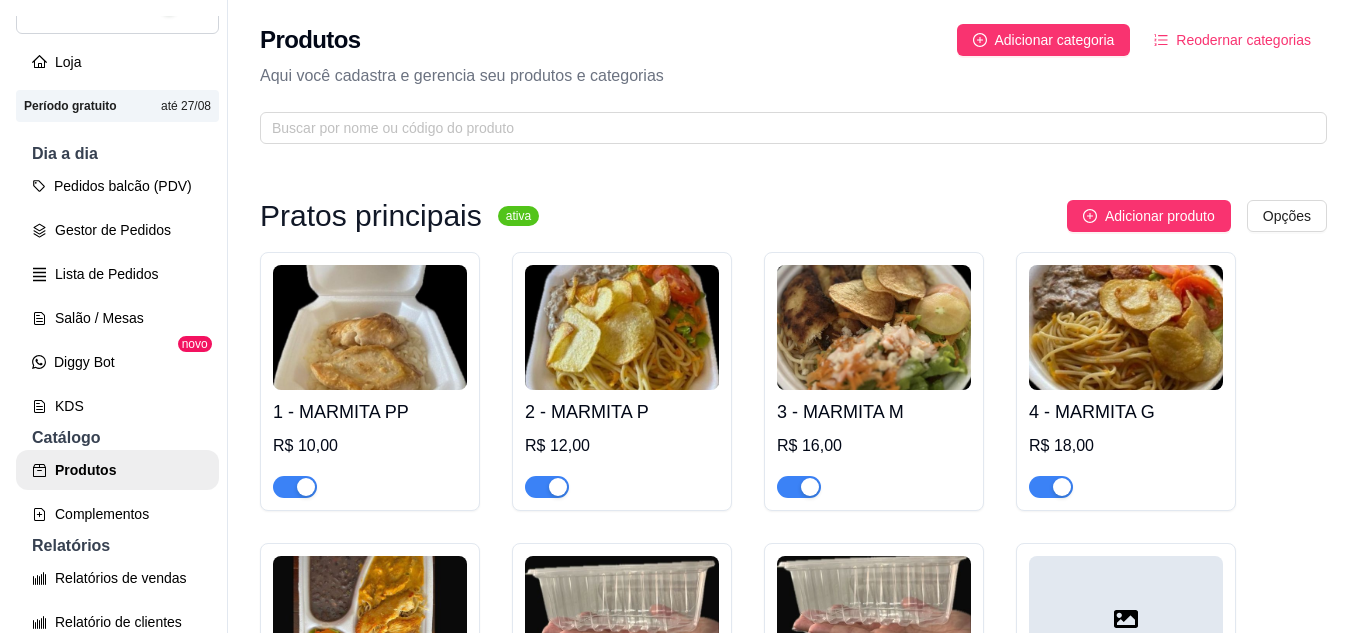 scroll, scrollTop: 100, scrollLeft: 0, axis: vertical 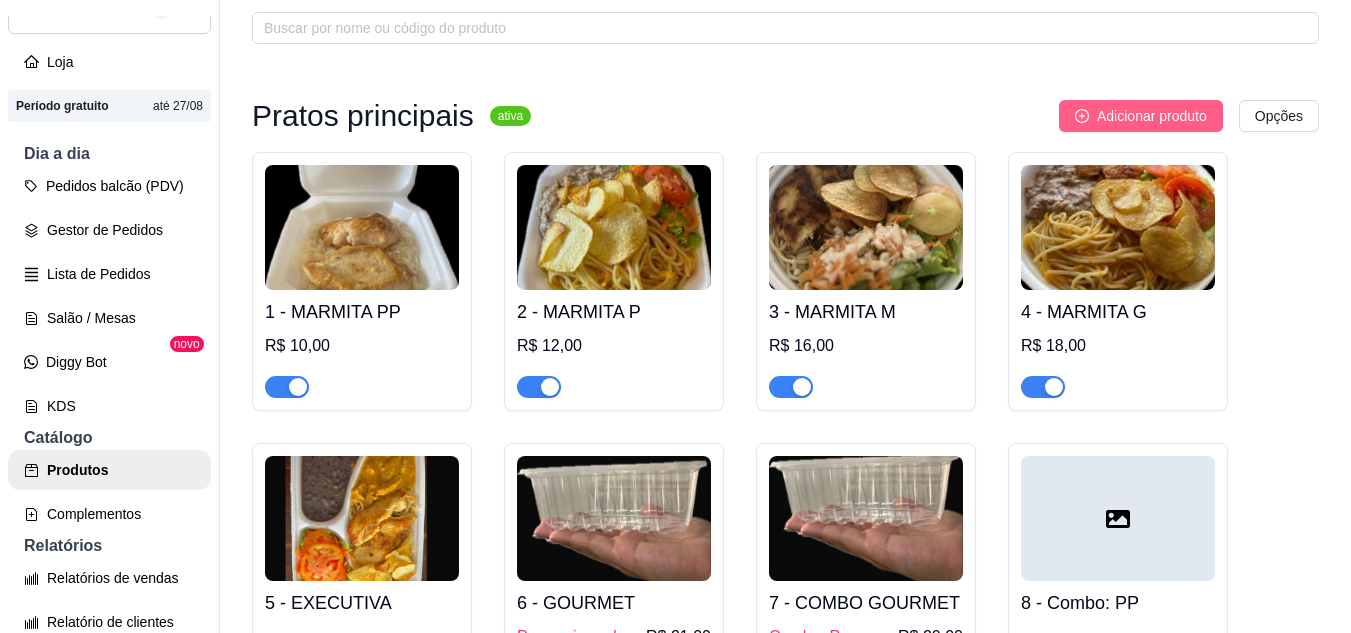 click on "Adicionar produto" at bounding box center [1141, 116] 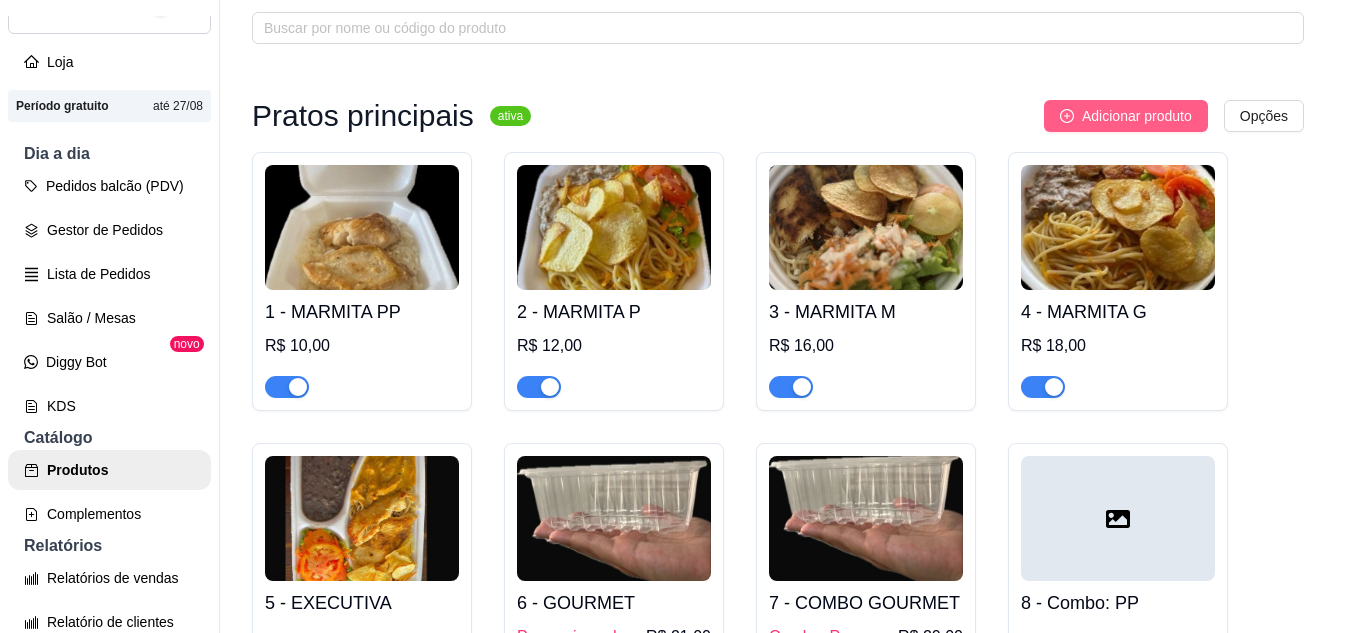 type 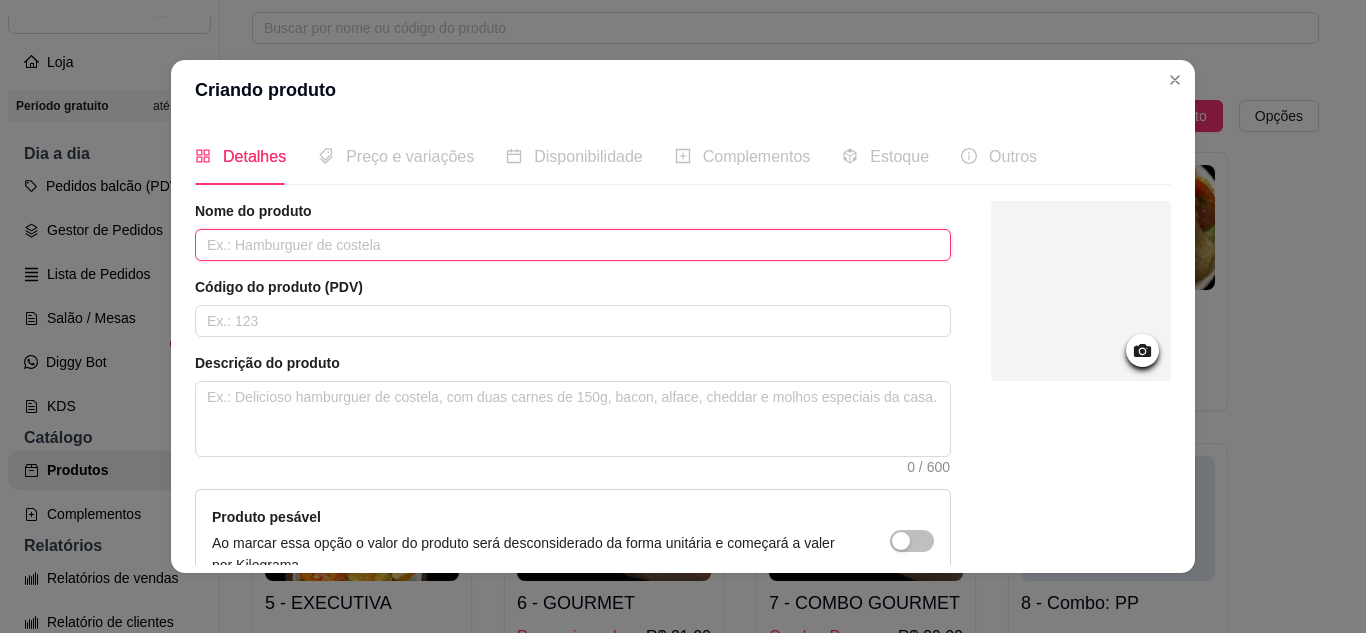 click at bounding box center (573, 245) 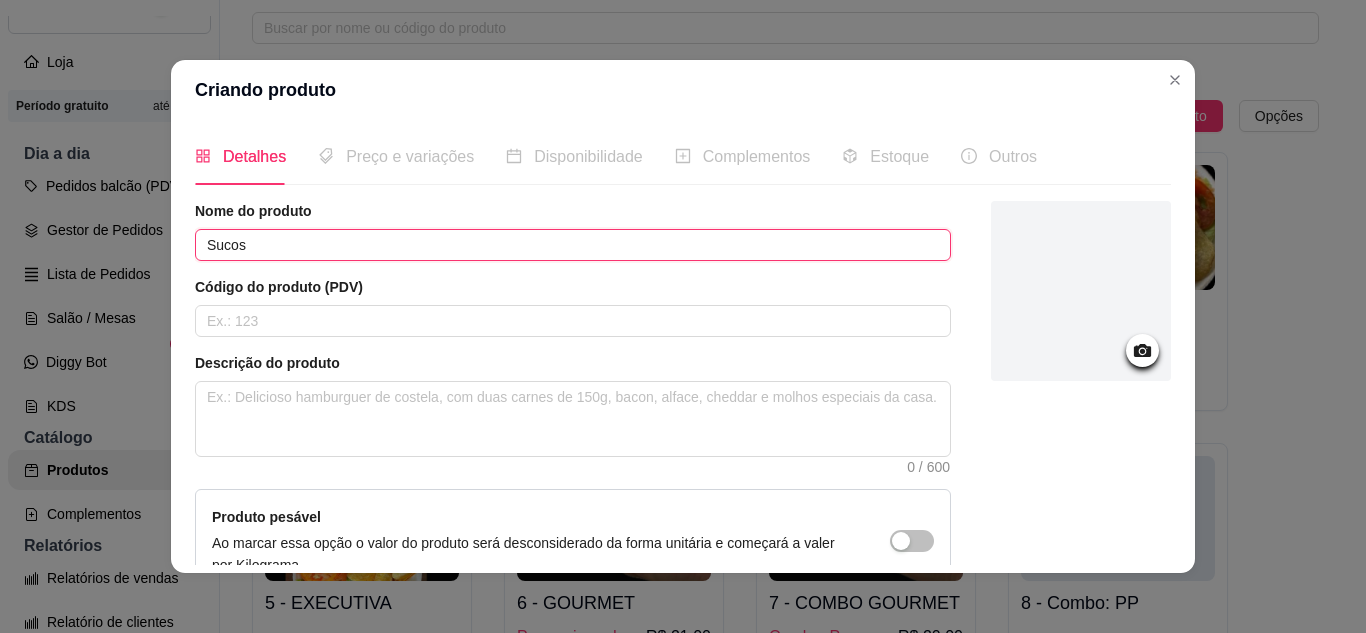 scroll, scrollTop: 215, scrollLeft: 0, axis: vertical 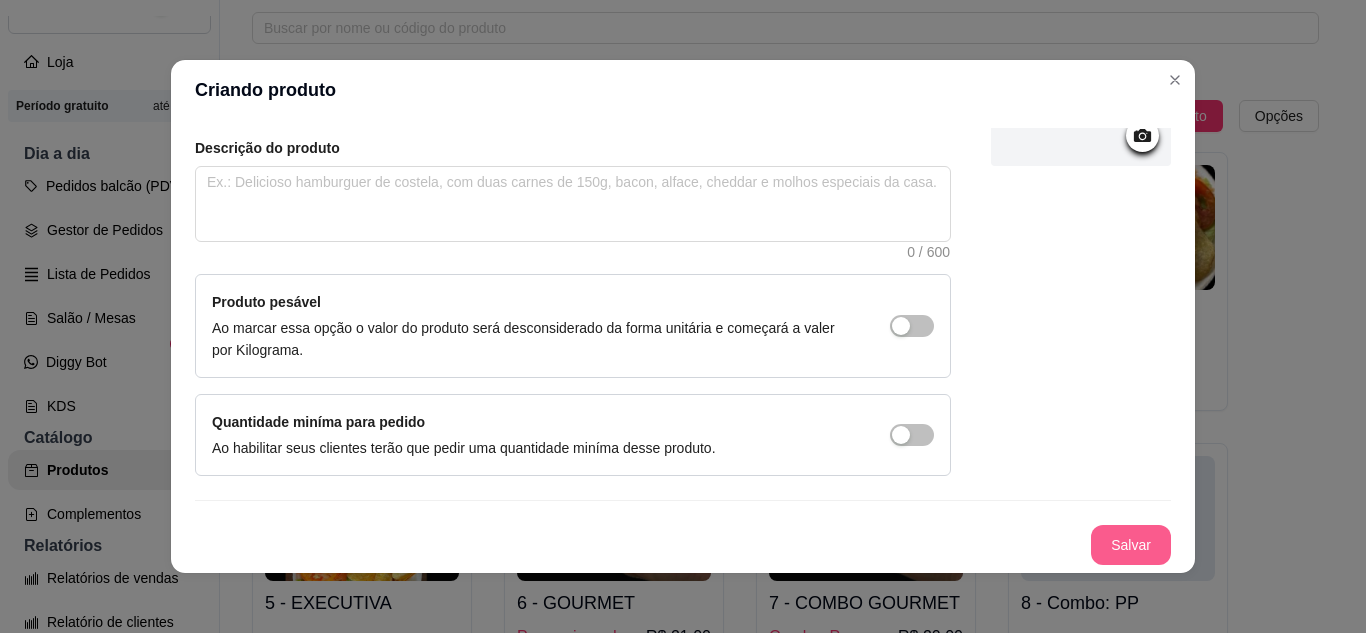 type on "Sucos" 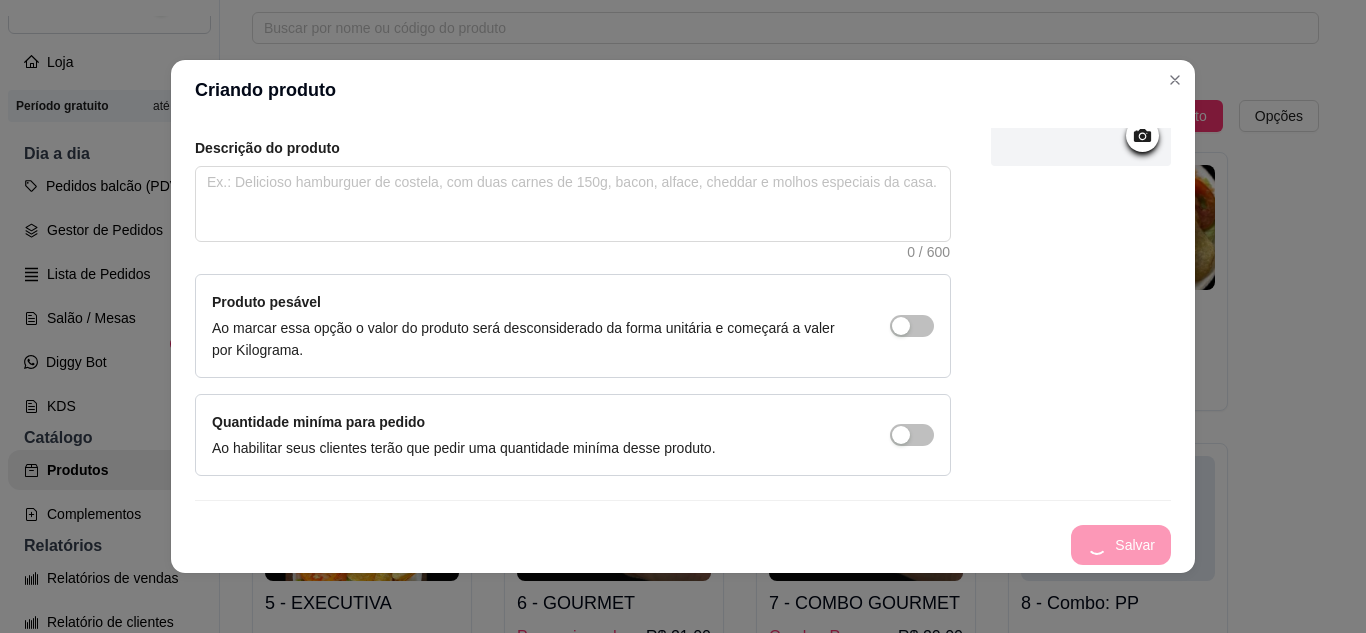 type 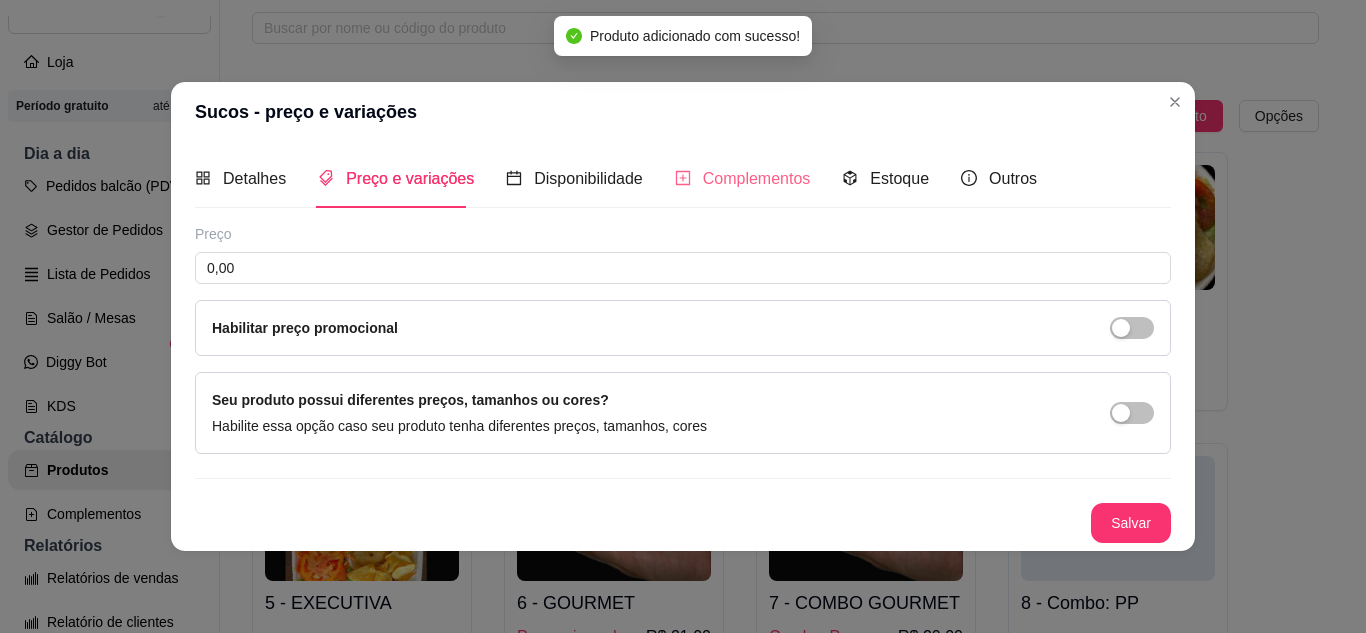 scroll, scrollTop: 0, scrollLeft: 0, axis: both 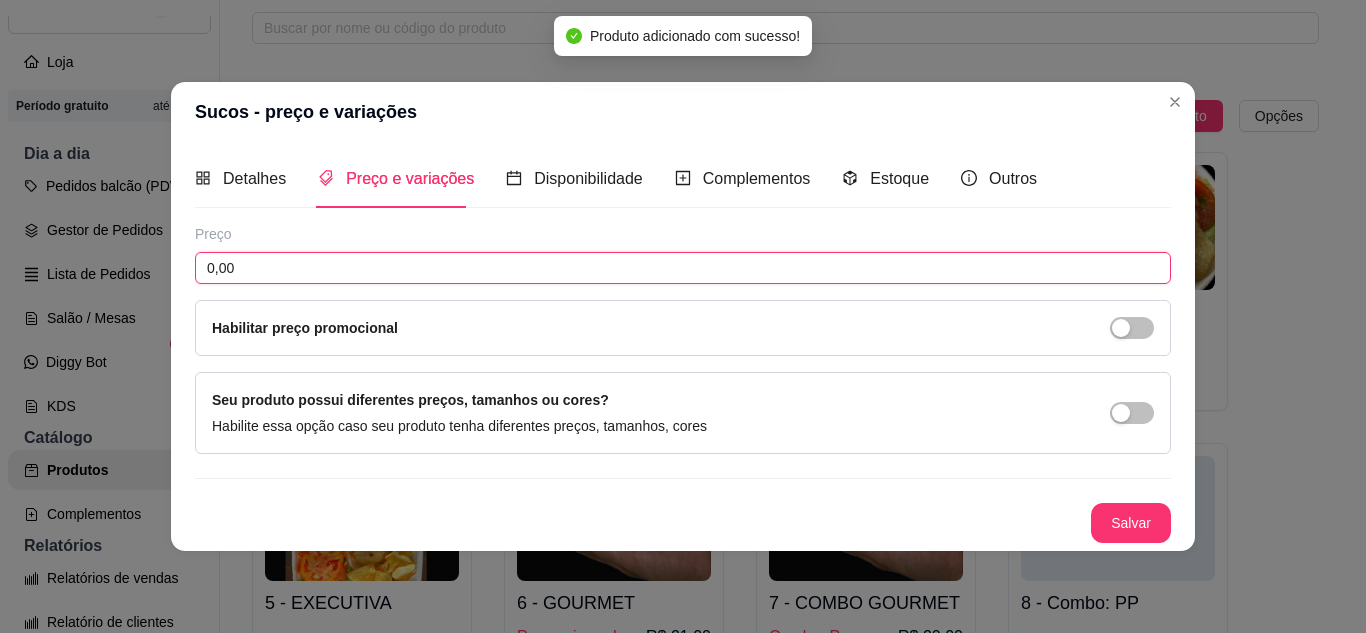 drag, startPoint x: 243, startPoint y: 270, endPoint x: 189, endPoint y: 276, distance: 54.33231 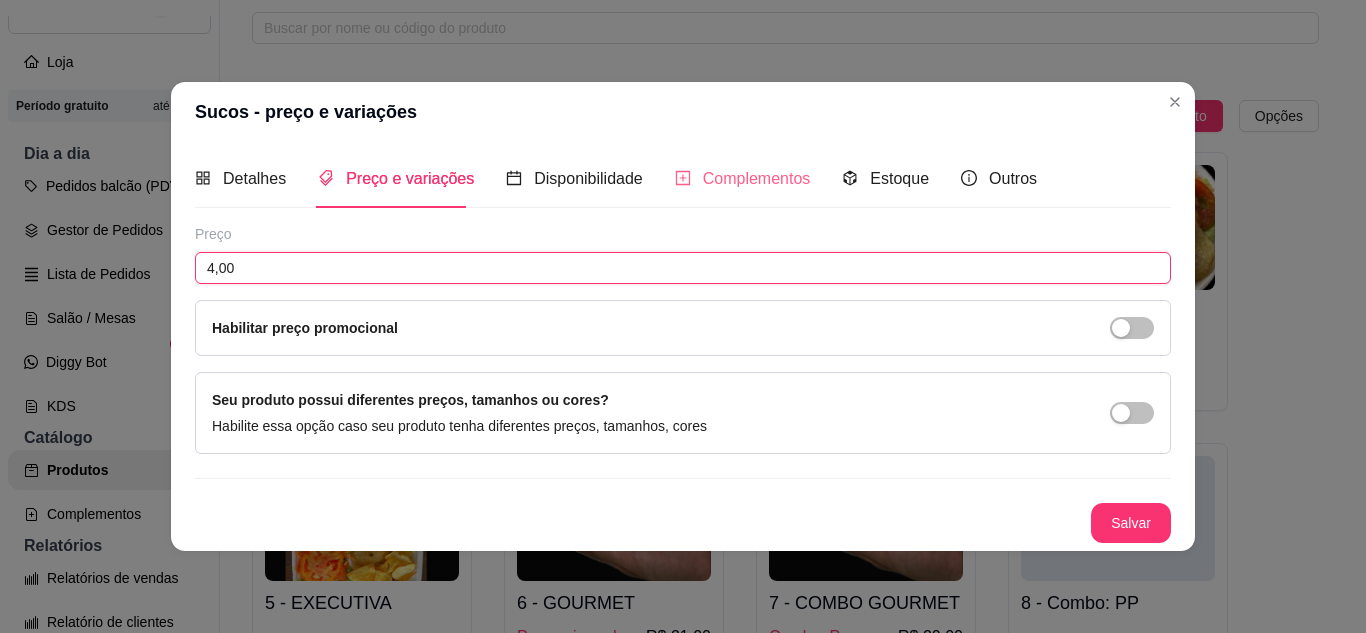 type on "4,00" 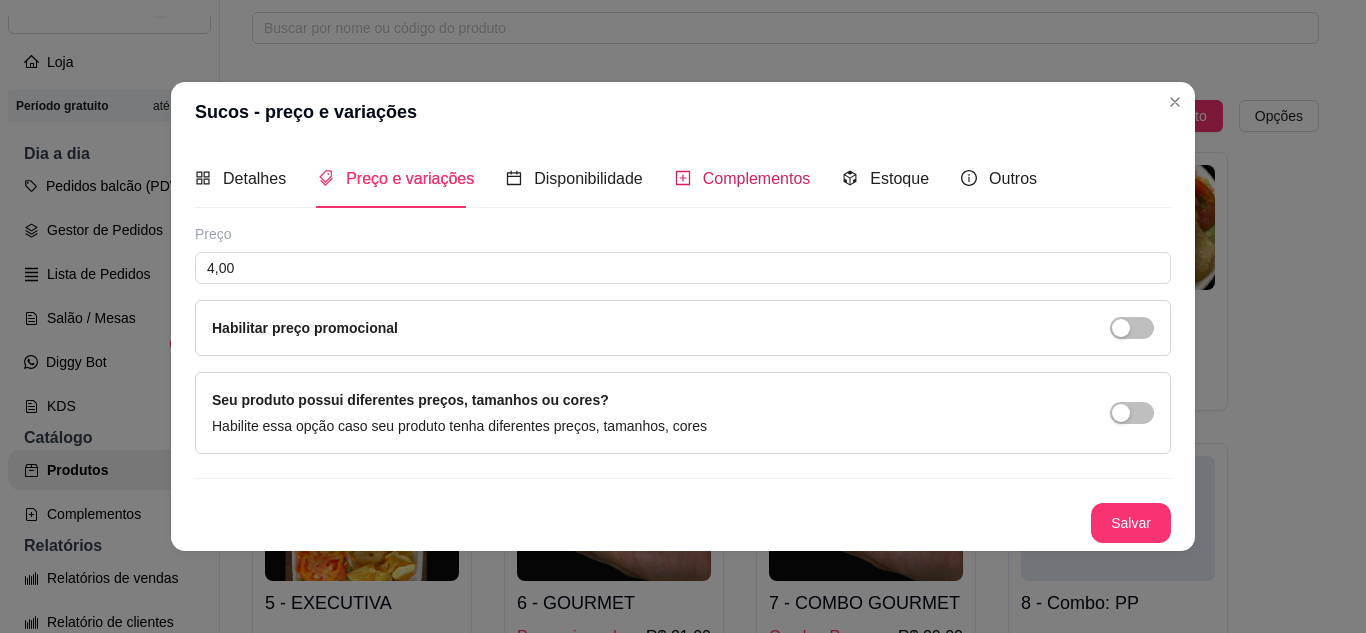 click on "Complementos" at bounding box center (757, 178) 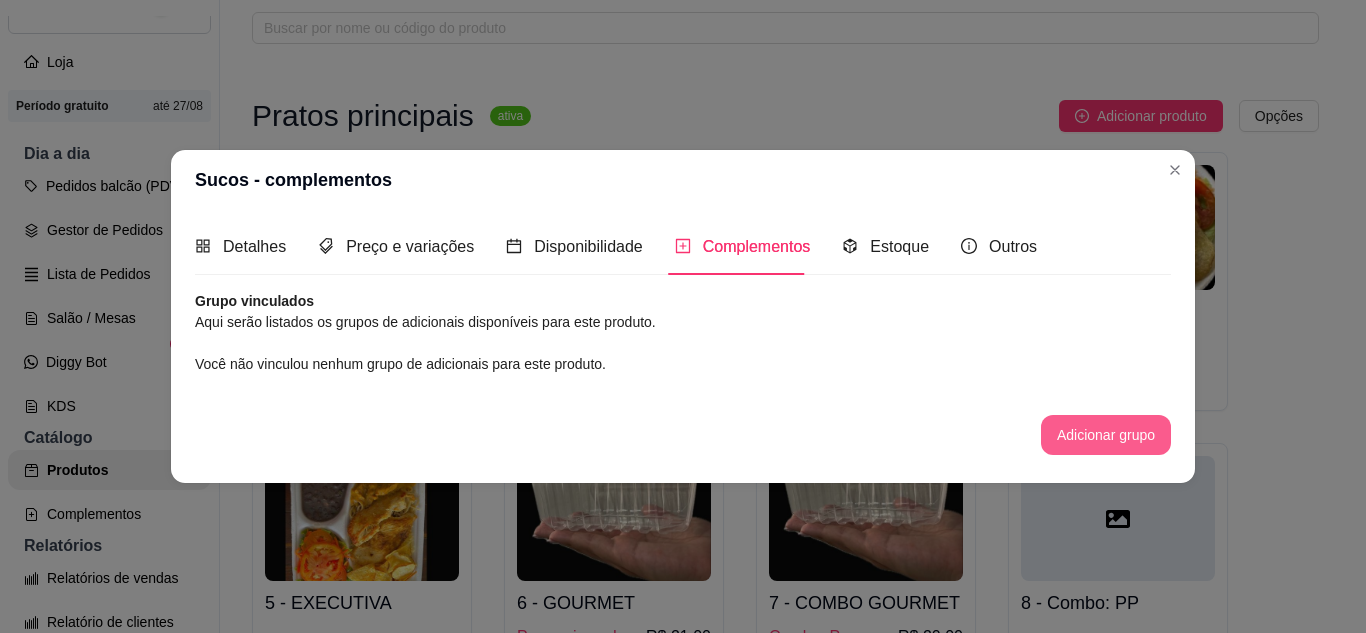 click on "Adicionar grupo" at bounding box center (1106, 435) 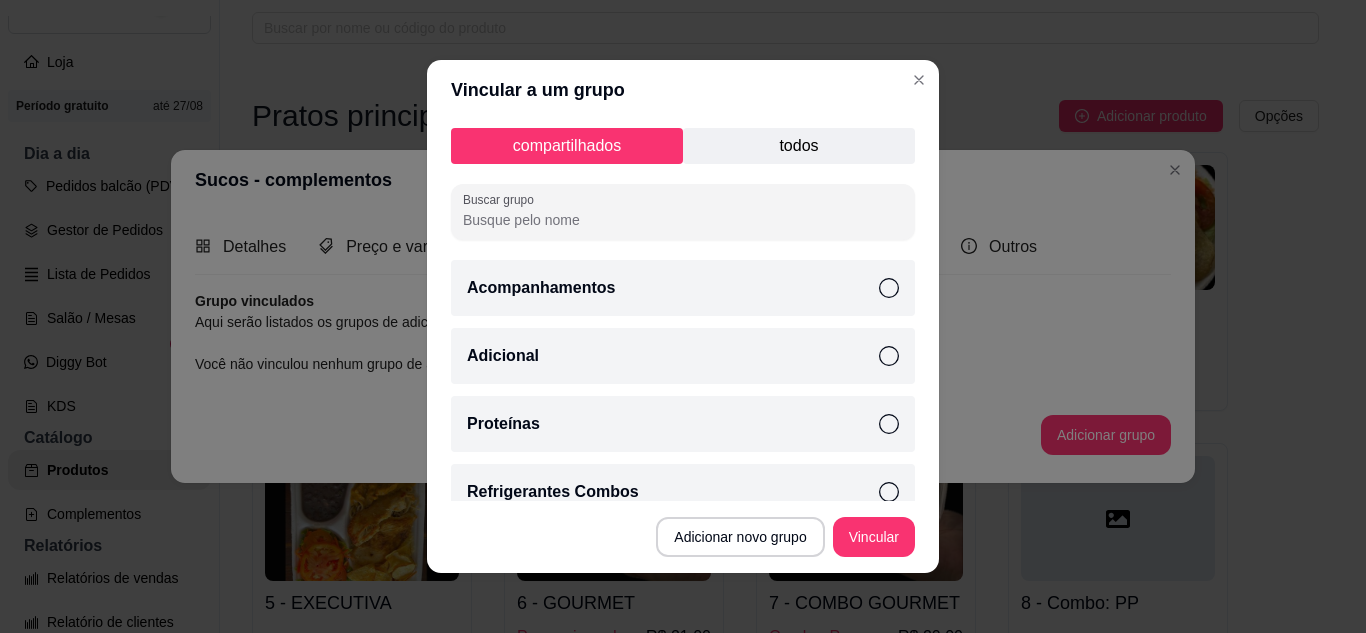scroll, scrollTop: 27, scrollLeft: 0, axis: vertical 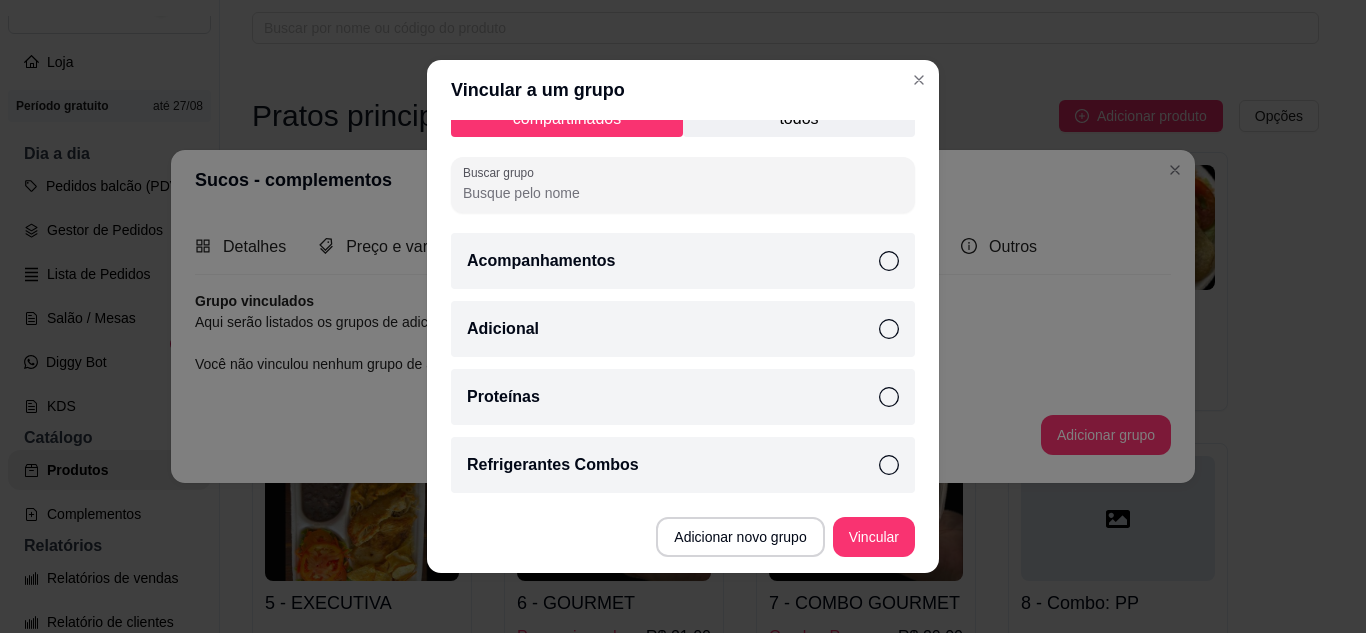 drag, startPoint x: 774, startPoint y: 113, endPoint x: 774, endPoint y: 144, distance: 31 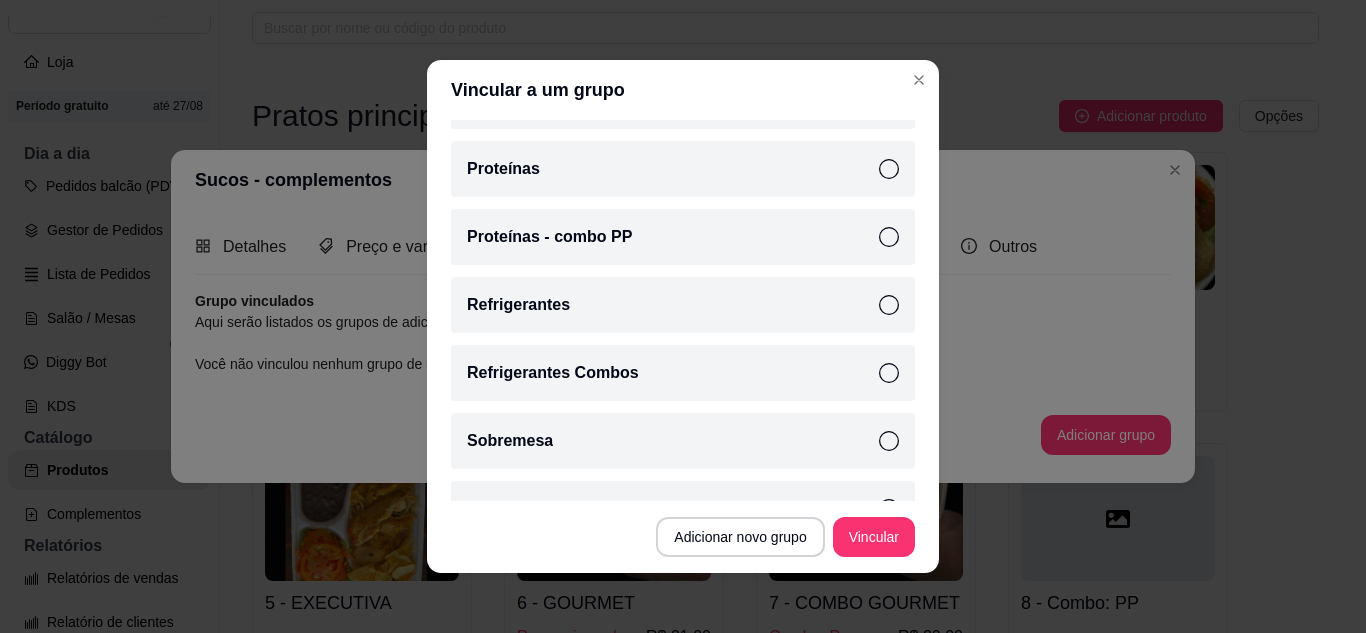 scroll, scrollTop: 571, scrollLeft: 0, axis: vertical 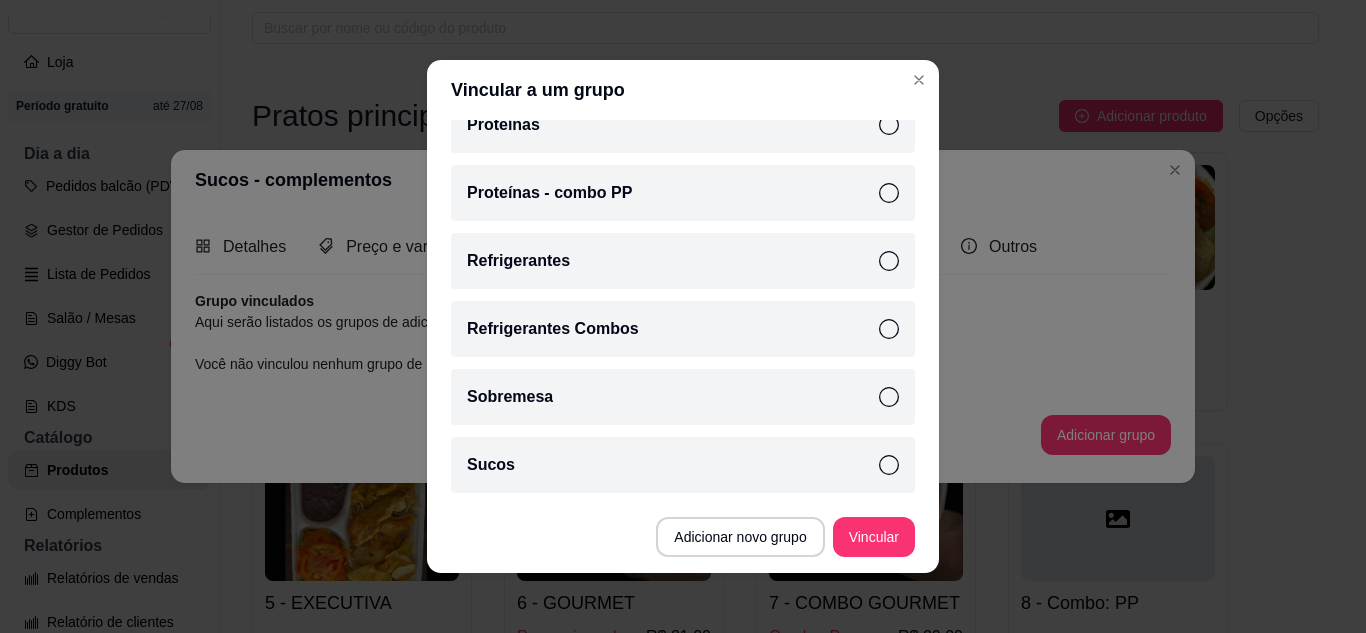 click on "Sucos" at bounding box center [683, 465] 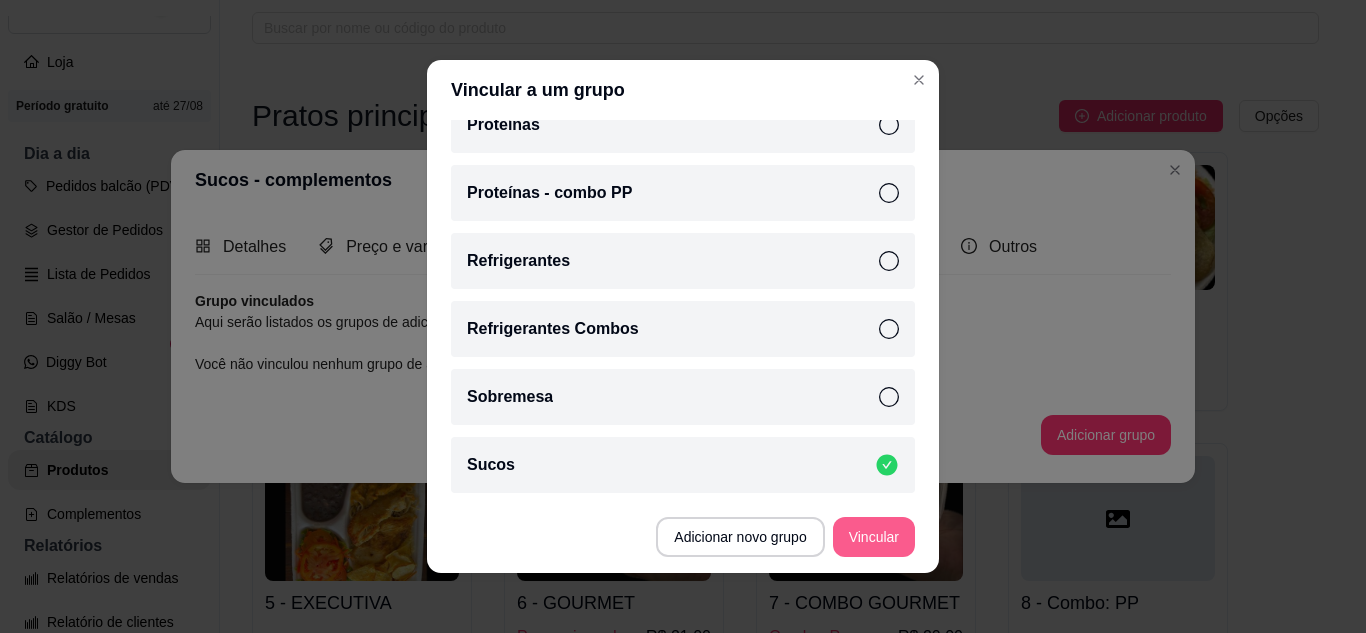 click on "Vincular" at bounding box center [874, 537] 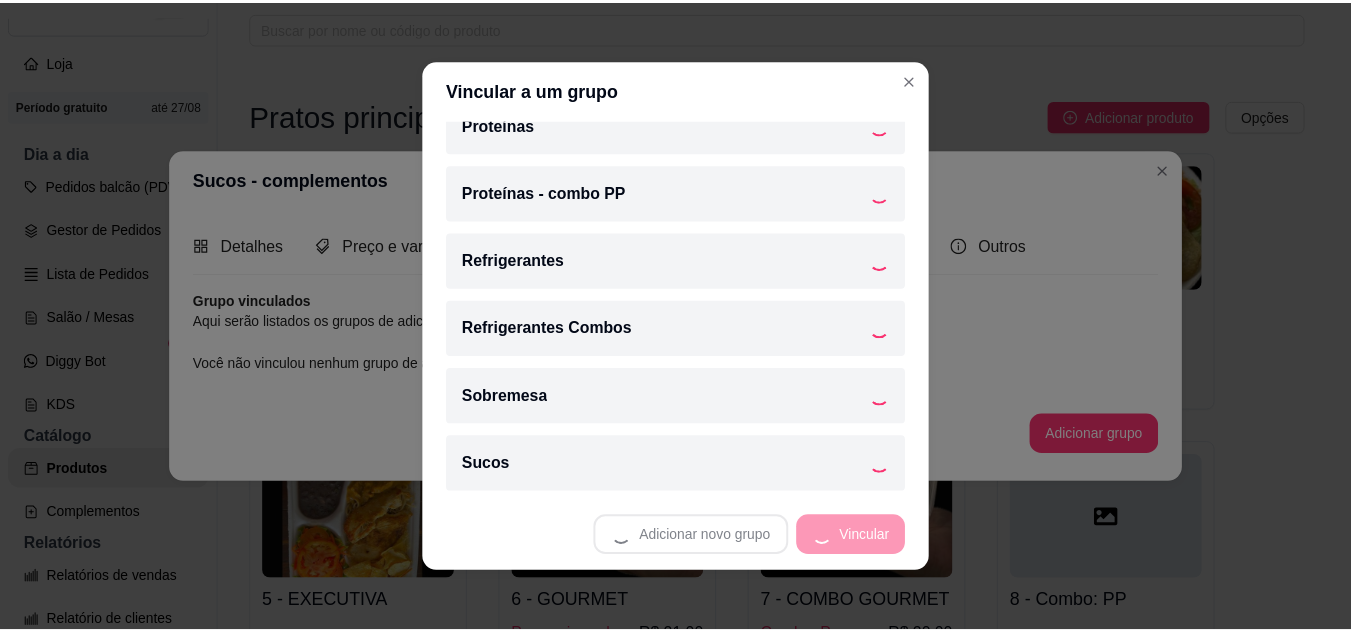 scroll, scrollTop: 503, scrollLeft: 0, axis: vertical 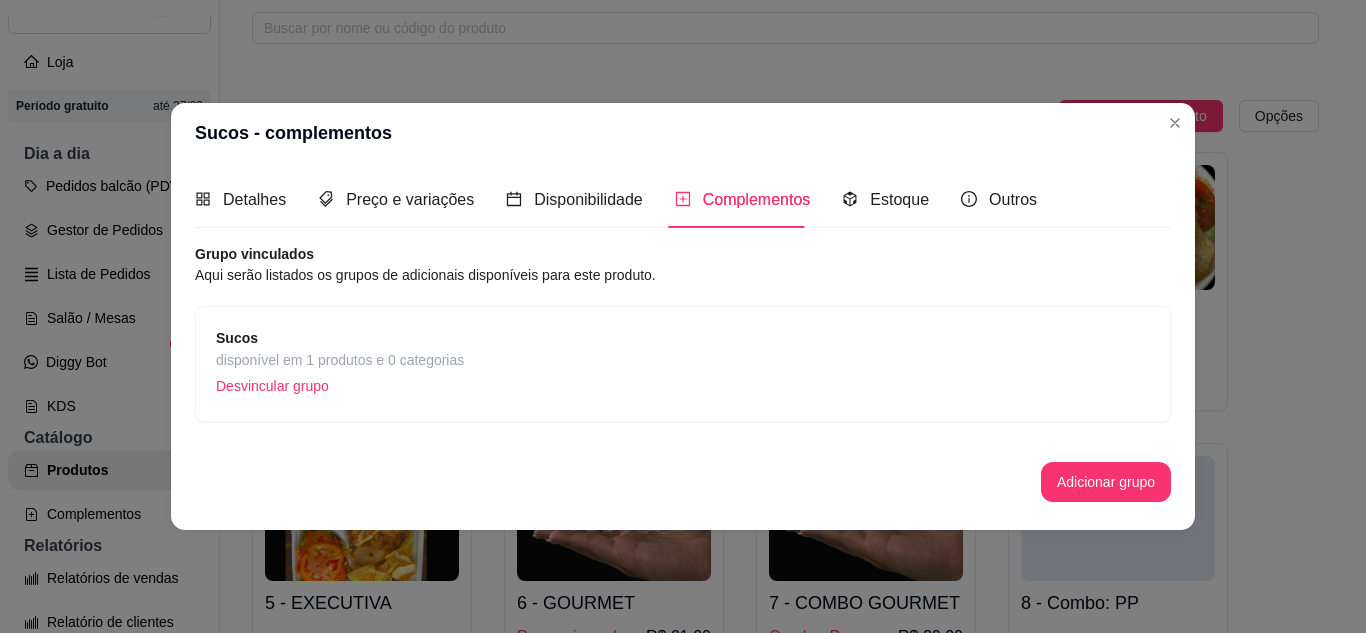 click on "Sucos - complementos" at bounding box center [683, 133] 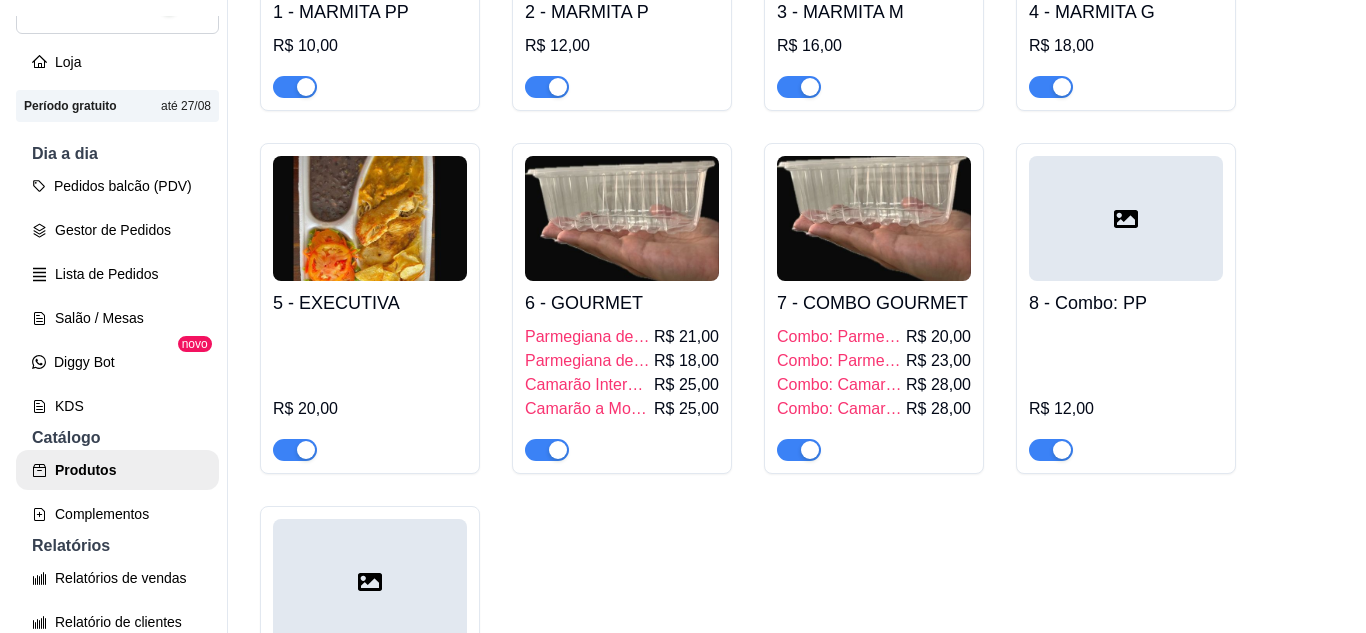 scroll, scrollTop: 700, scrollLeft: 0, axis: vertical 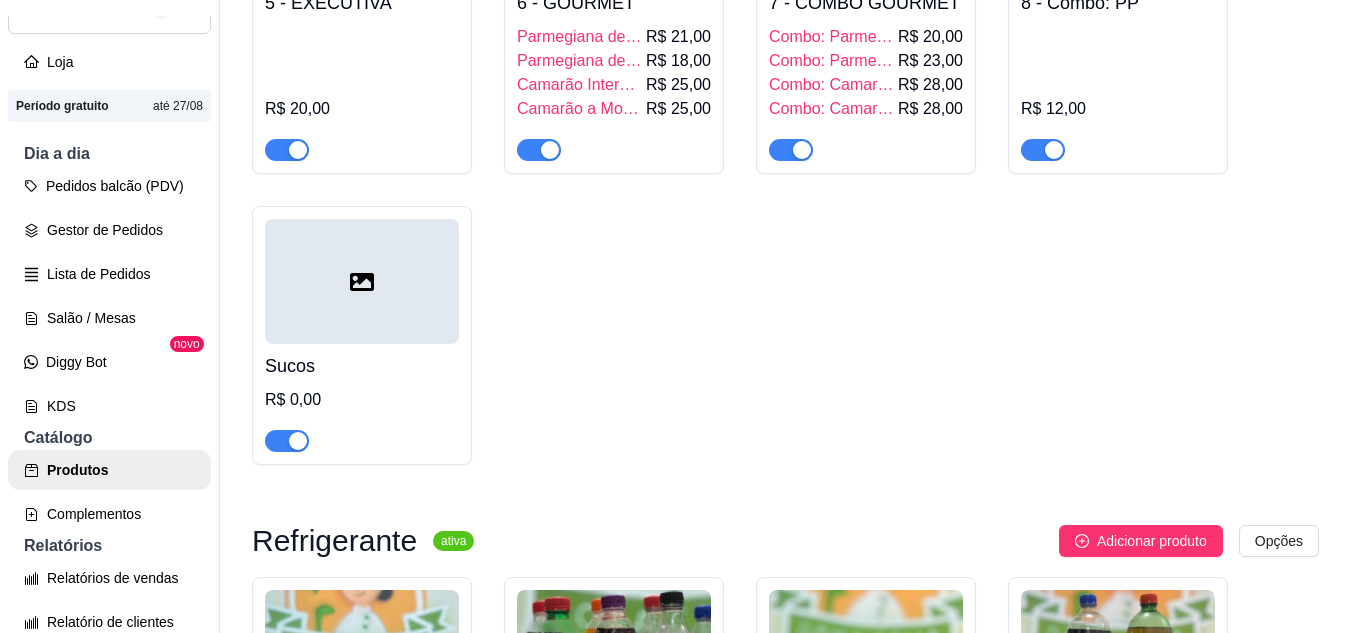 drag, startPoint x: 337, startPoint y: 367, endPoint x: 298, endPoint y: 354, distance: 41.109608 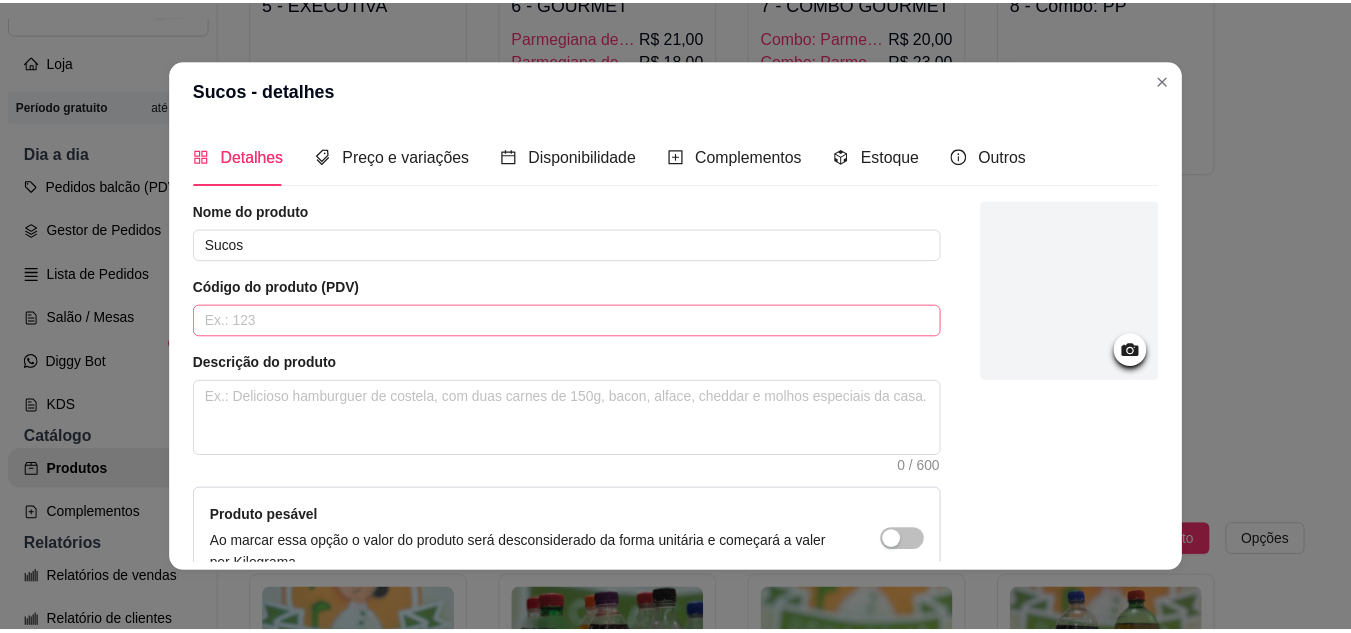 scroll, scrollTop: 215, scrollLeft: 0, axis: vertical 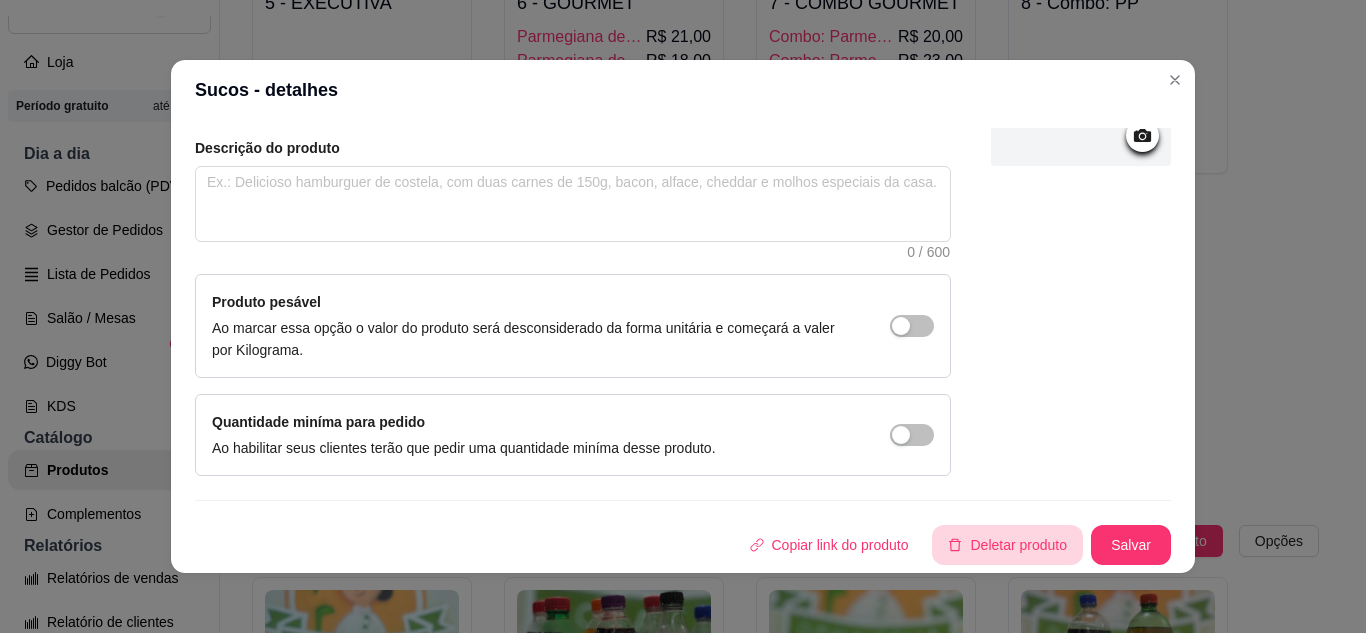 click on "Deletar produto" at bounding box center (1007, 545) 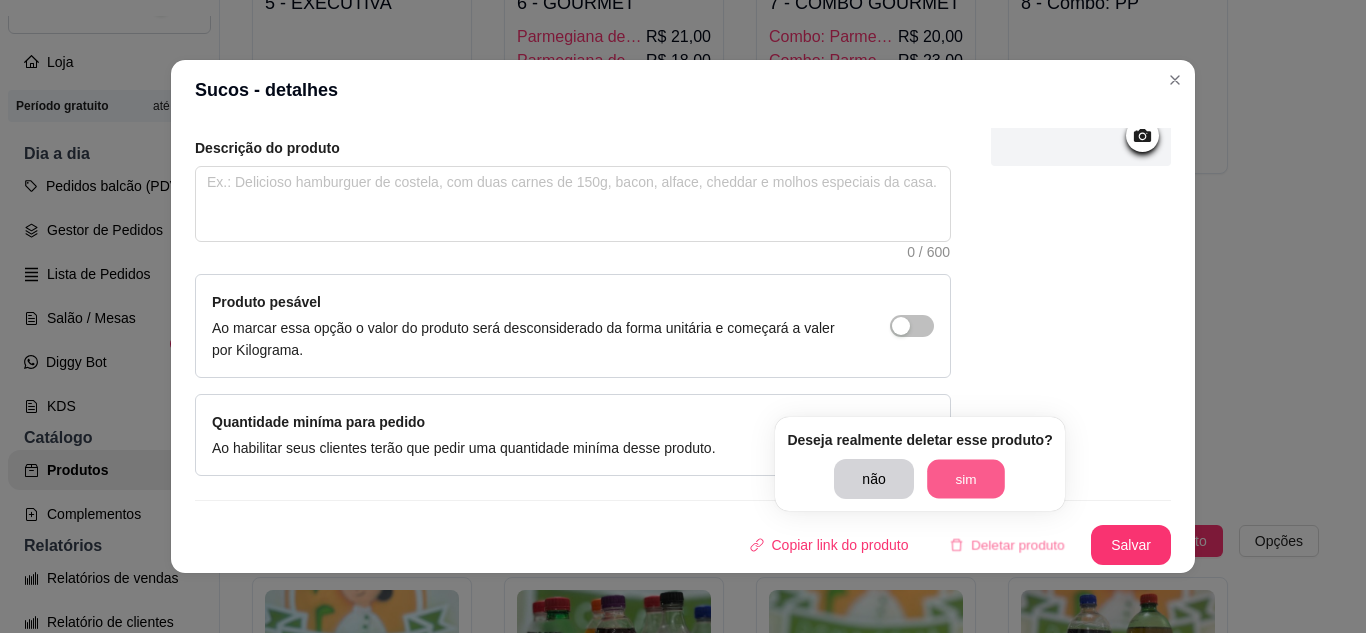 click on "sim" at bounding box center (966, 479) 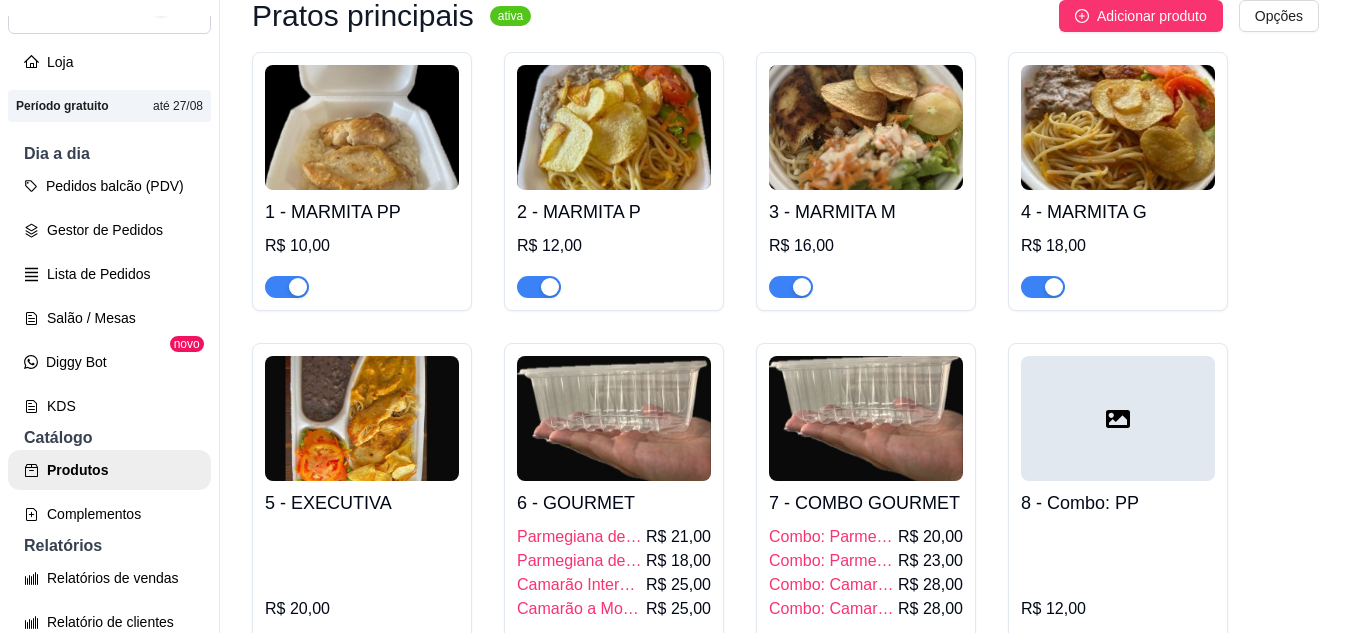scroll, scrollTop: 0, scrollLeft: 0, axis: both 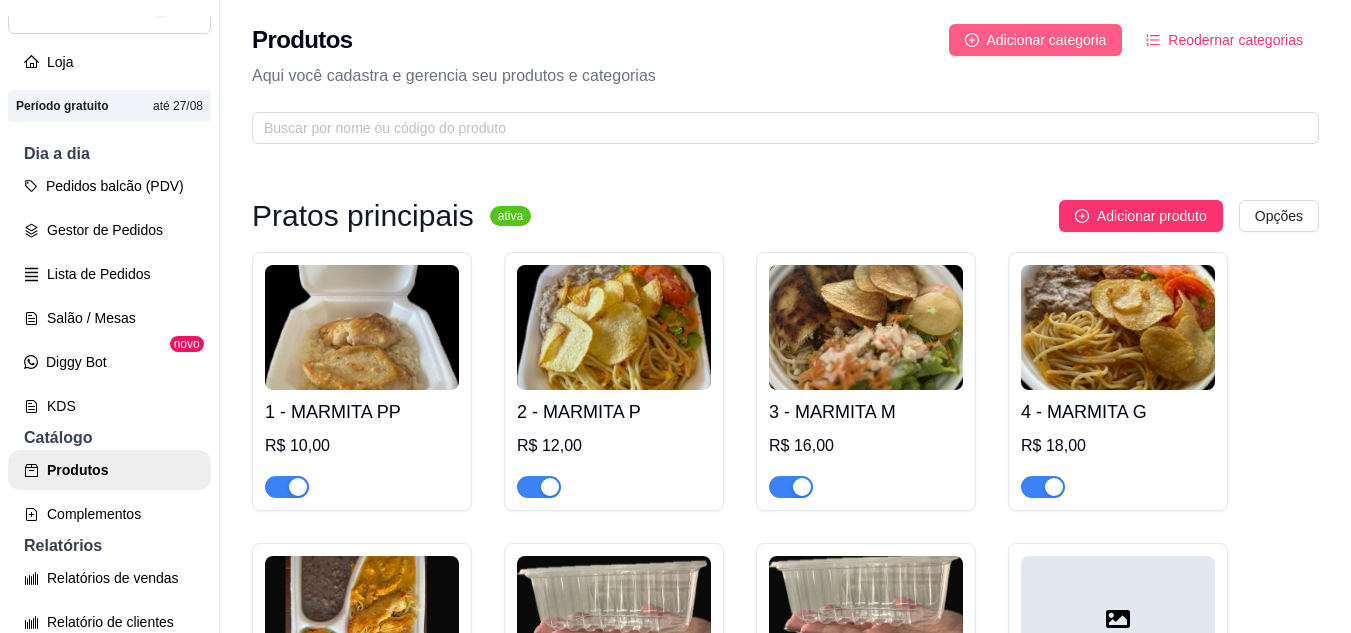 click on "Adicionar categoria" at bounding box center [1047, 40] 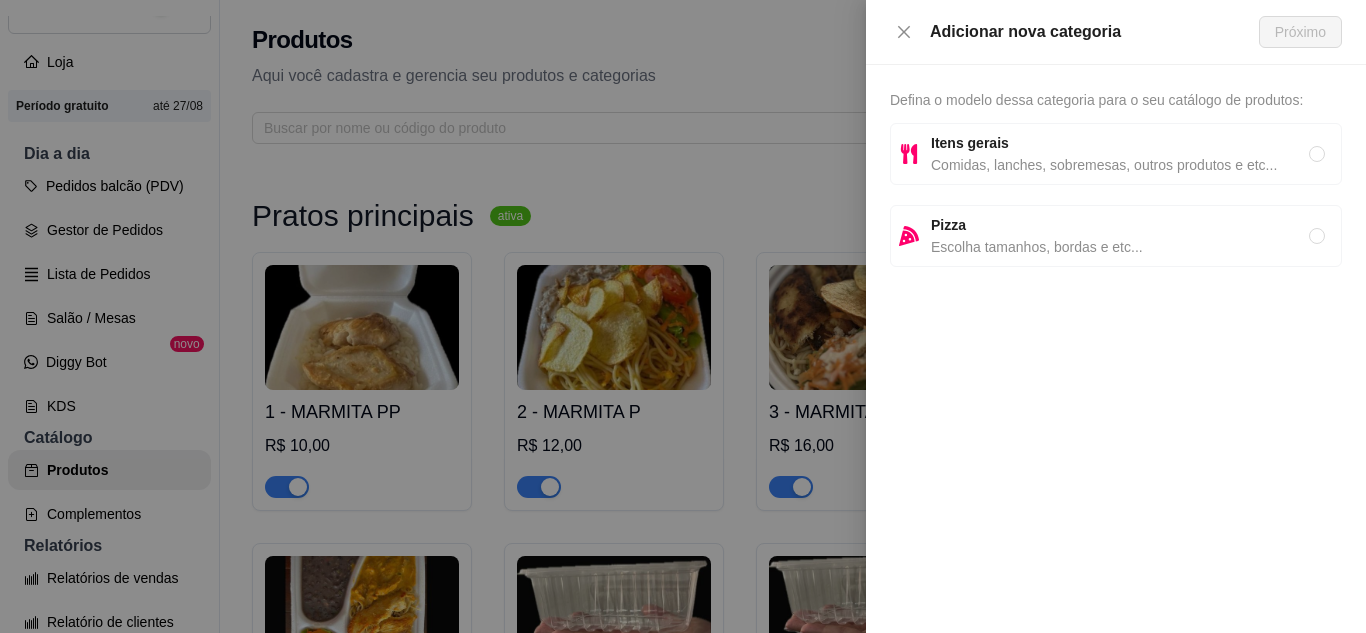 click on "Itens gerais" at bounding box center (1120, 143) 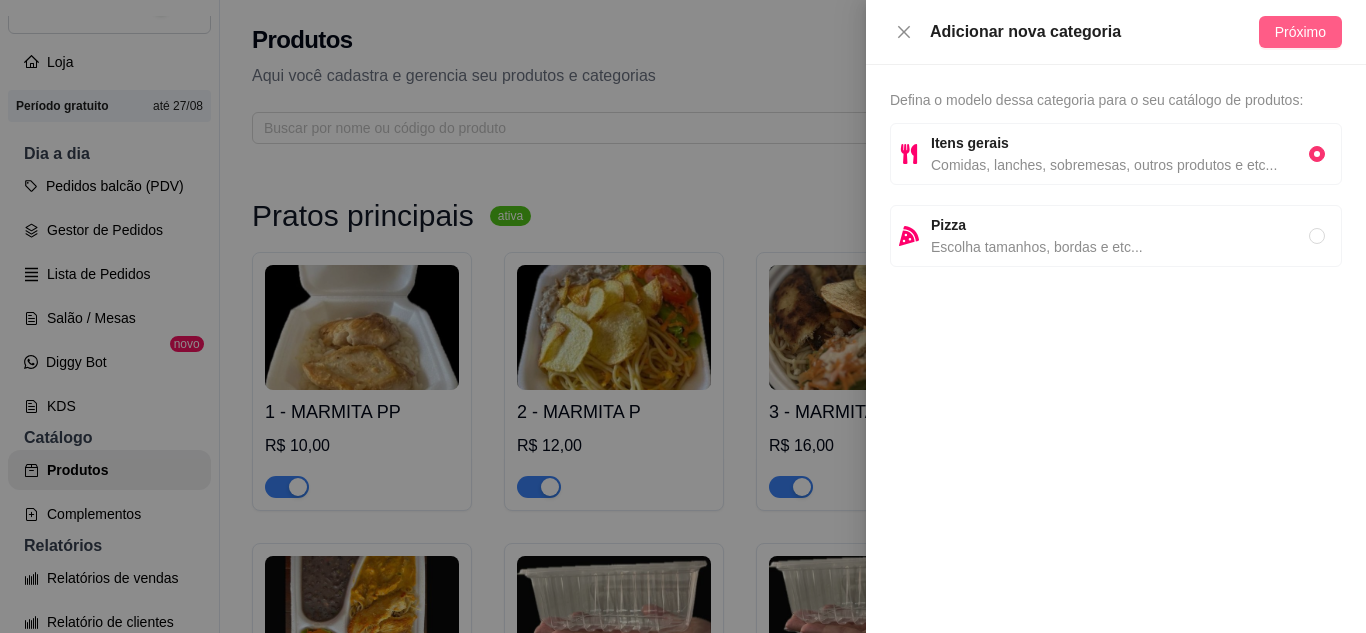 click on "Próximo" at bounding box center (1300, 32) 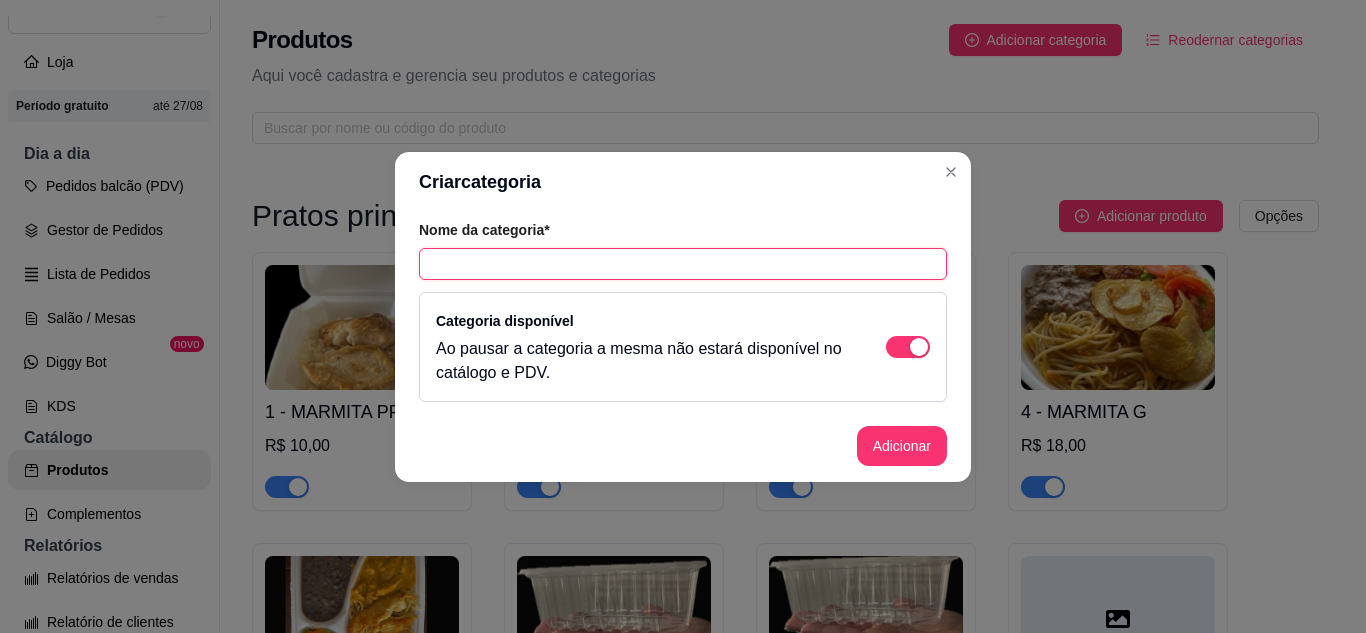click at bounding box center [683, 264] 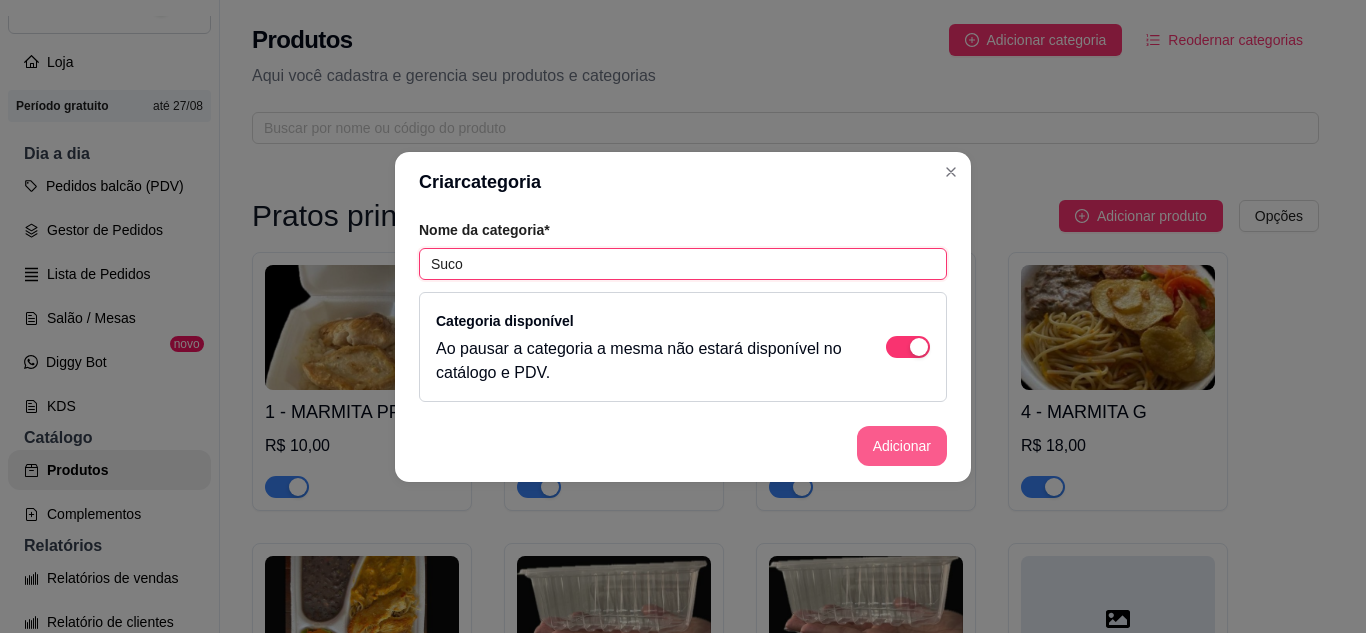 type on "Suco" 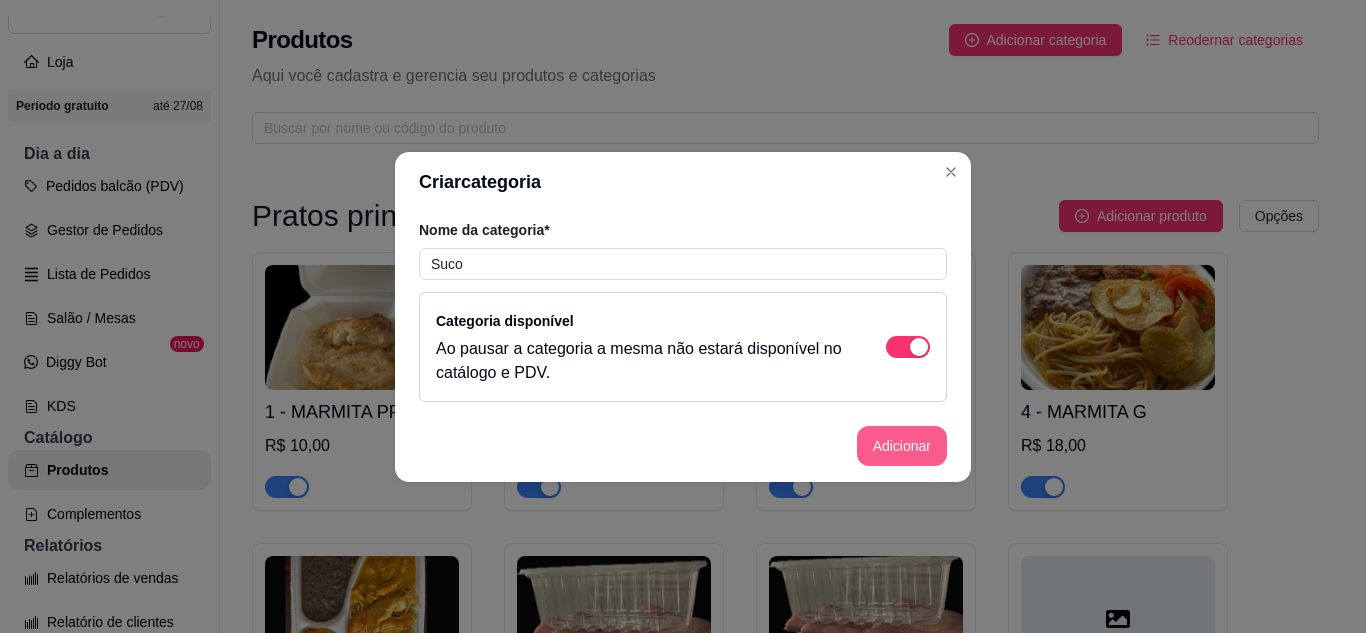 click on "Adicionar" at bounding box center [902, 446] 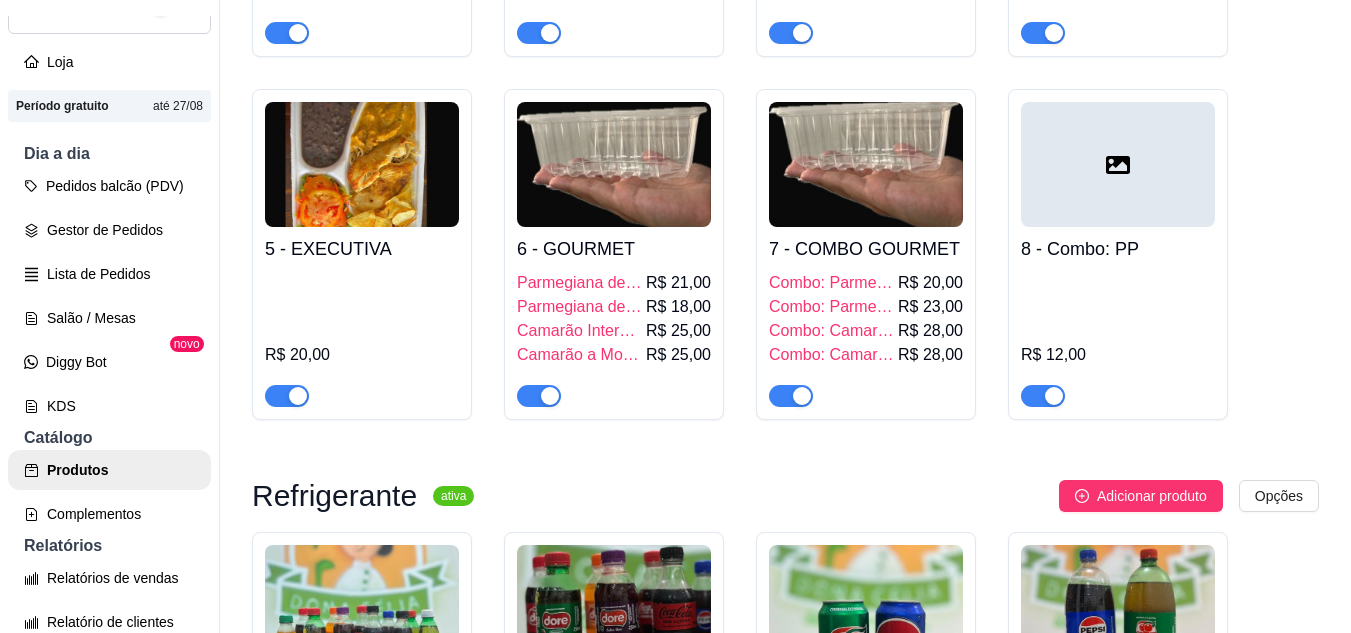 scroll, scrollTop: 0, scrollLeft: 0, axis: both 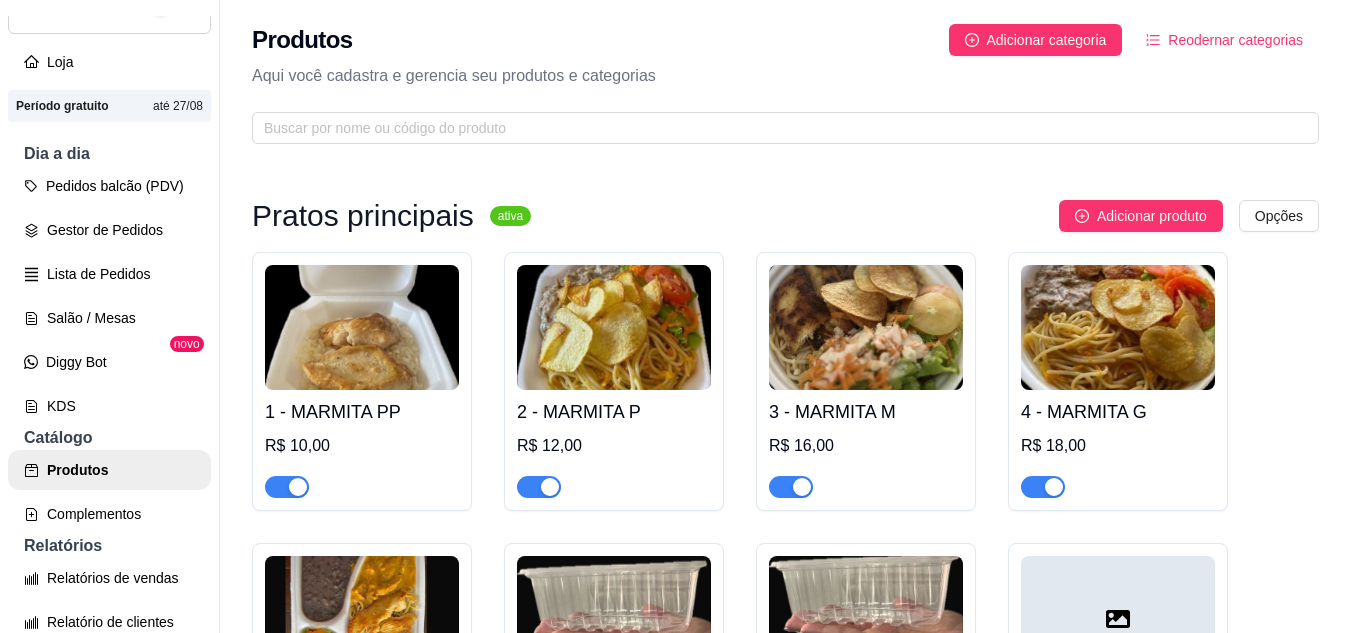 click on "Reodernar categorias" at bounding box center (1235, 40) 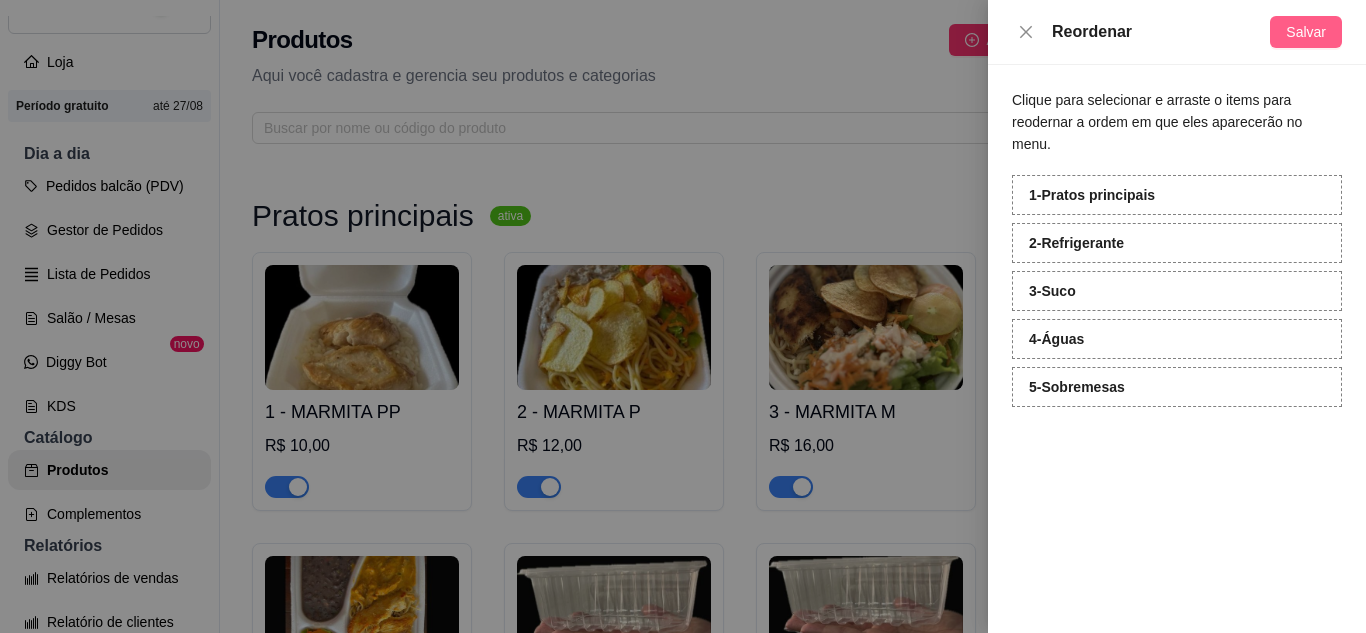 click on "Salvar" at bounding box center [1306, 32] 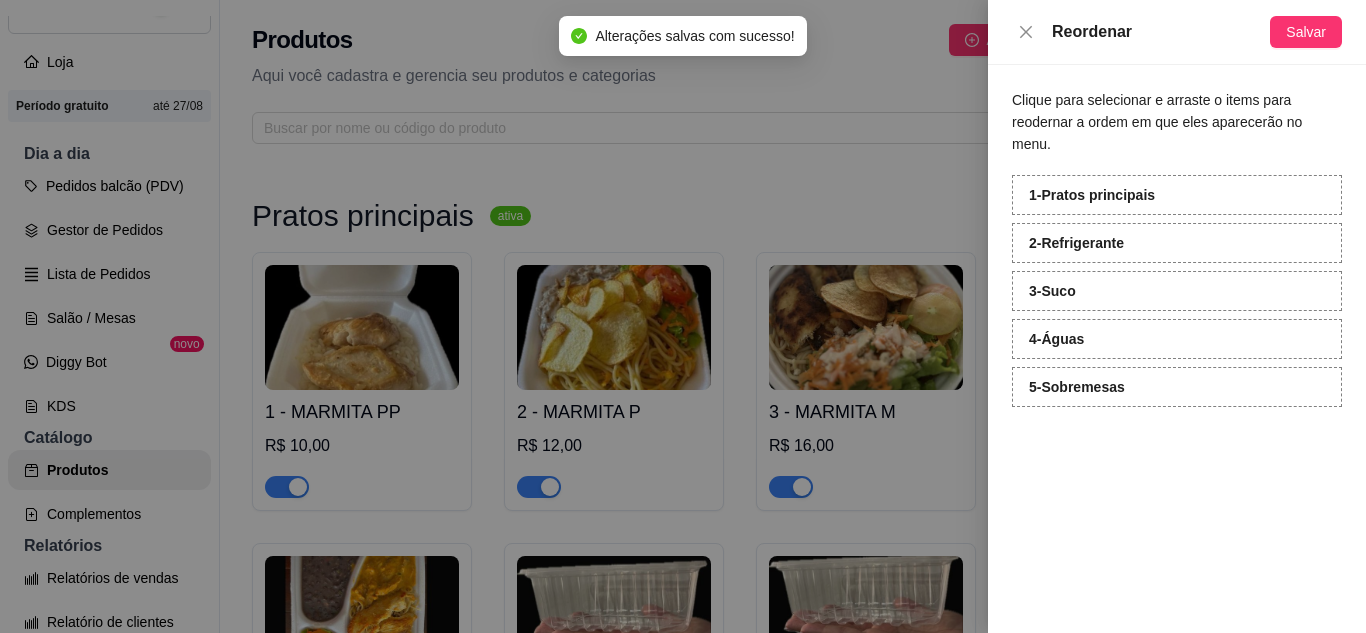 click at bounding box center [683, 316] 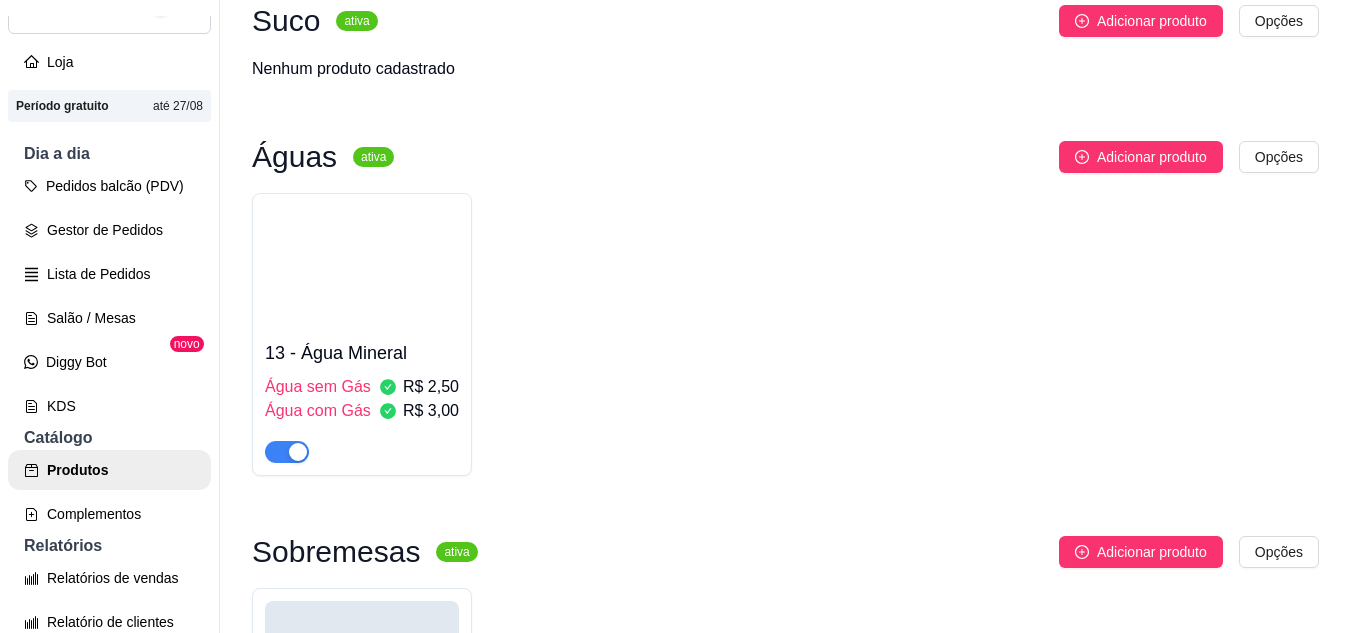 scroll, scrollTop: 1300, scrollLeft: 0, axis: vertical 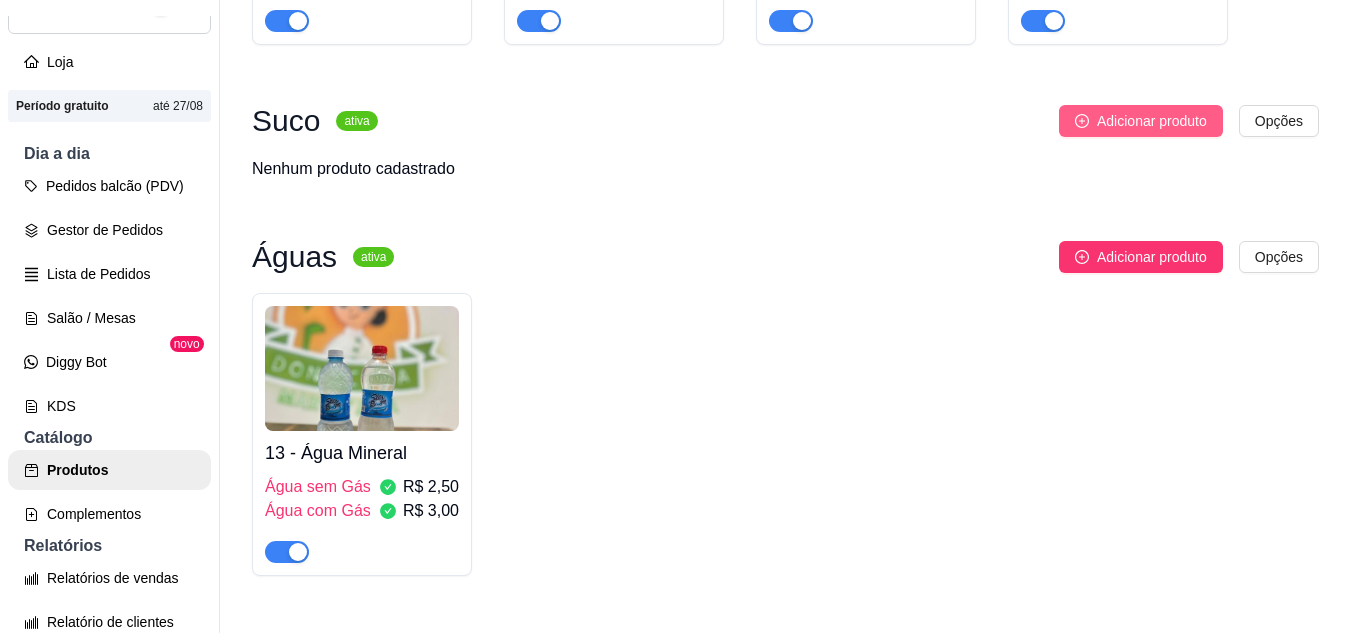 click on "Adicionar produto" at bounding box center (1141, 121) 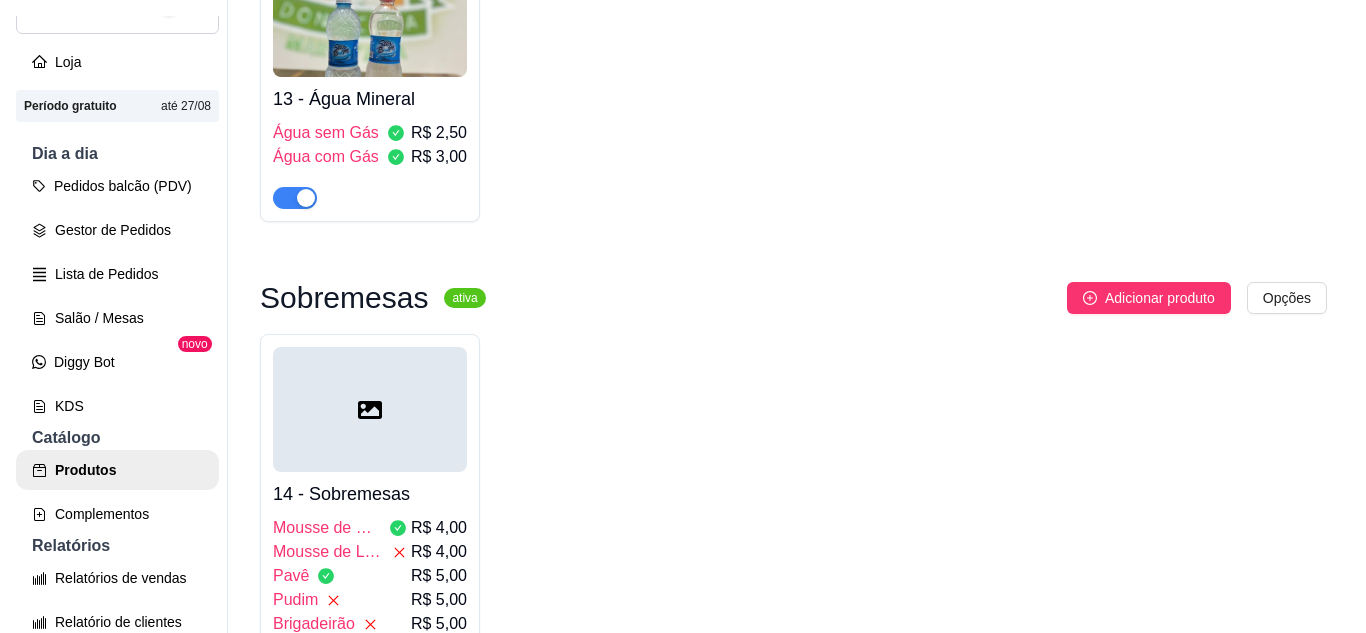 scroll, scrollTop: 1554, scrollLeft: 0, axis: vertical 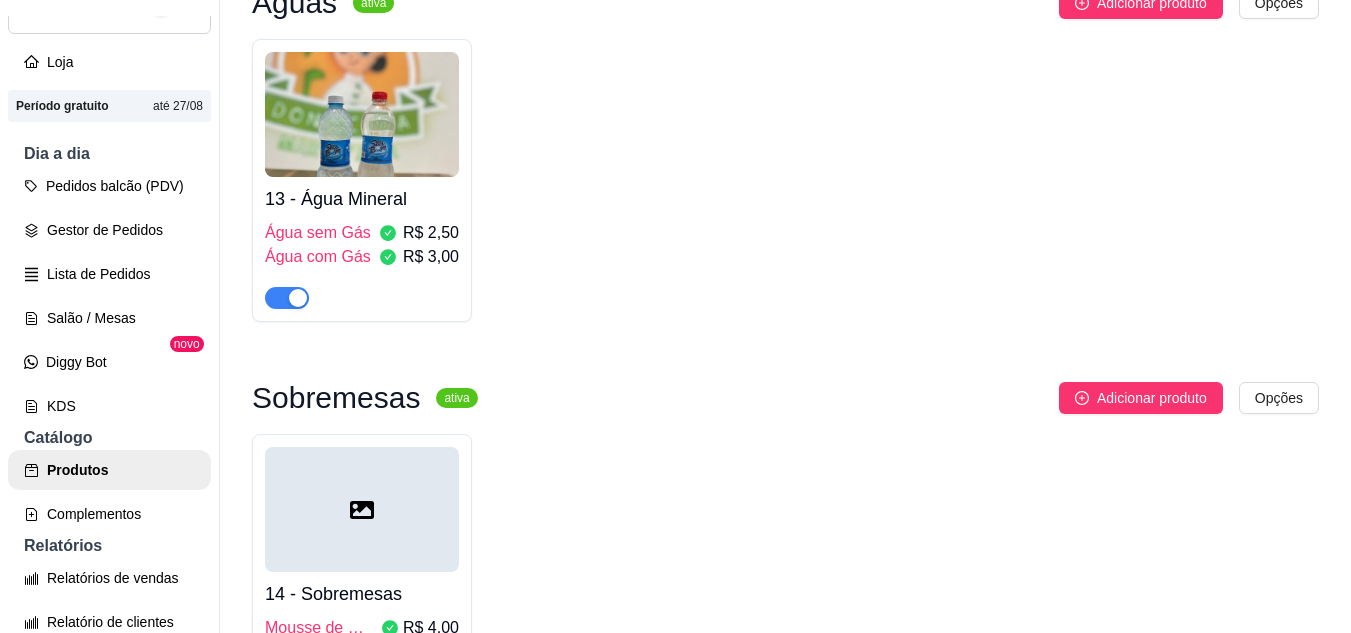 click on "13 - Água Mineral" at bounding box center (362, 199) 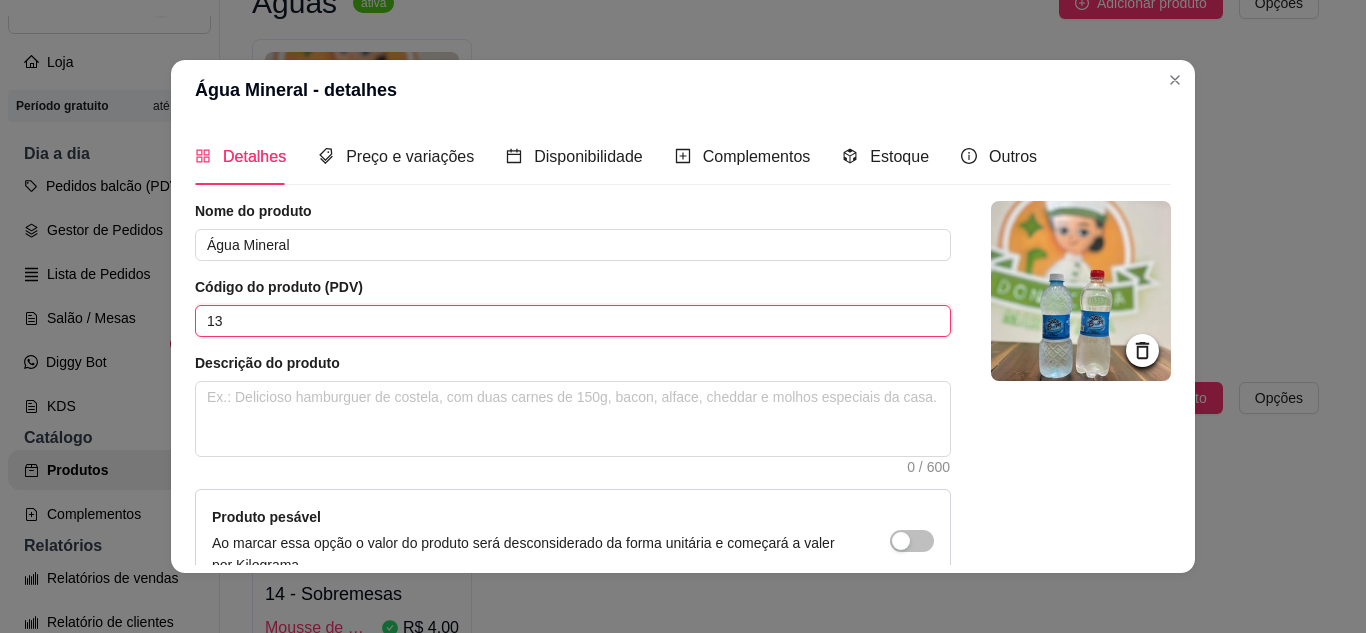 click on "13" at bounding box center [573, 321] 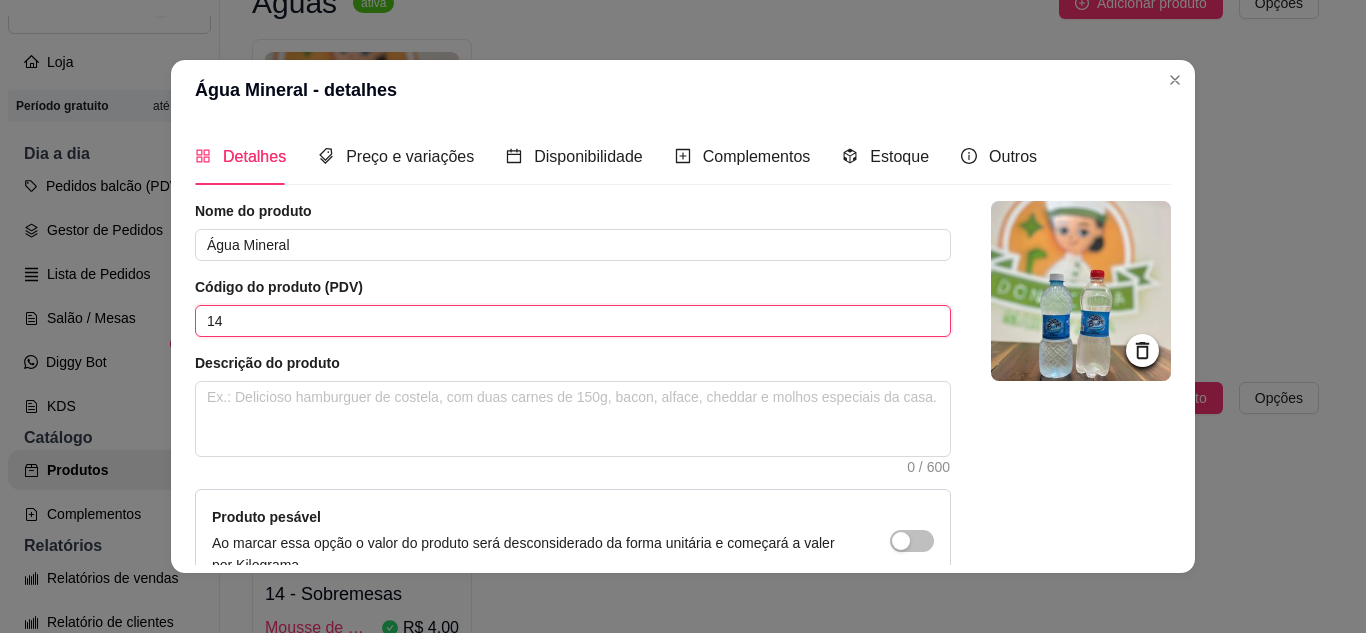 scroll, scrollTop: 215, scrollLeft: 0, axis: vertical 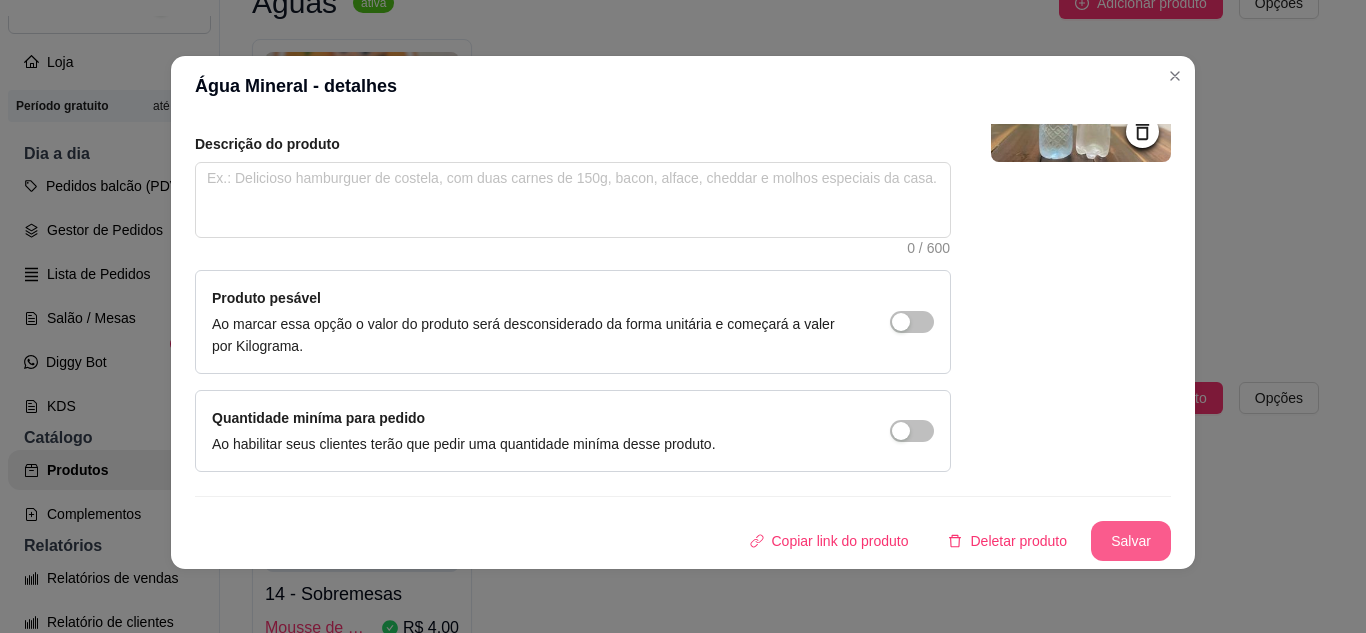type on "14" 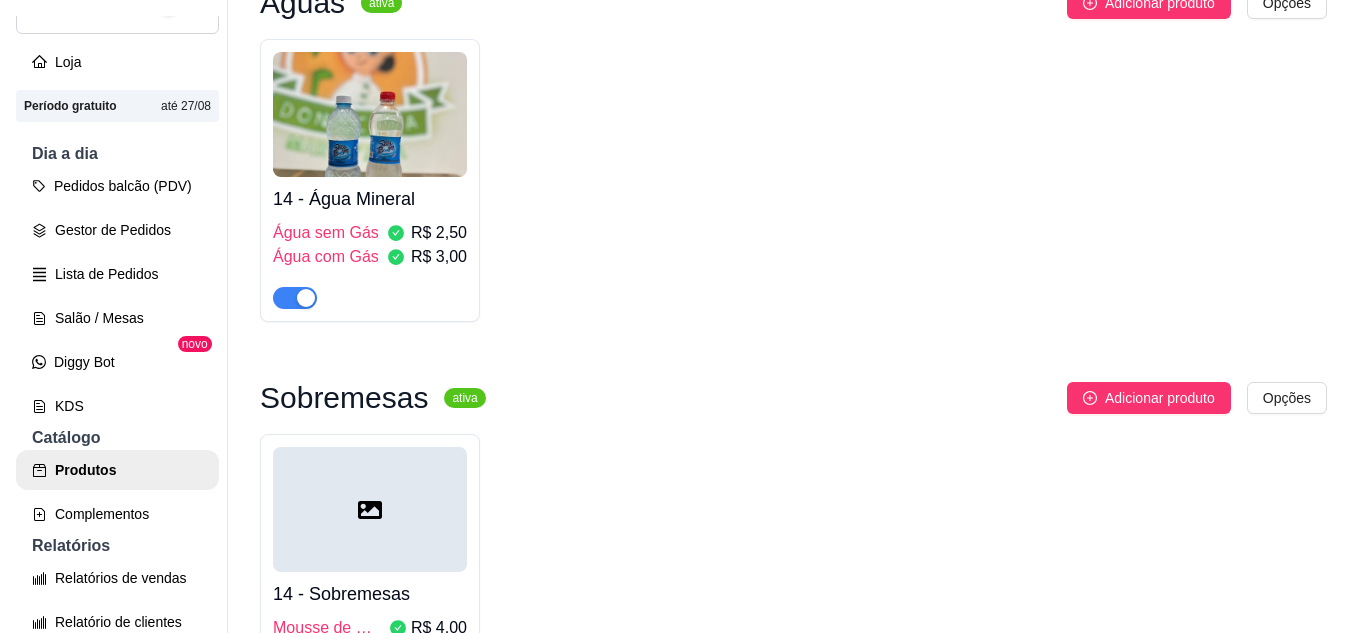 scroll, scrollTop: 1854, scrollLeft: 0, axis: vertical 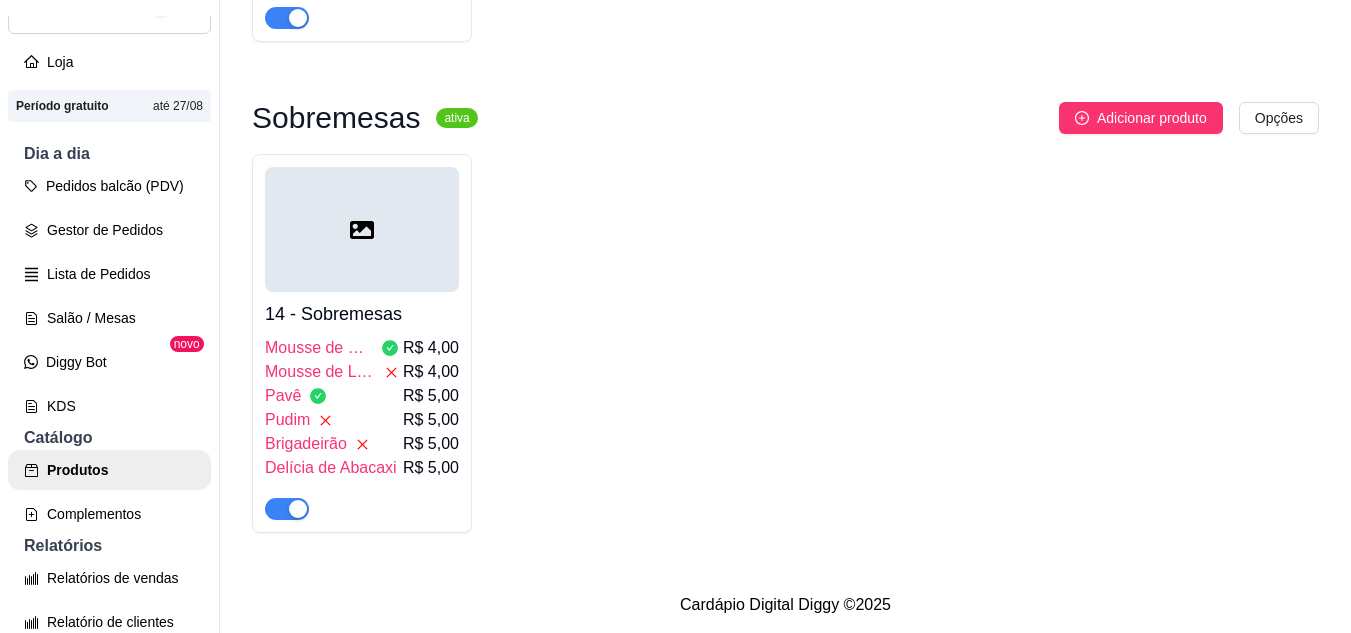 click on "14 - Sobremesas" at bounding box center [362, 314] 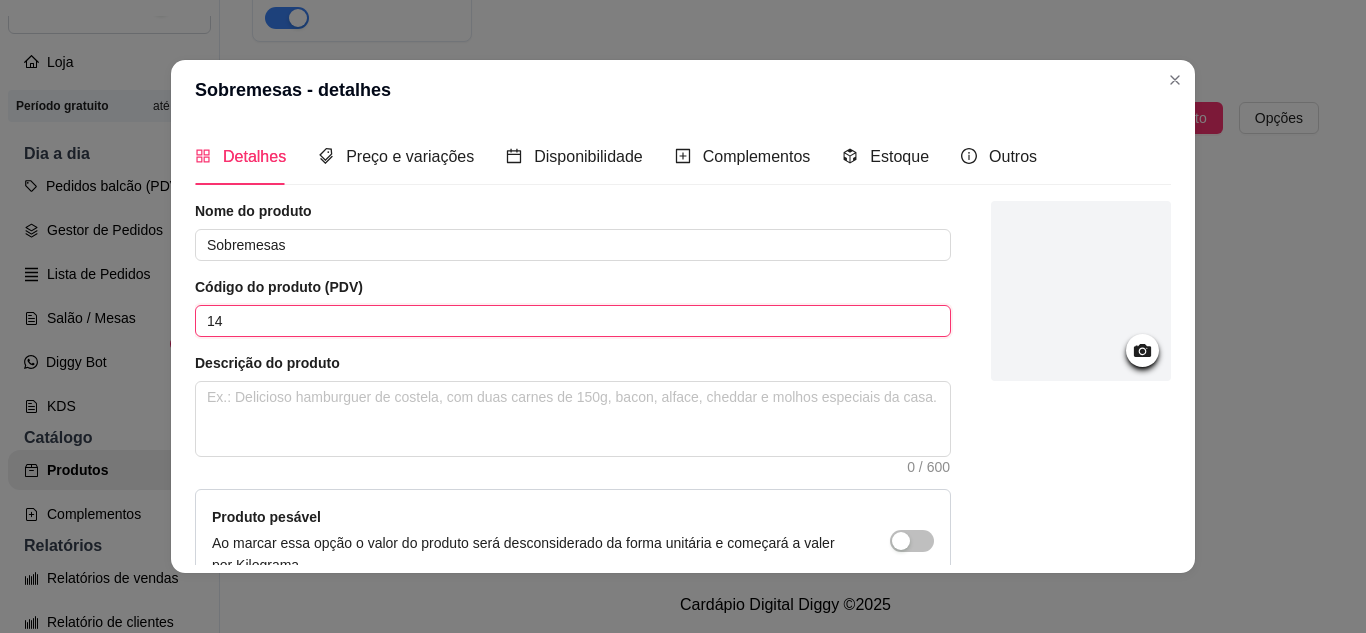 drag, startPoint x: 227, startPoint y: 330, endPoint x: 207, endPoint y: 325, distance: 20.615528 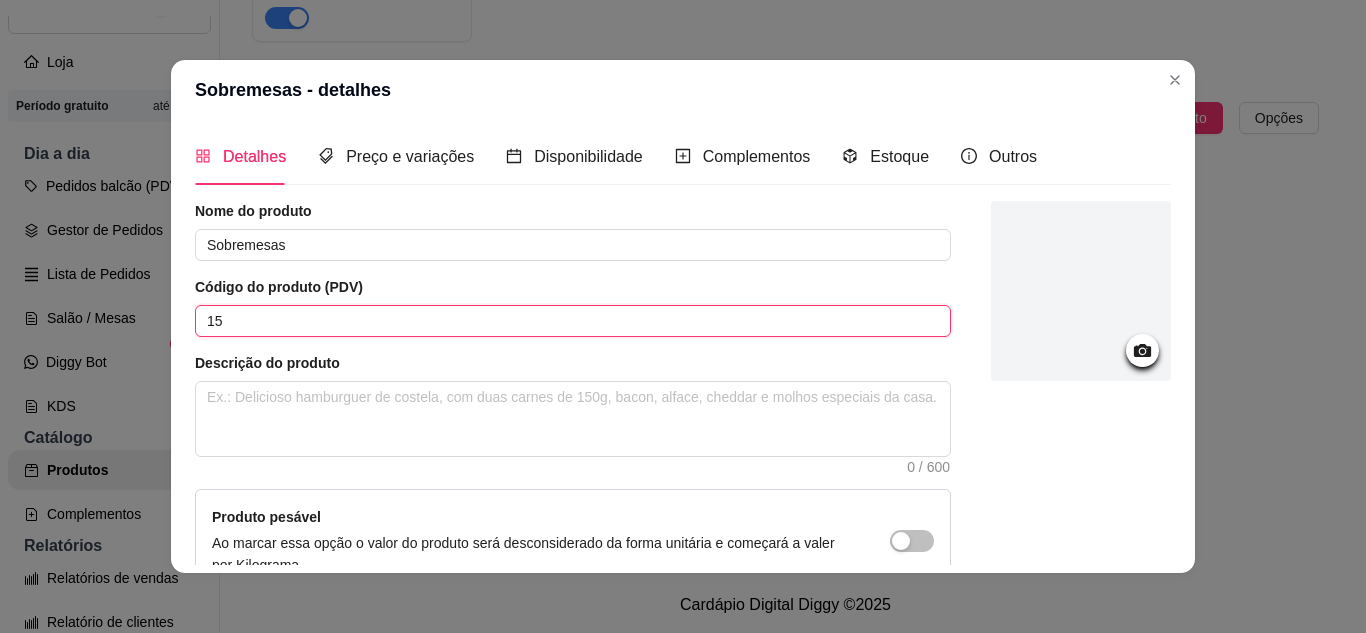 scroll, scrollTop: 4, scrollLeft: 0, axis: vertical 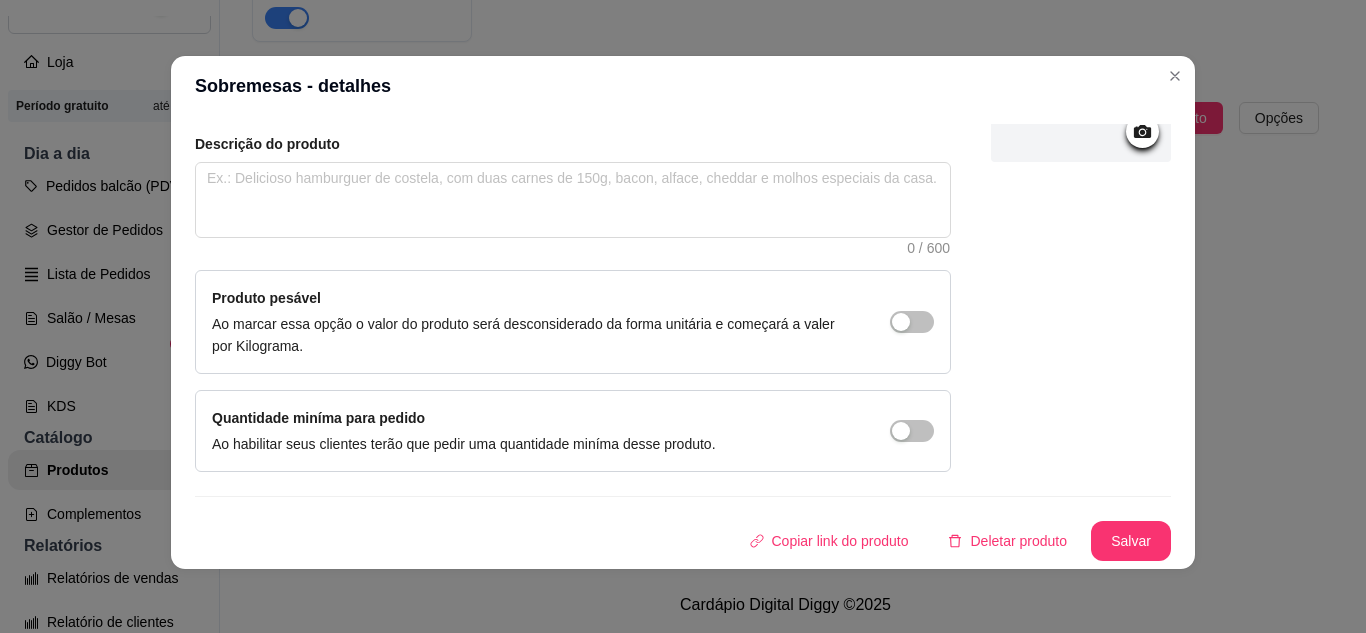 type on "15" 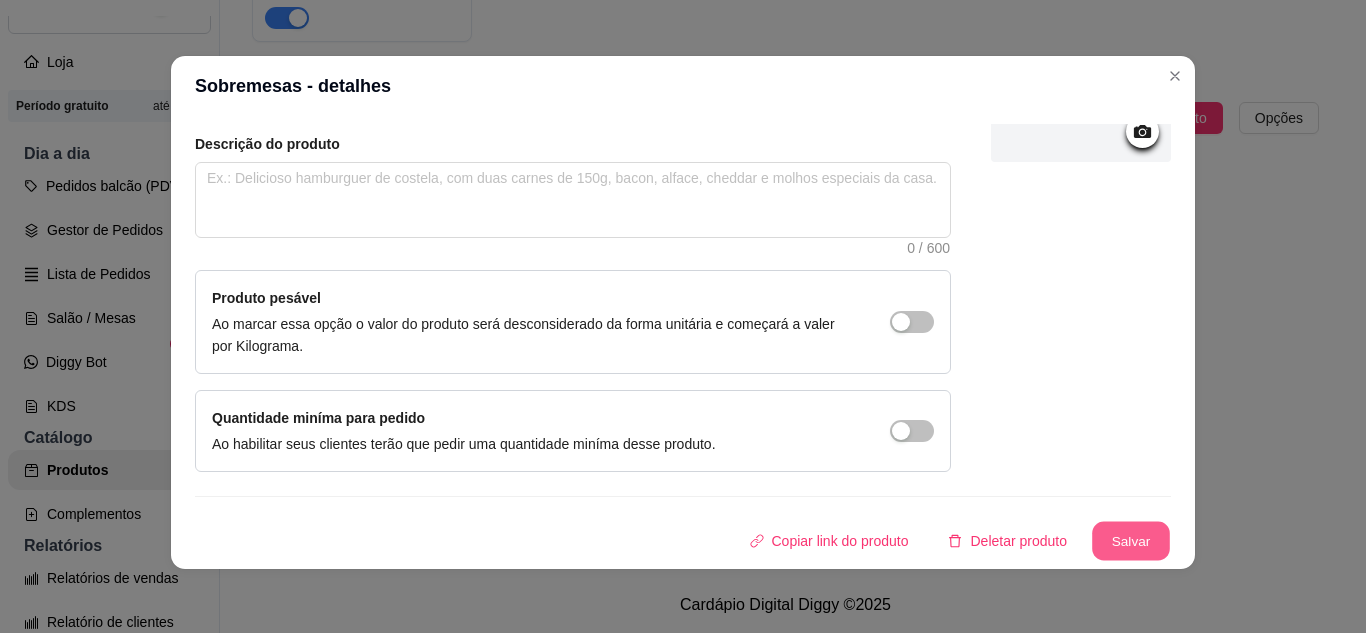 click on "Salvar" at bounding box center [1131, 541] 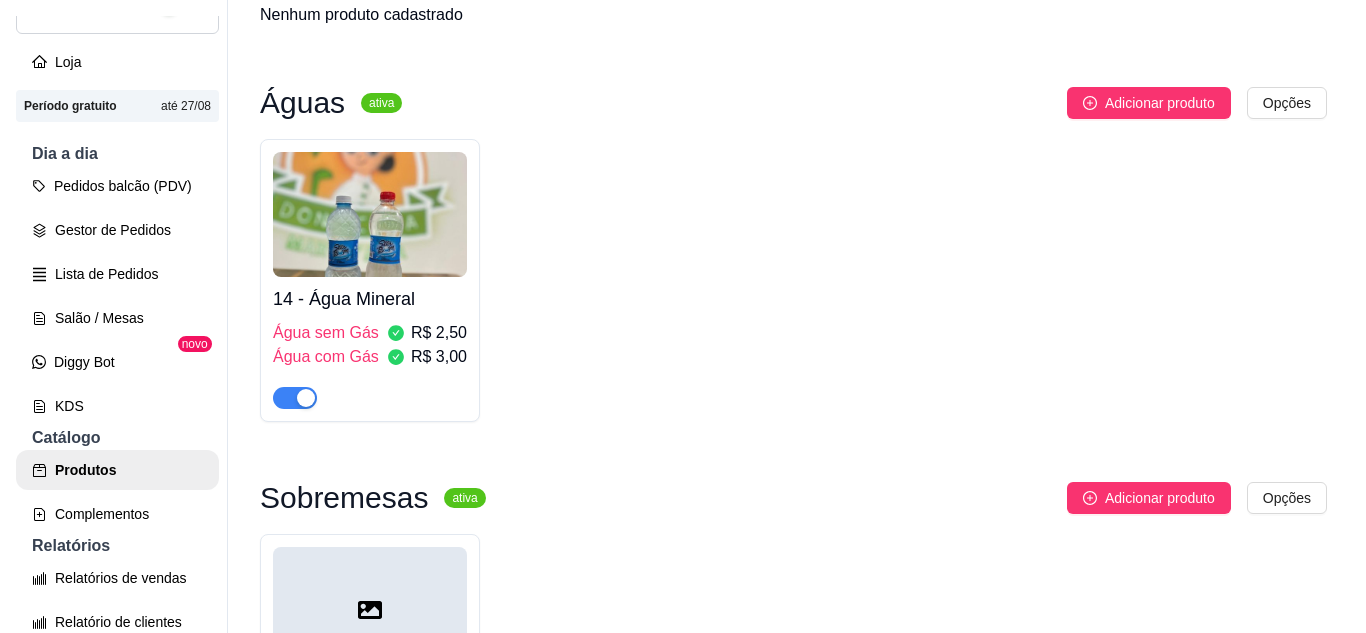 scroll, scrollTop: 1254, scrollLeft: 0, axis: vertical 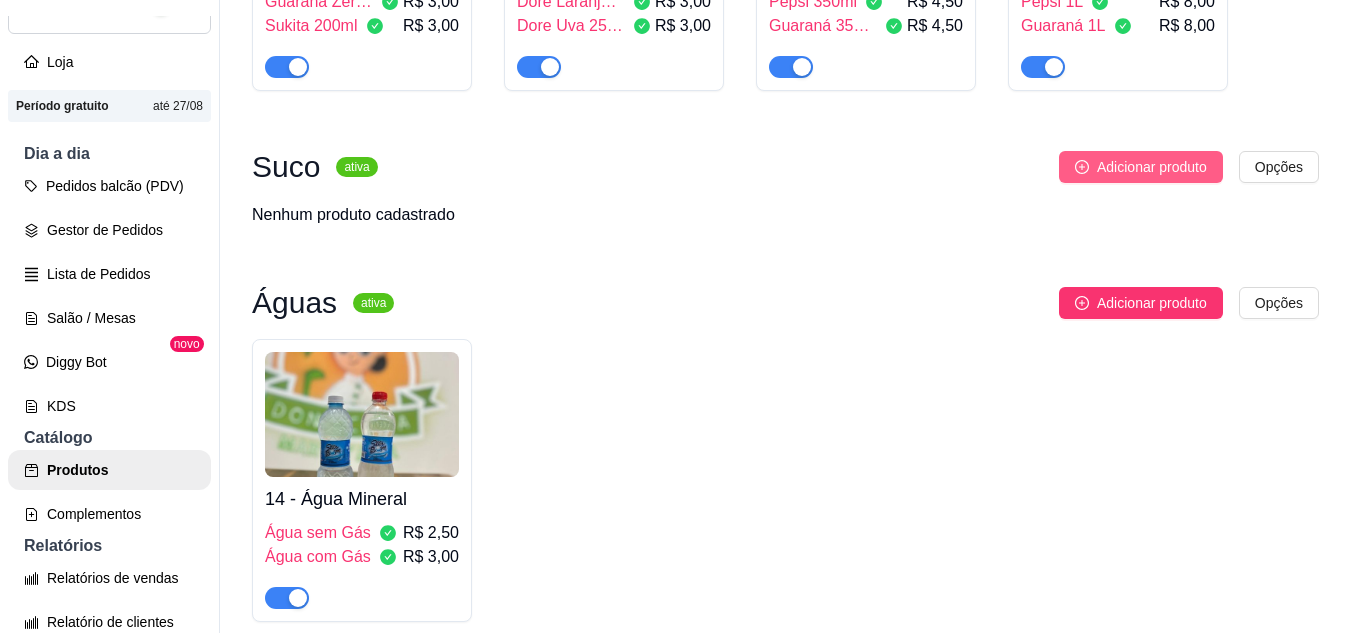 click on "Adicionar produto" at bounding box center [1141, 167] 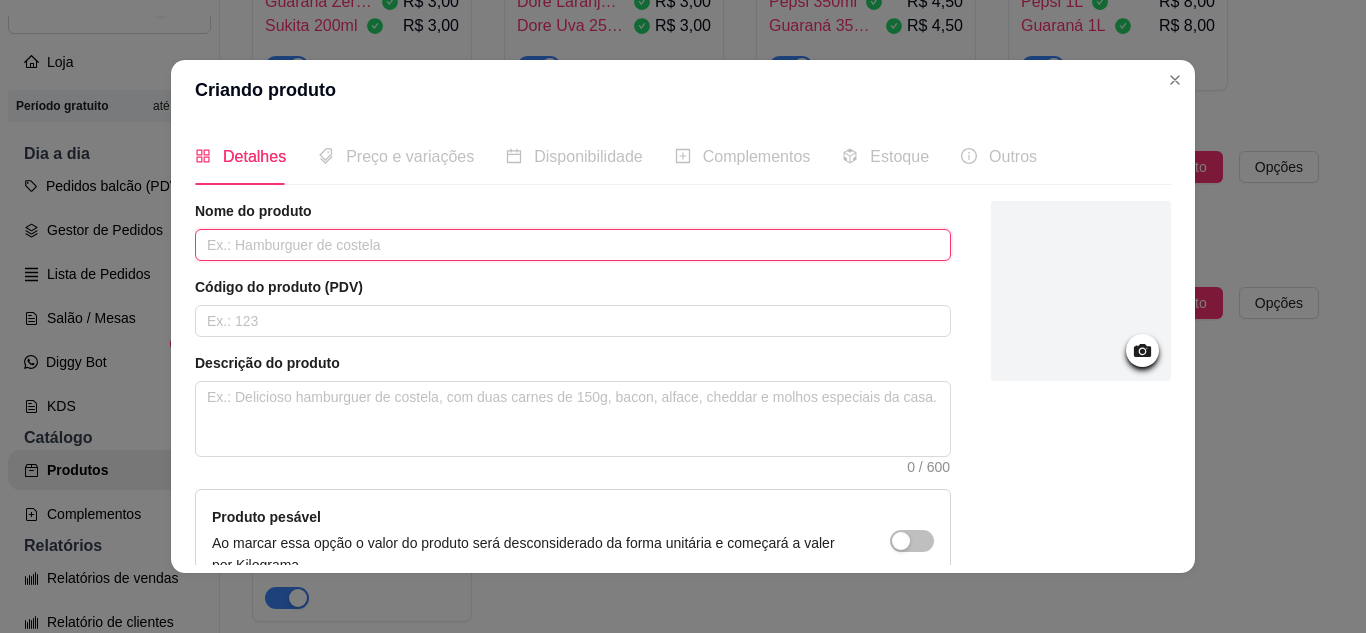 click at bounding box center (573, 245) 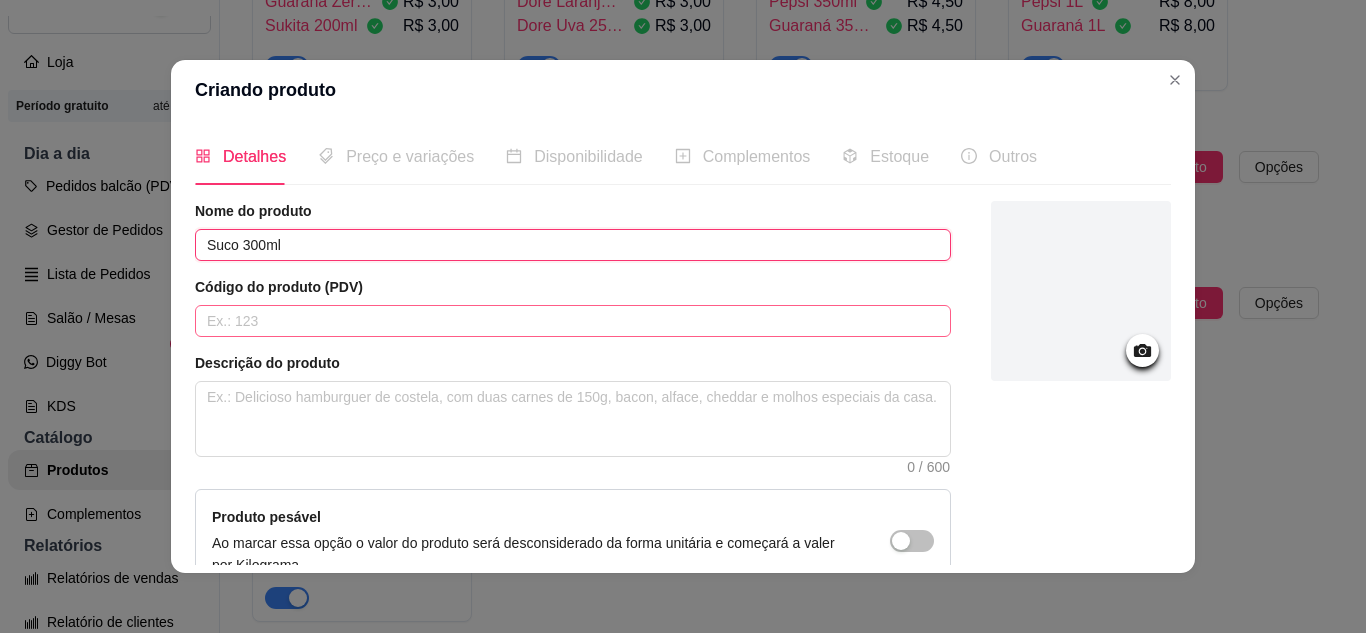 type on "Suco 300ml" 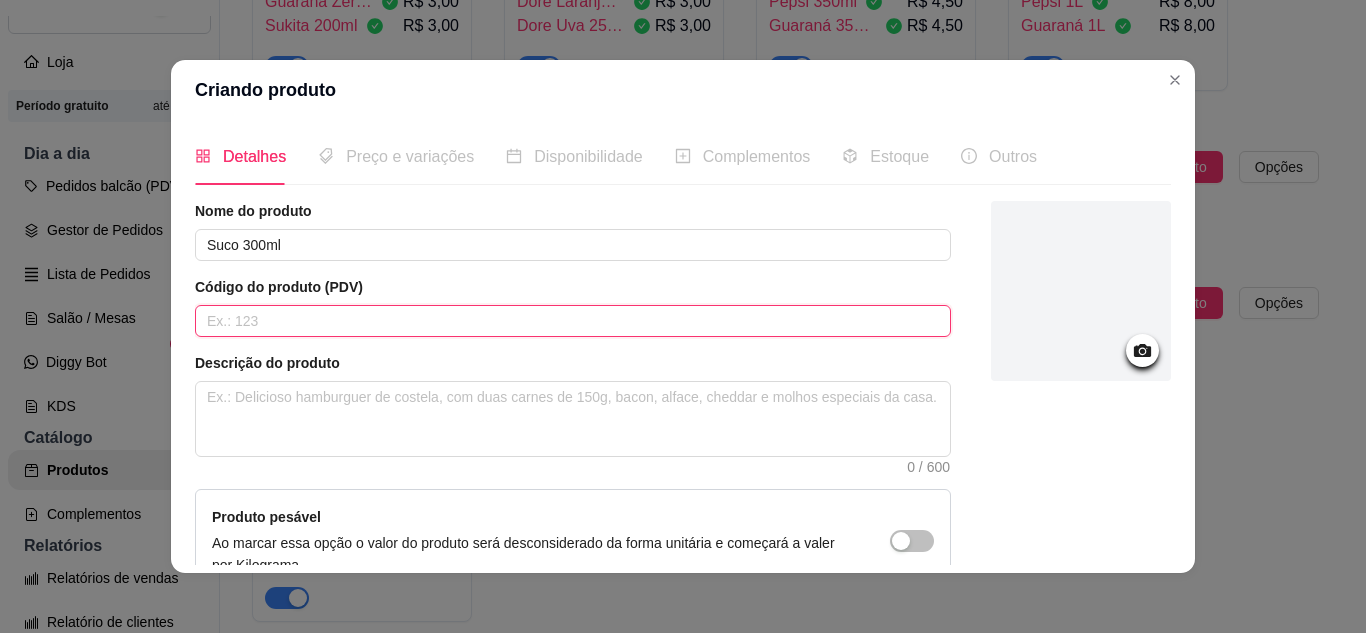 click at bounding box center [573, 321] 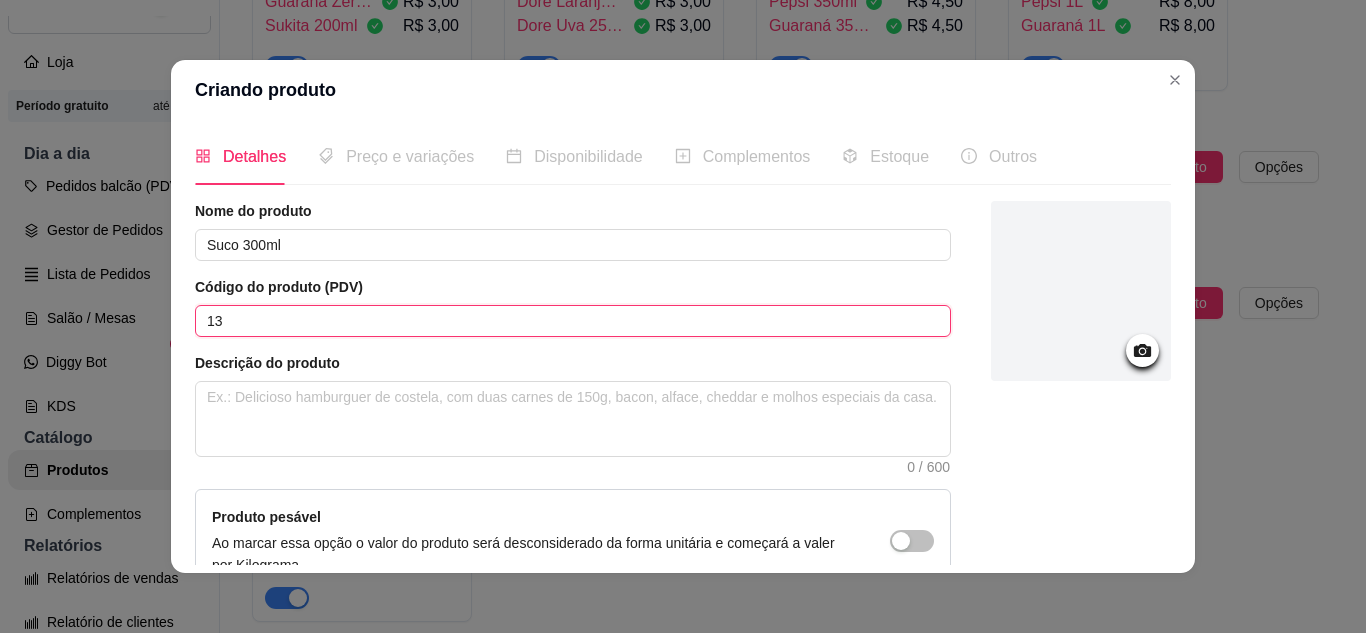 scroll, scrollTop: 215, scrollLeft: 0, axis: vertical 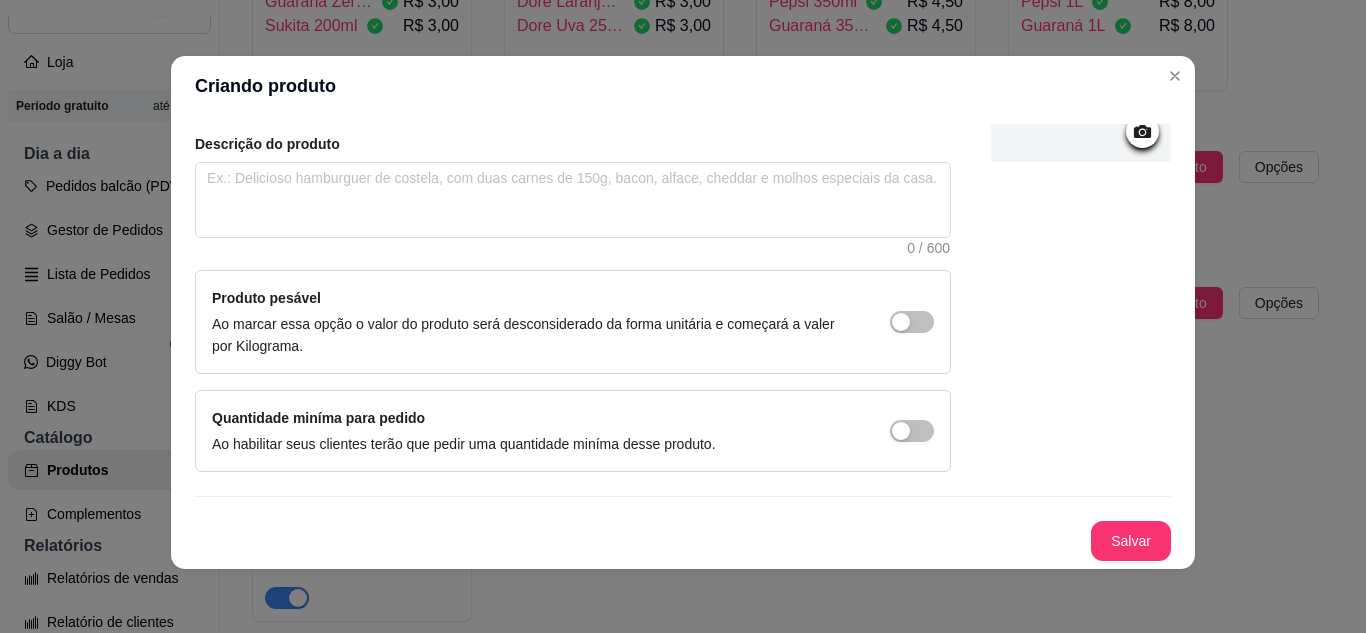 type on "13" 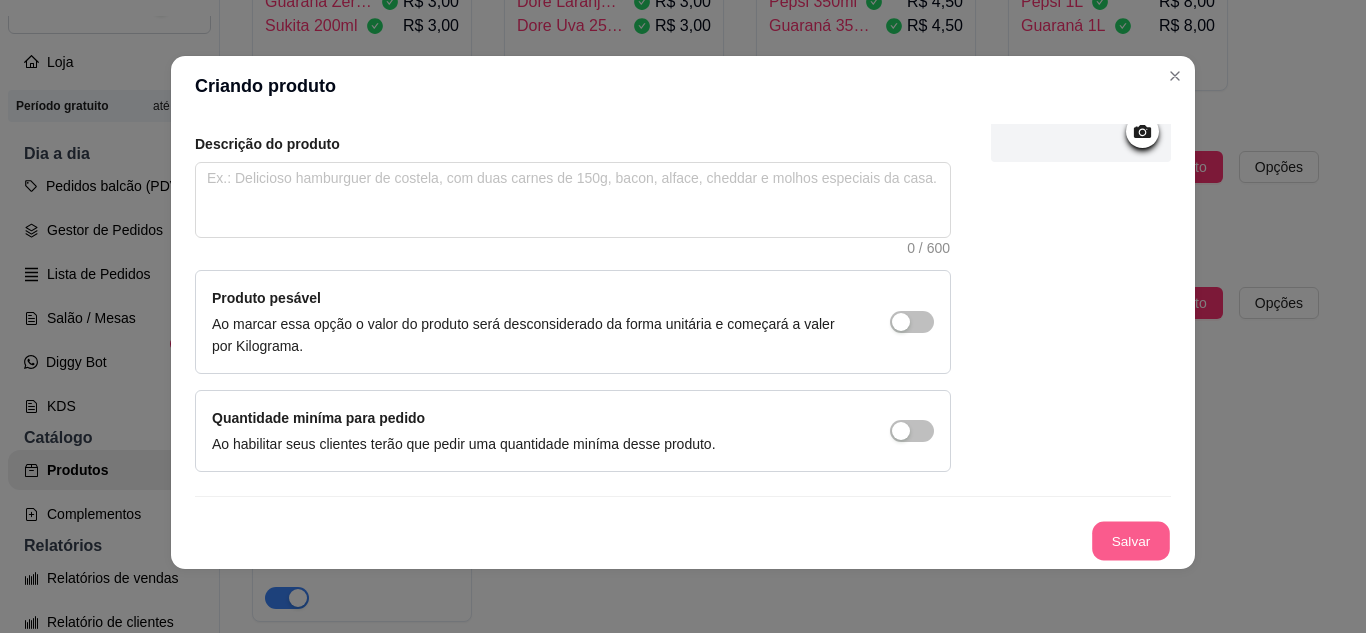 click on "Salvar" at bounding box center [1131, 541] 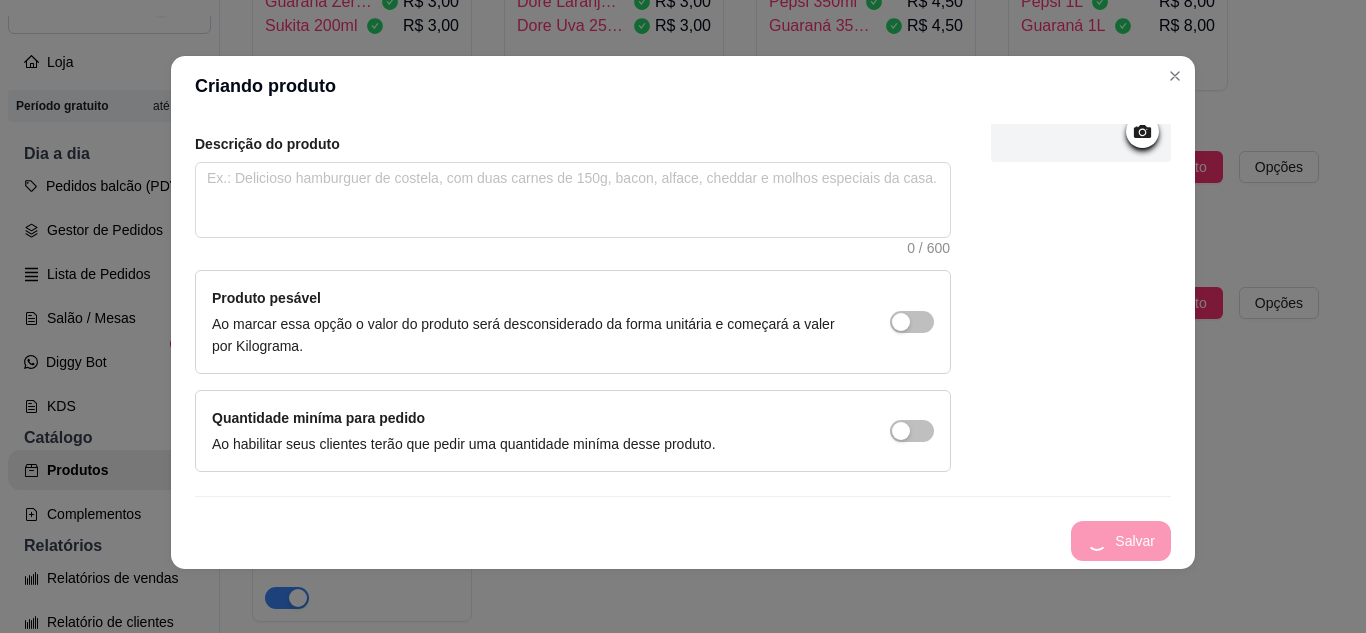 type 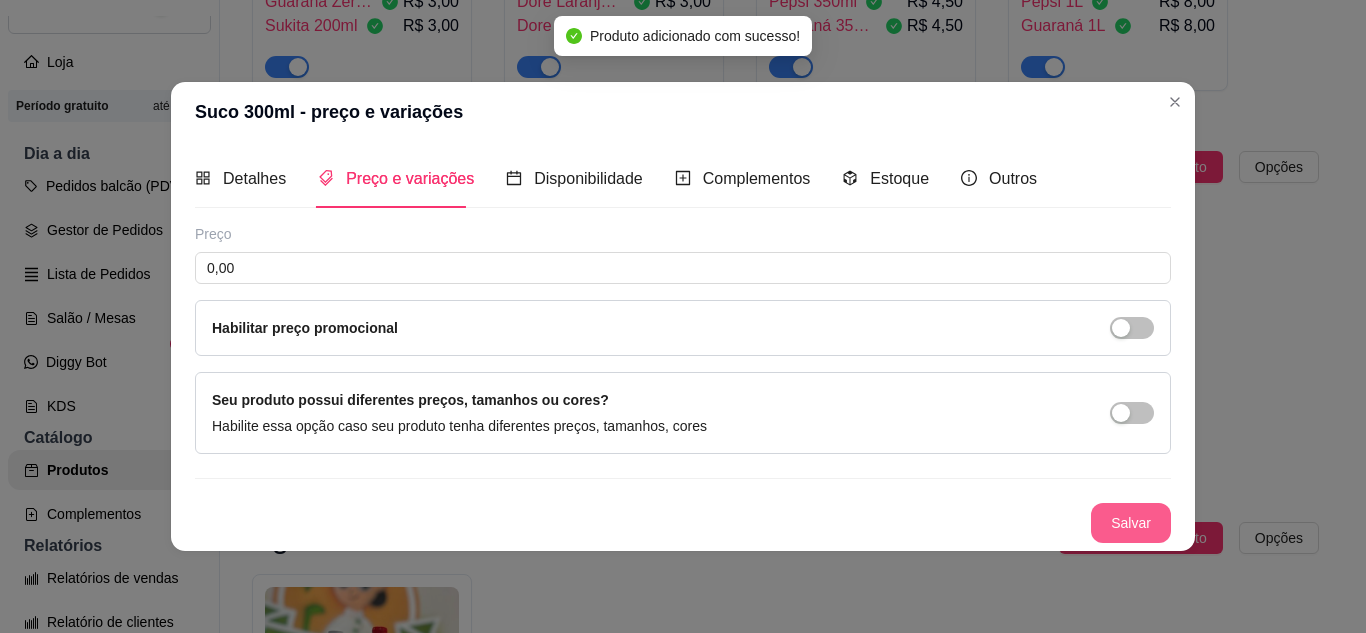 scroll, scrollTop: 0, scrollLeft: 0, axis: both 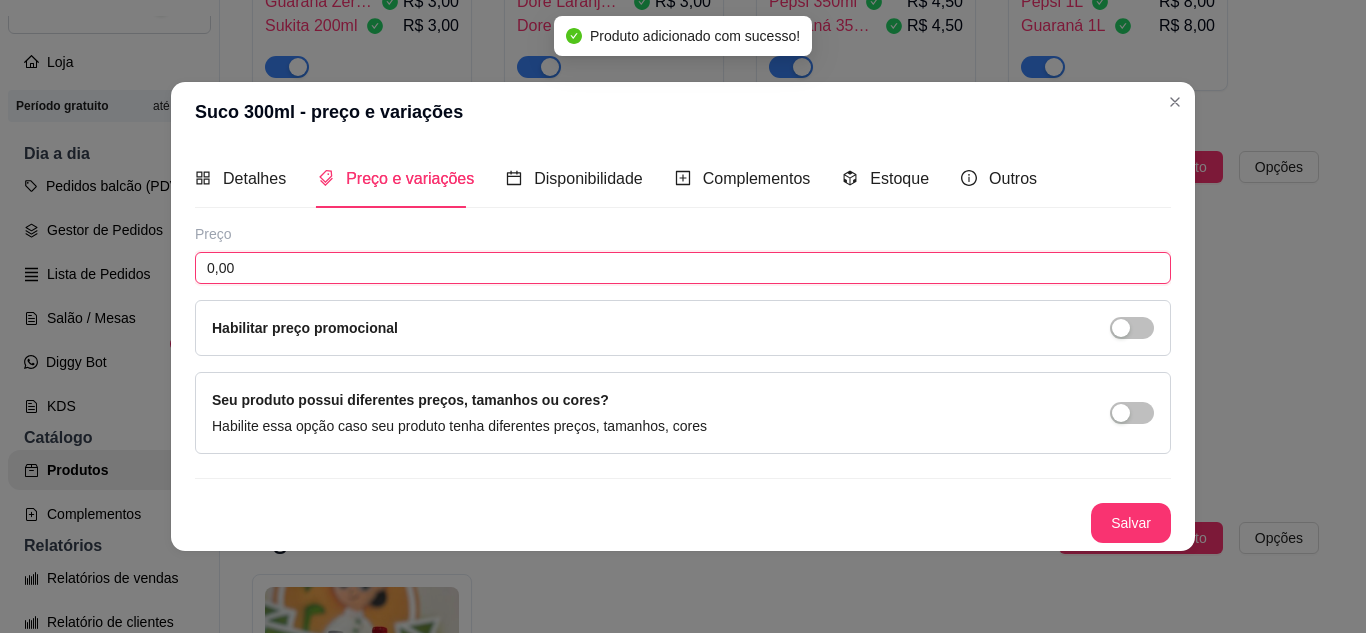 drag, startPoint x: 260, startPoint y: 265, endPoint x: 216, endPoint y: 269, distance: 44.181442 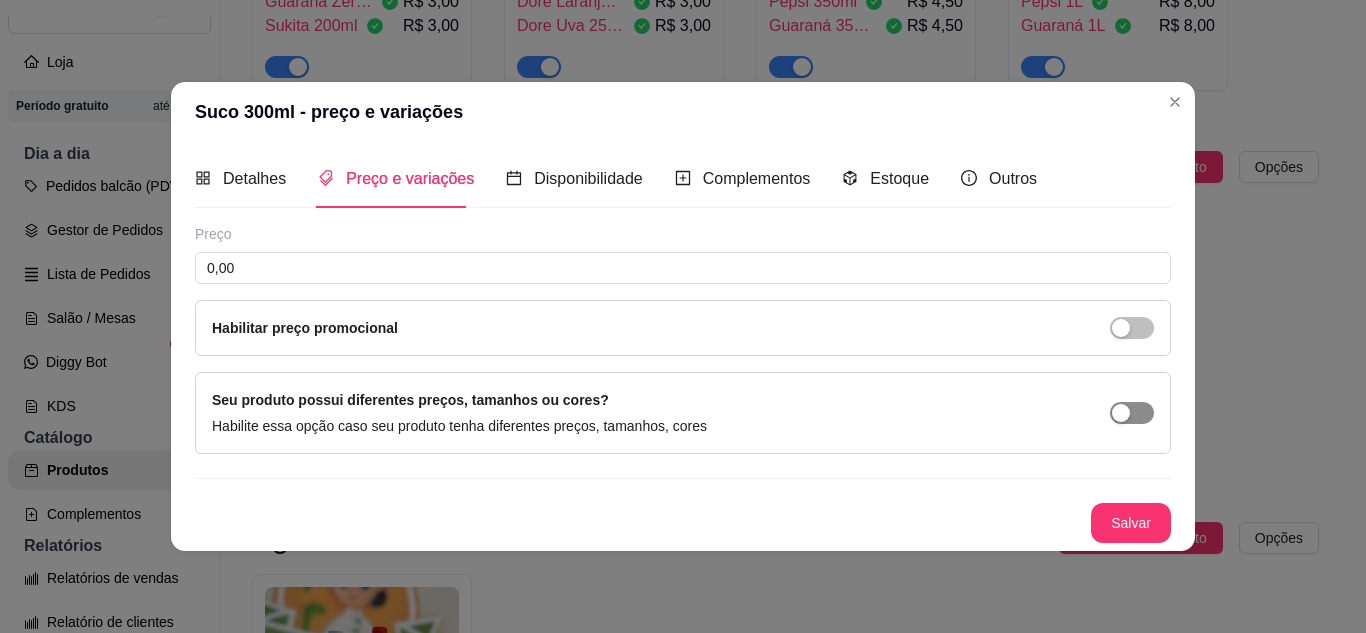 click at bounding box center (1132, 413) 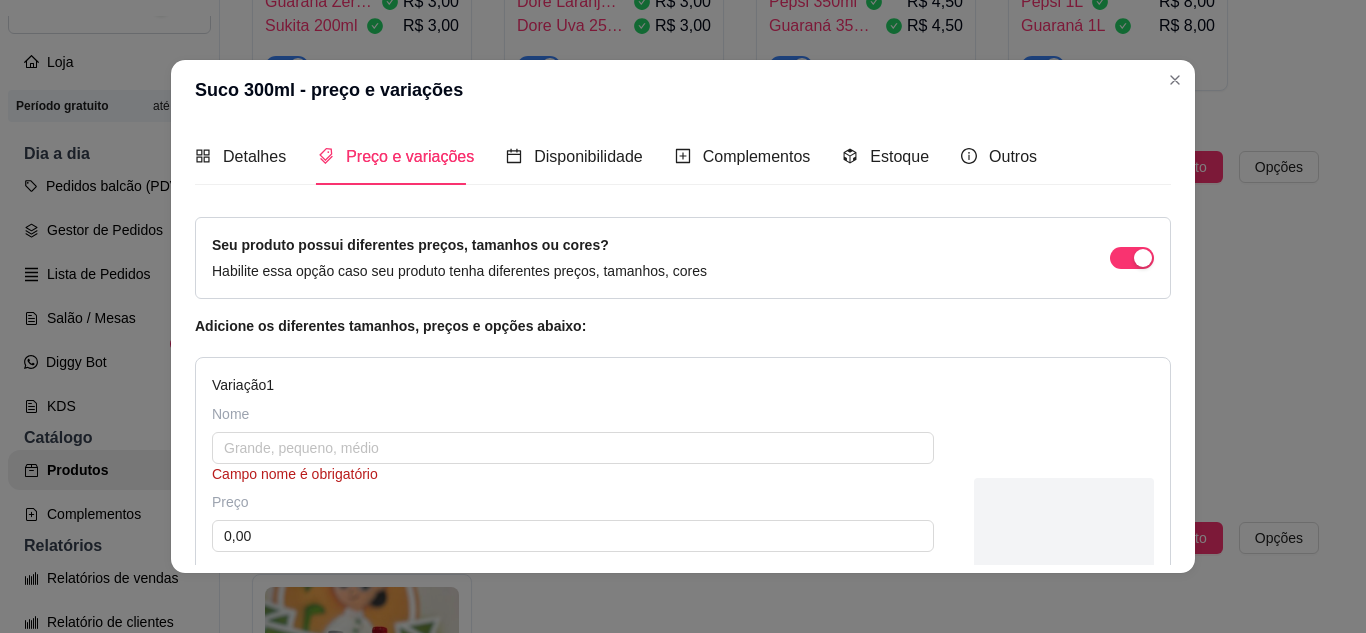 scroll, scrollTop: 200, scrollLeft: 0, axis: vertical 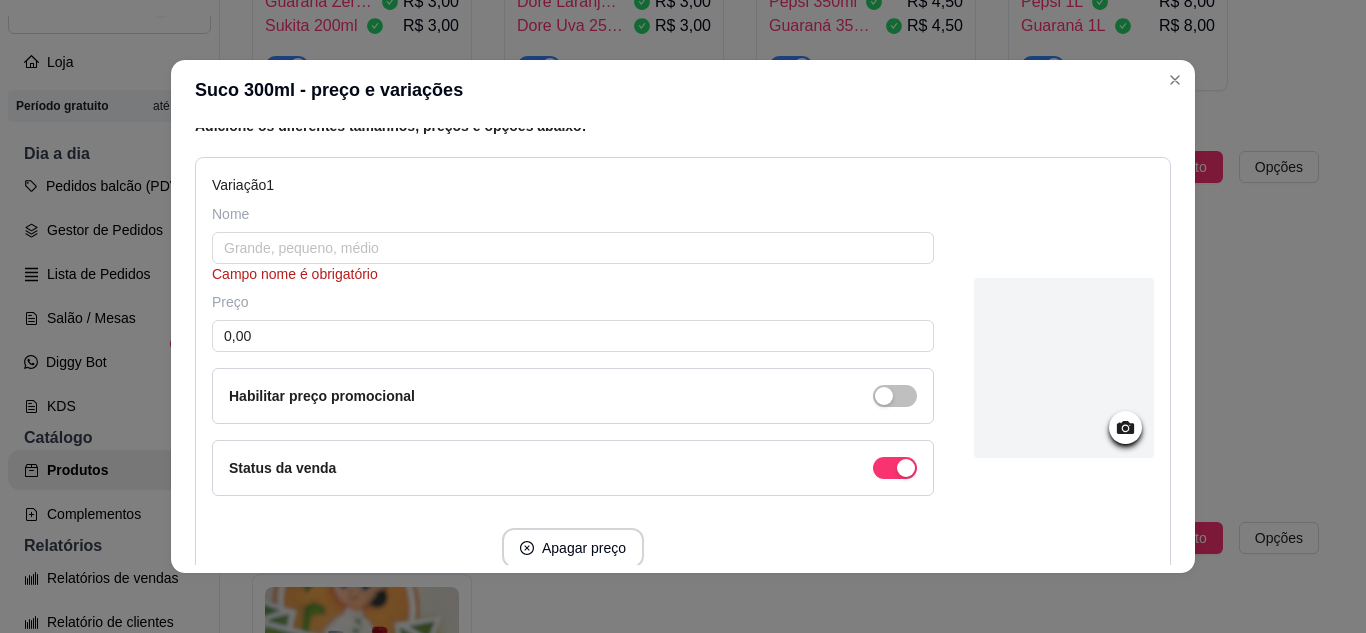 click on "Campo nome é obrigatório" at bounding box center [573, 274] 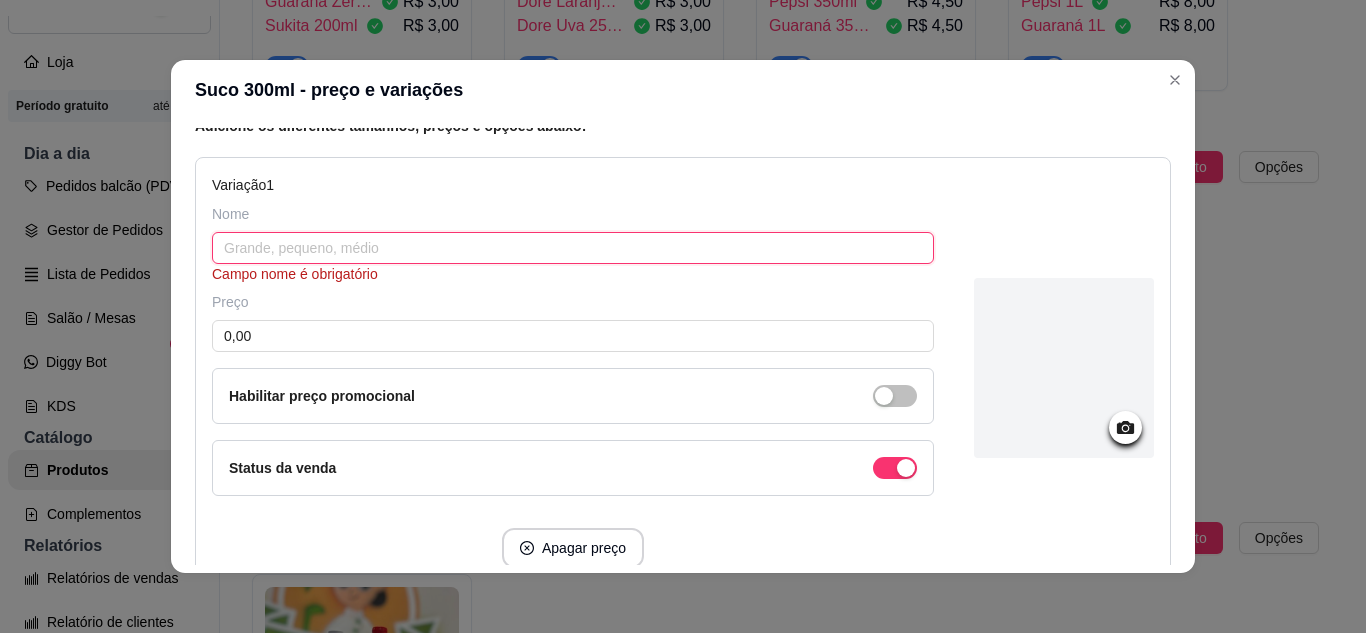 click at bounding box center [573, 248] 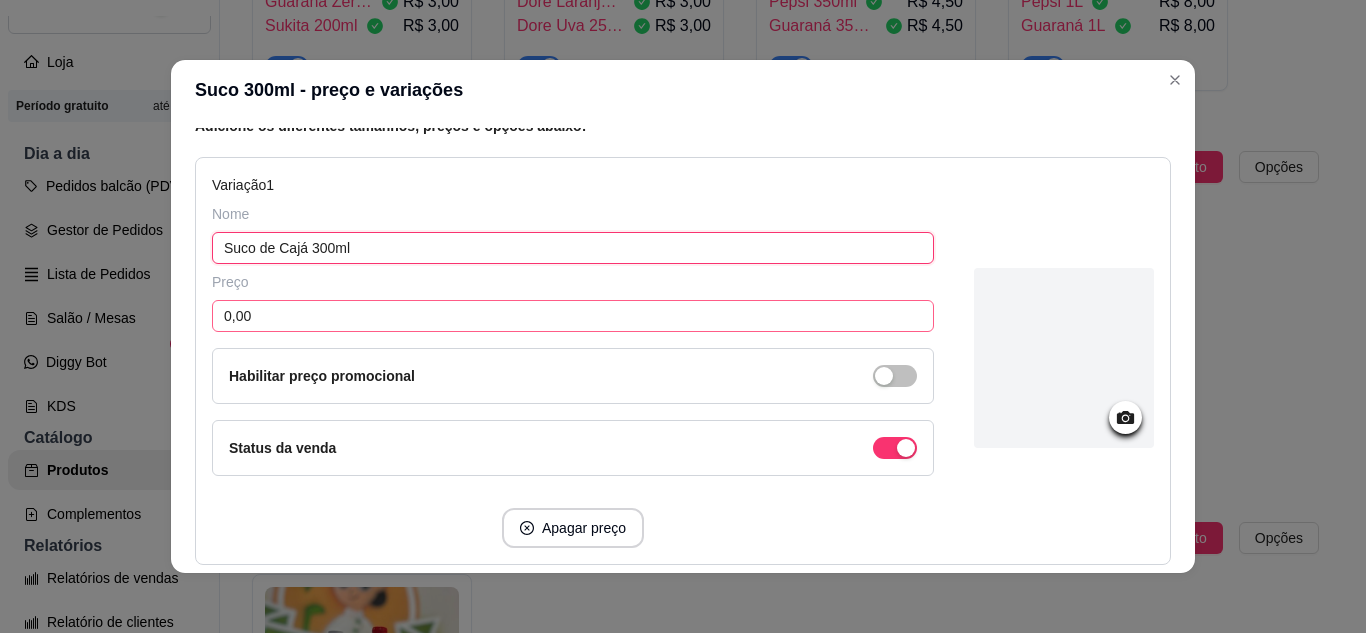 type on "Suco de Cajá 300ml" 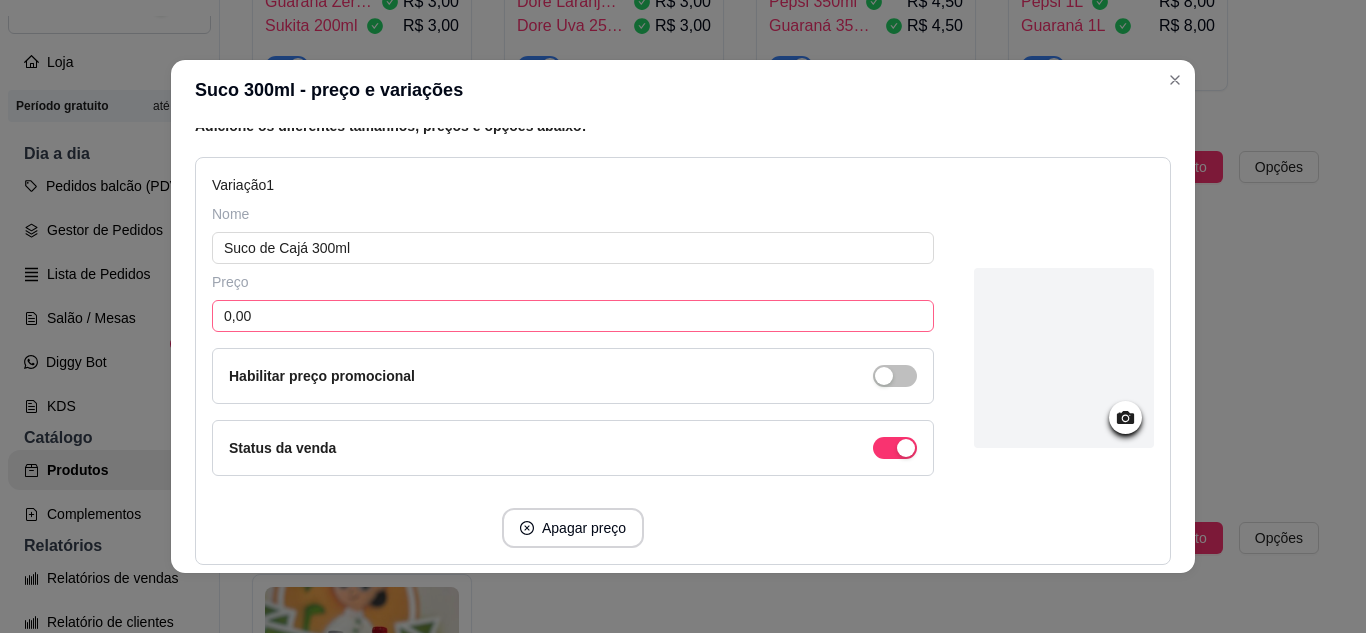 drag, startPoint x: 288, startPoint y: 305, endPoint x: 283, endPoint y: 317, distance: 13 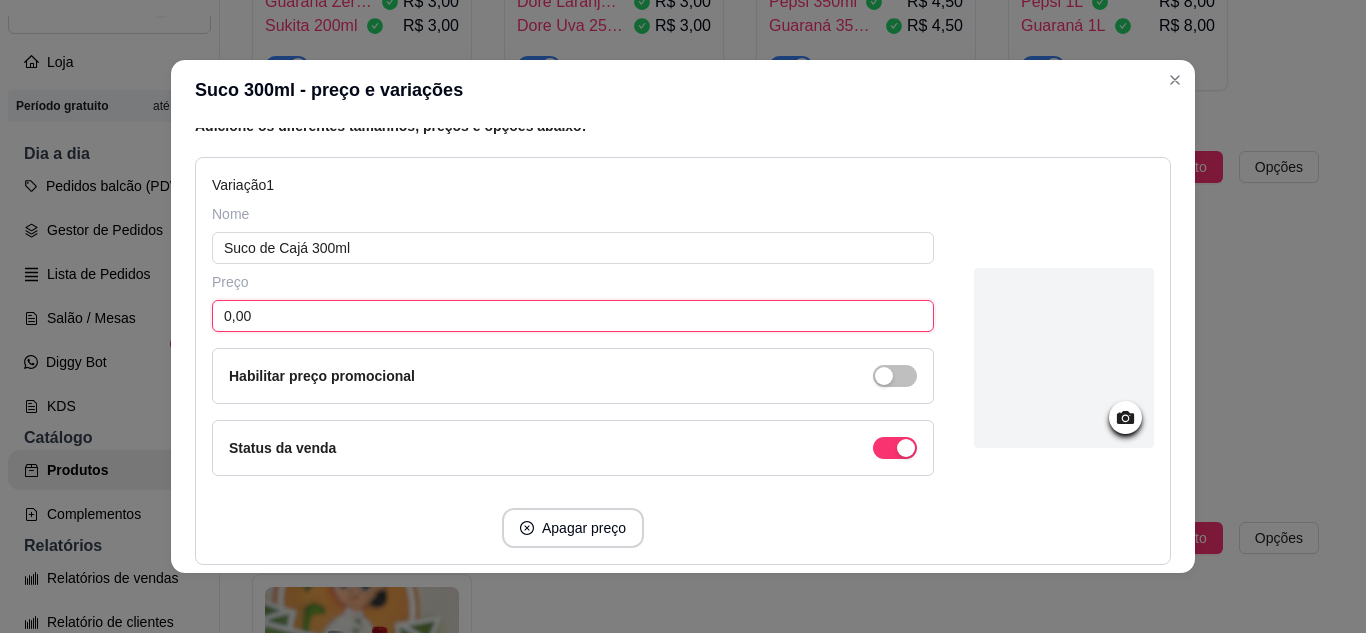 click on "0,00" at bounding box center (573, 316) 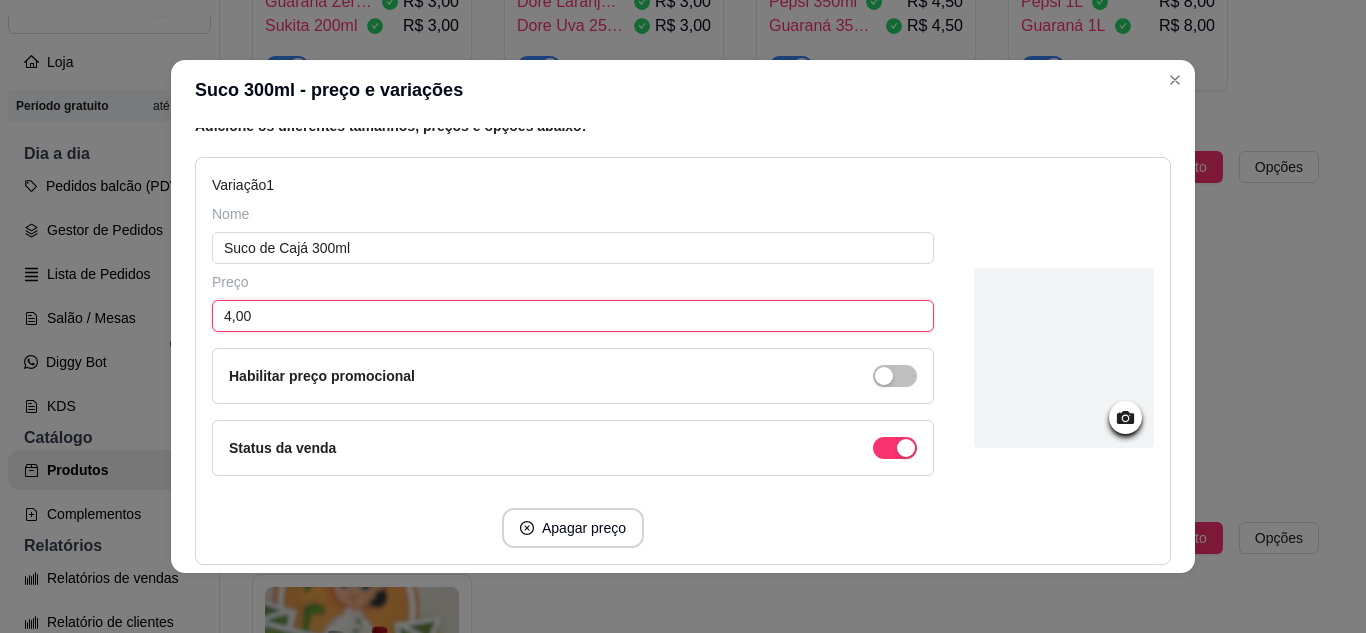 scroll, scrollTop: 345, scrollLeft: 0, axis: vertical 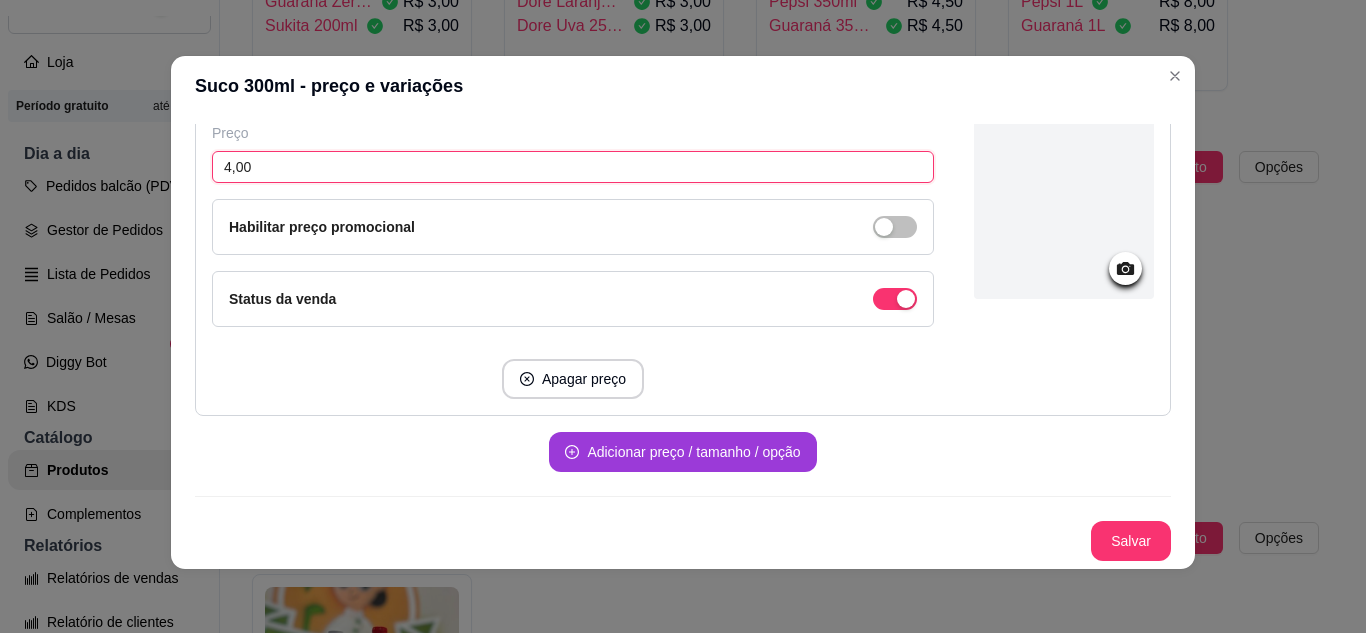 type on "4,00" 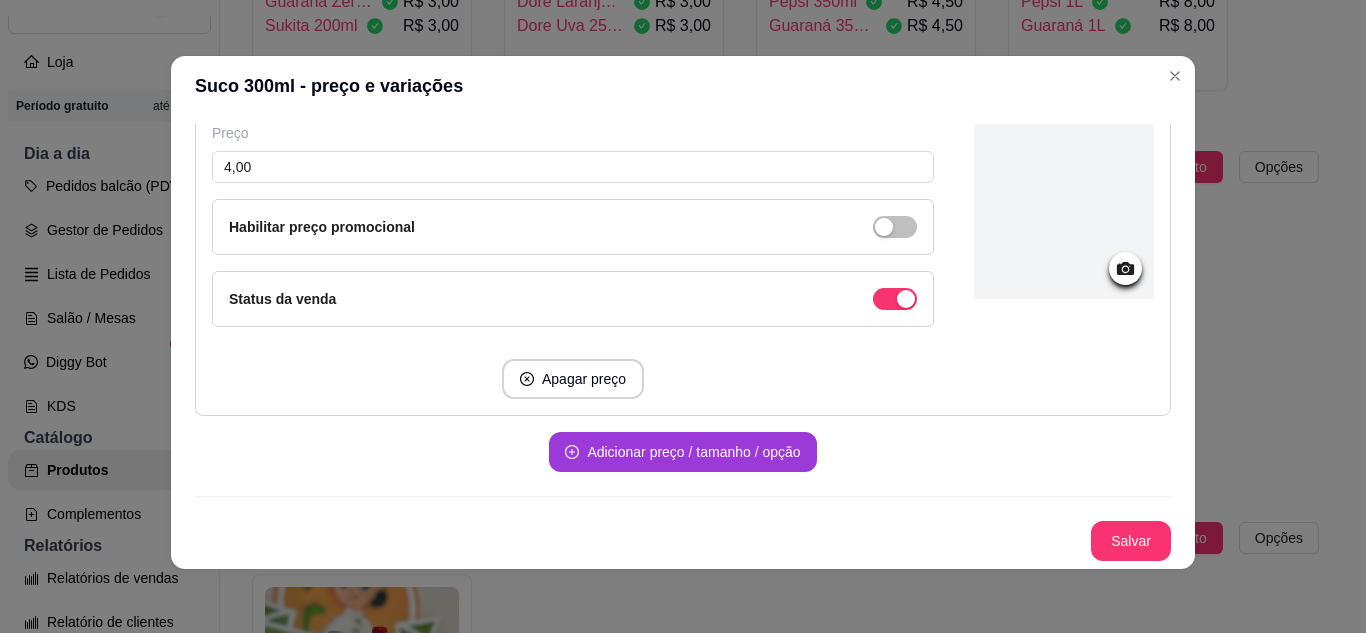 click on "Adicionar preço / tamanho / opção" at bounding box center [682, 452] 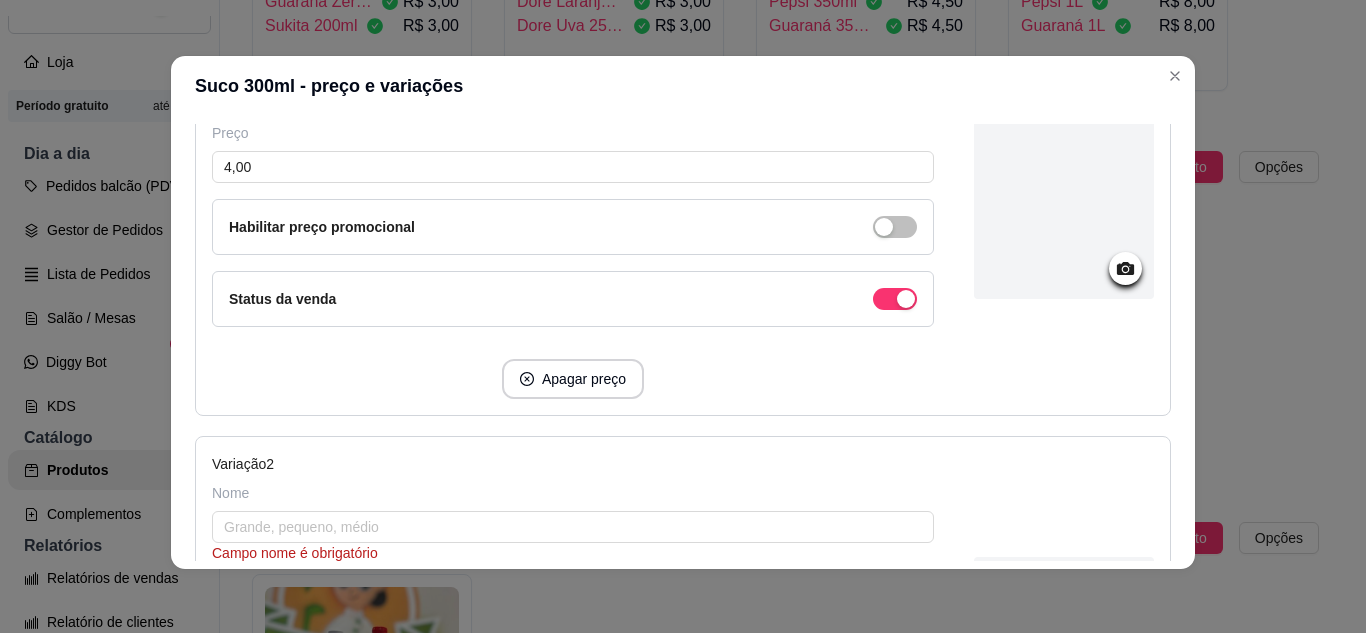 scroll, scrollTop: 0, scrollLeft: 0, axis: both 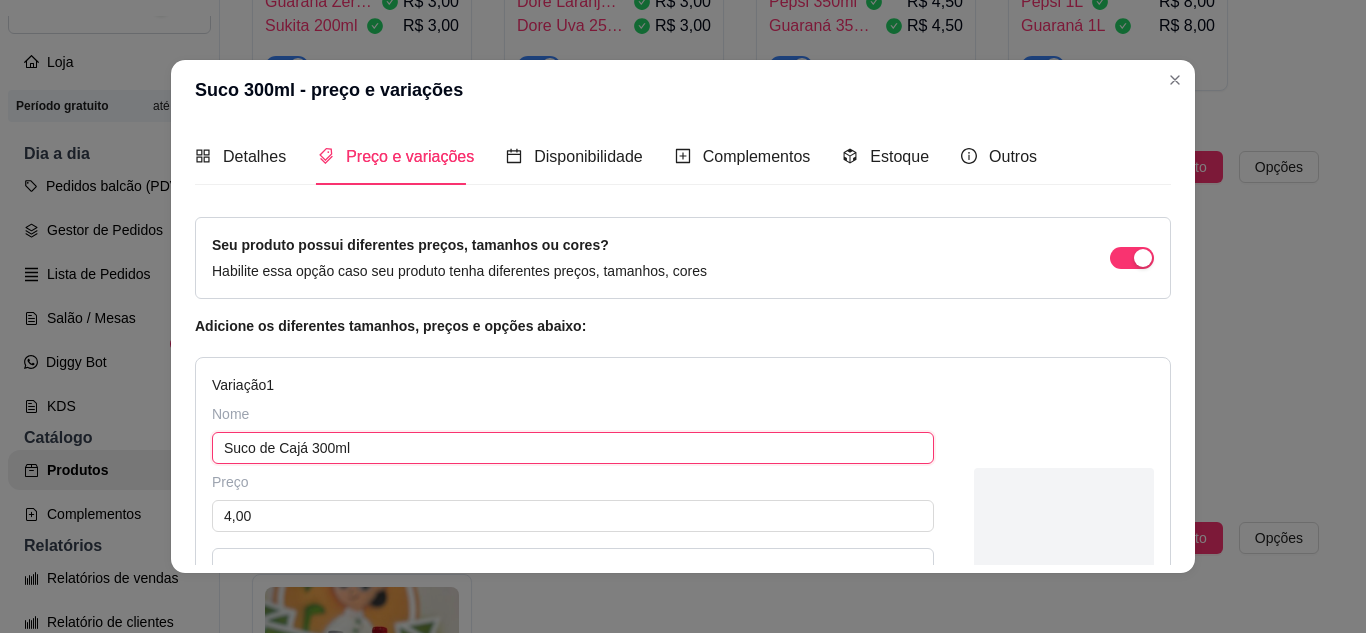 drag, startPoint x: 361, startPoint y: 445, endPoint x: 55, endPoint y: 445, distance: 306 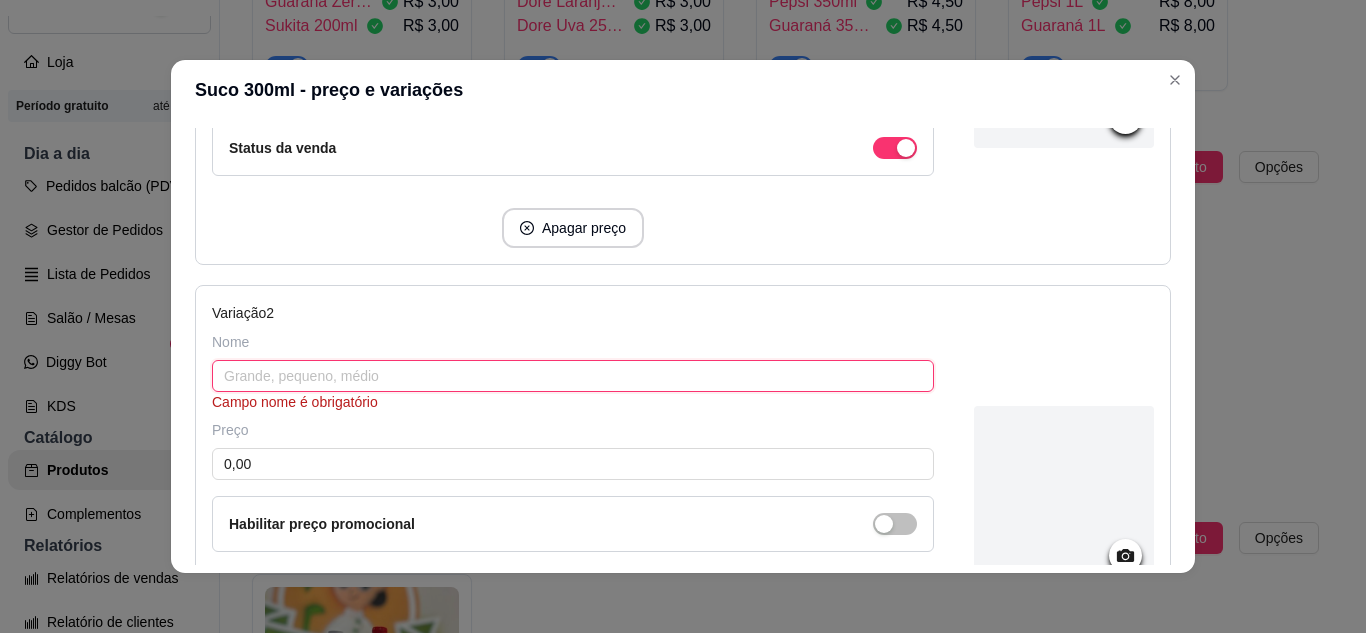 click at bounding box center [573, 376] 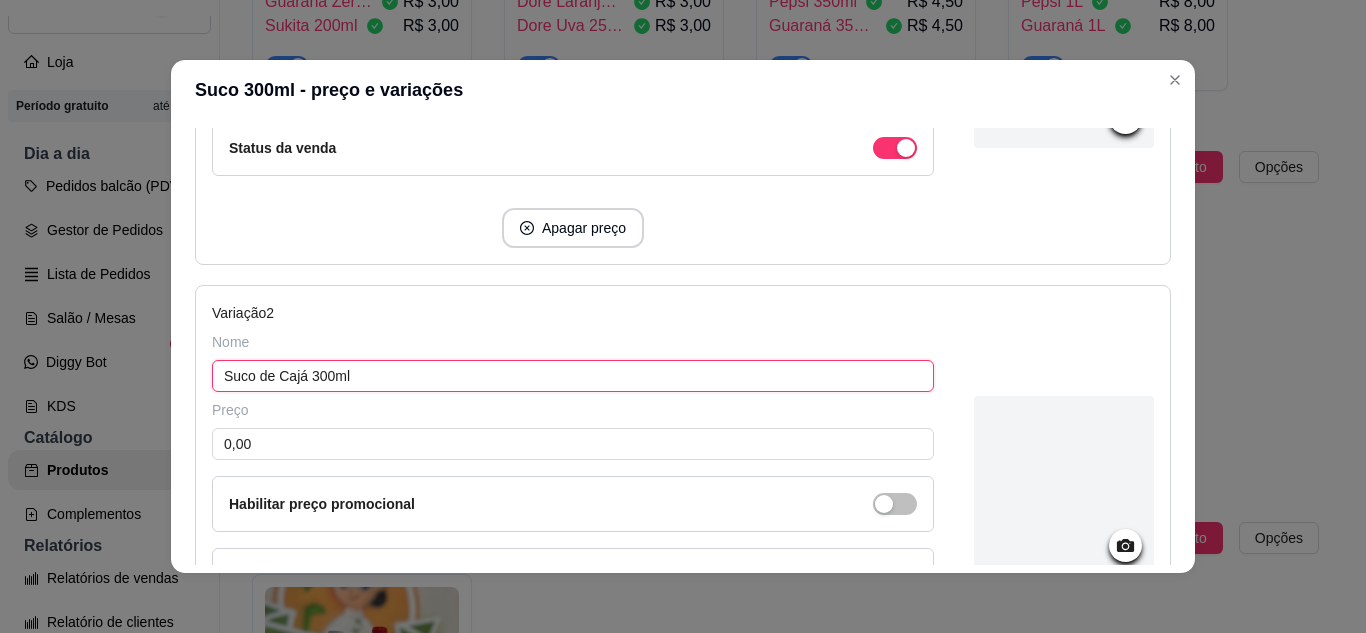 click on "Suco de Cajá 300ml" at bounding box center [573, 376] 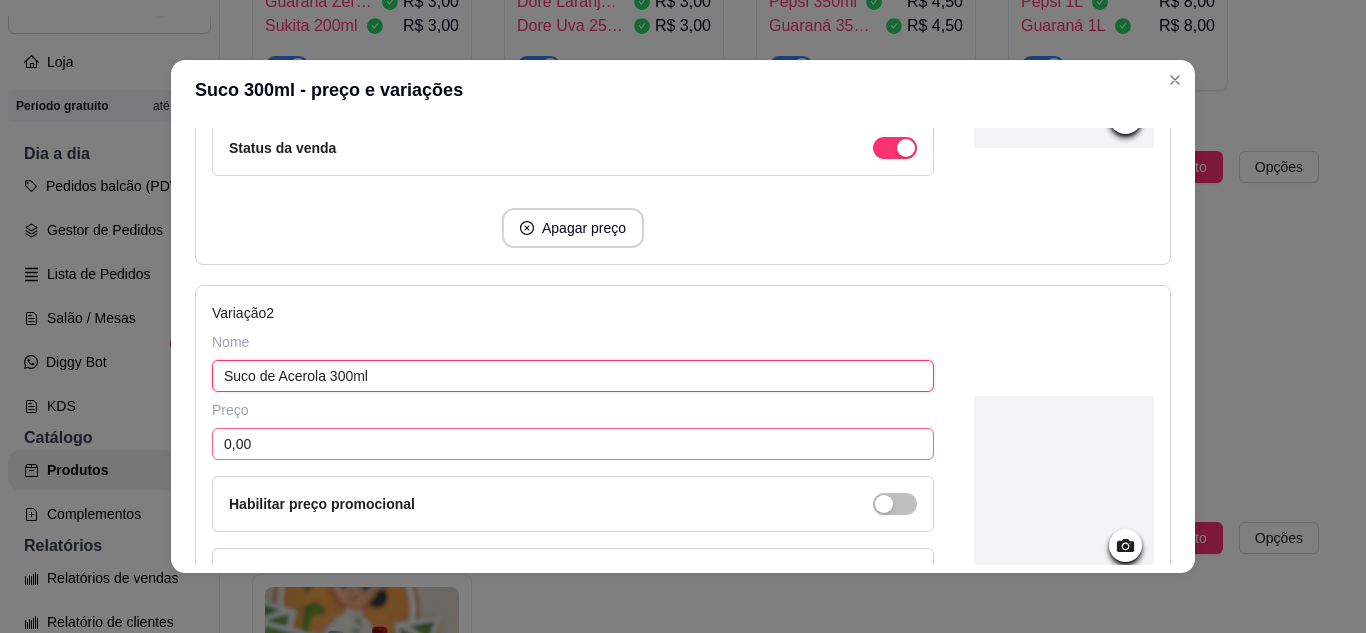 type on "Suco de Acerola 300ml" 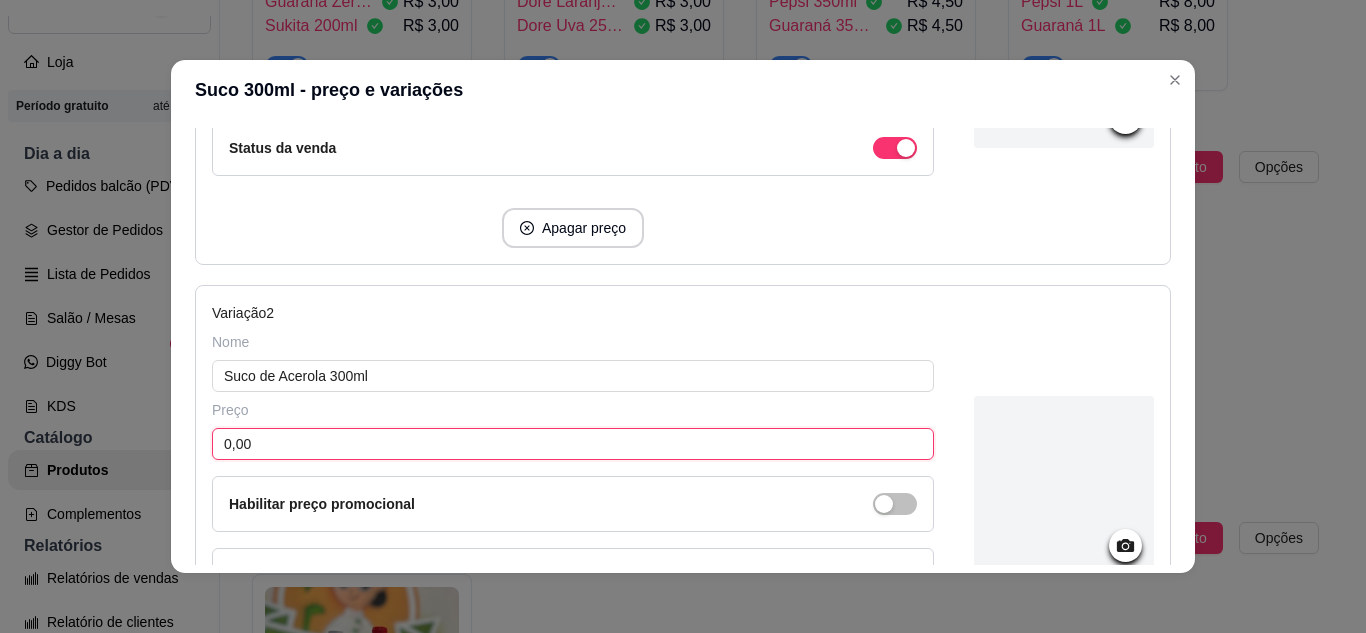 drag, startPoint x: 281, startPoint y: 456, endPoint x: 237, endPoint y: 469, distance: 45.88028 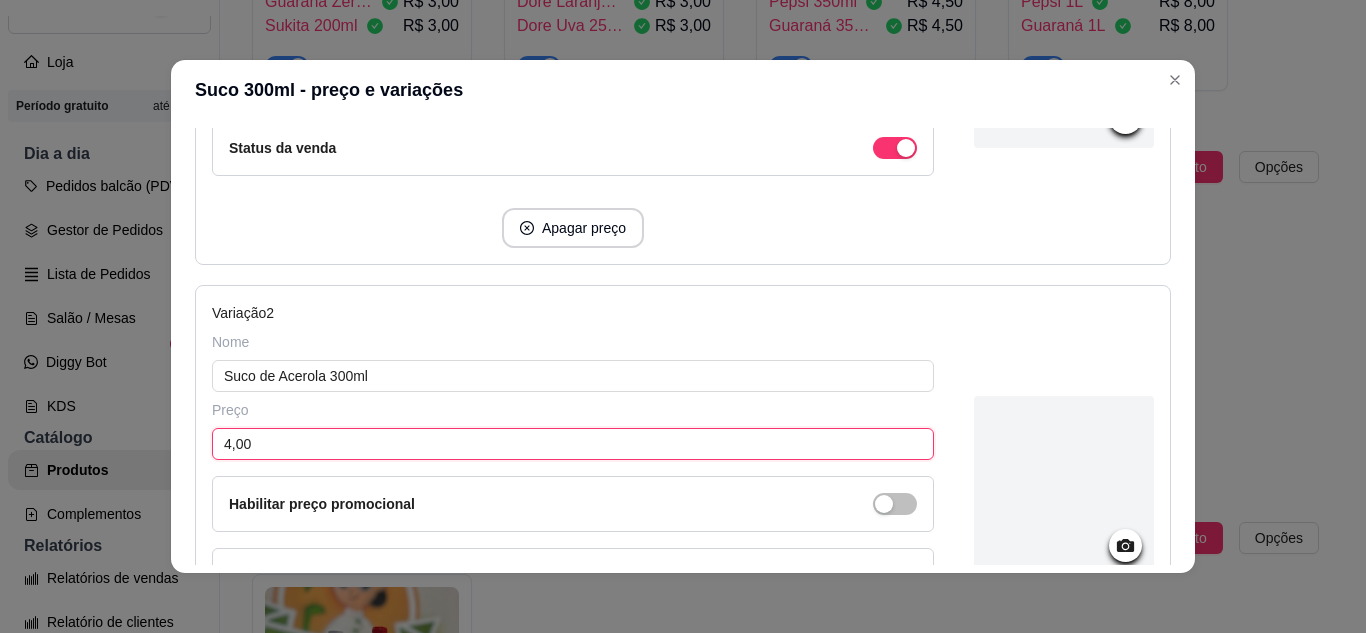 scroll, scrollTop: 773, scrollLeft: 0, axis: vertical 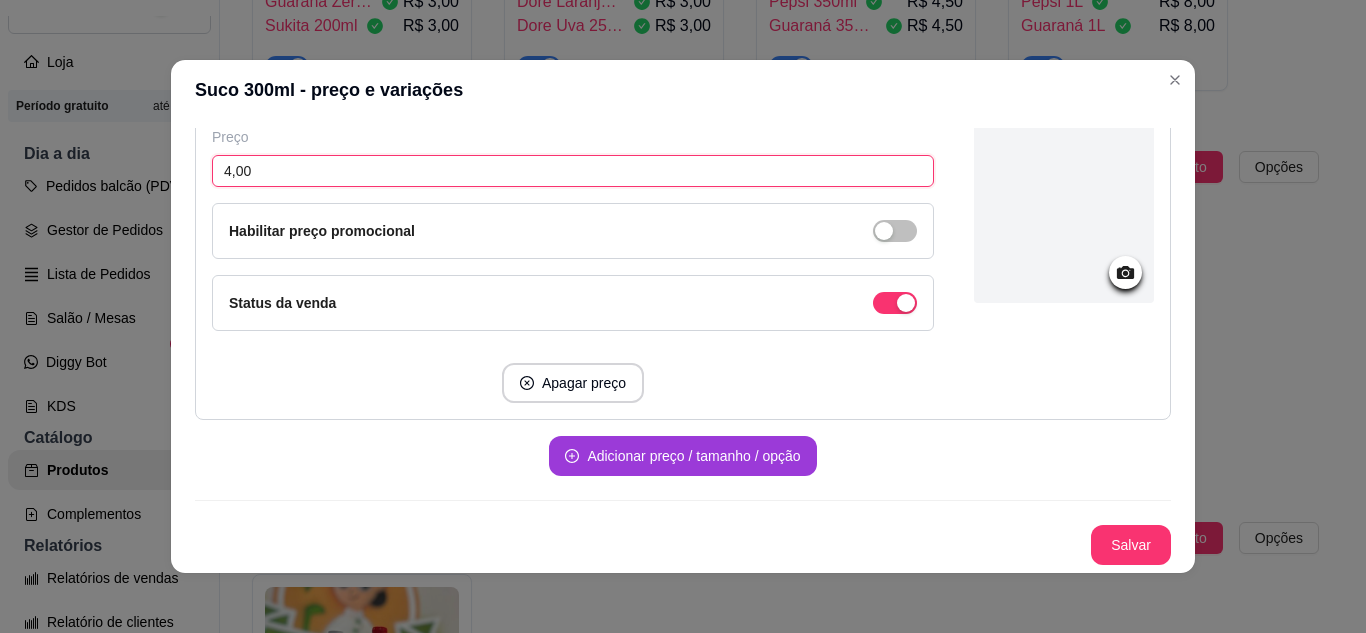 type on "4,00" 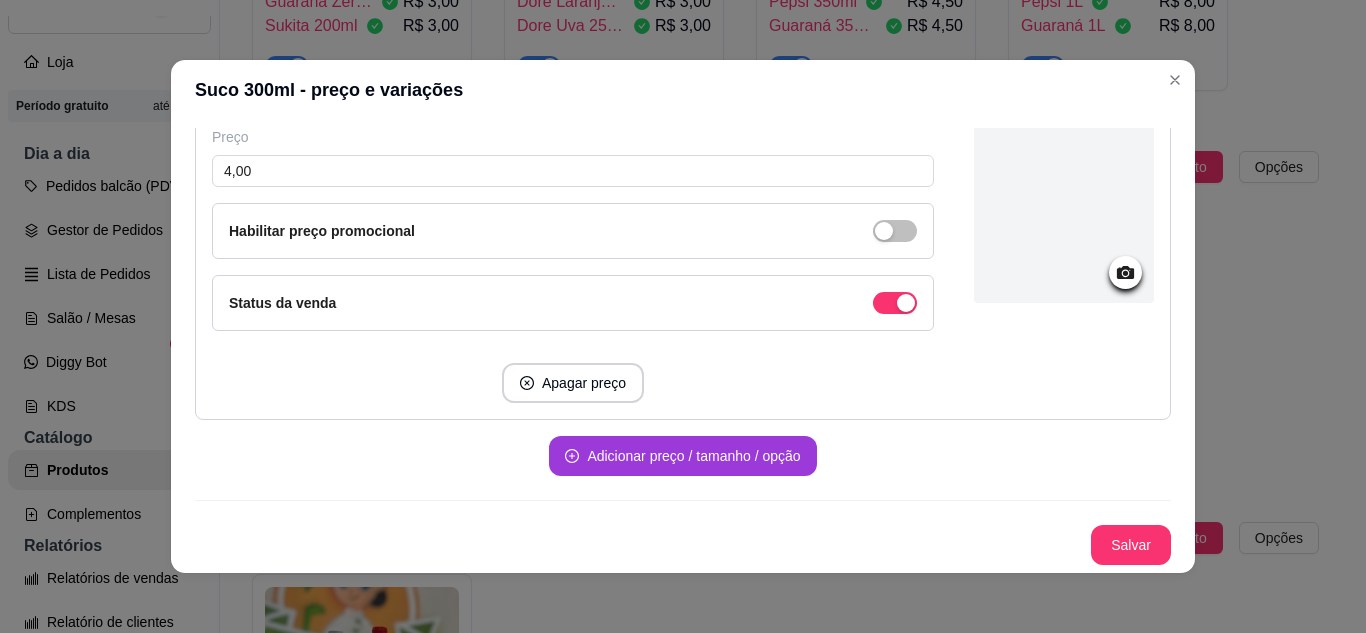 click on "Adicionar preço / tamanho / opção" at bounding box center (682, 456) 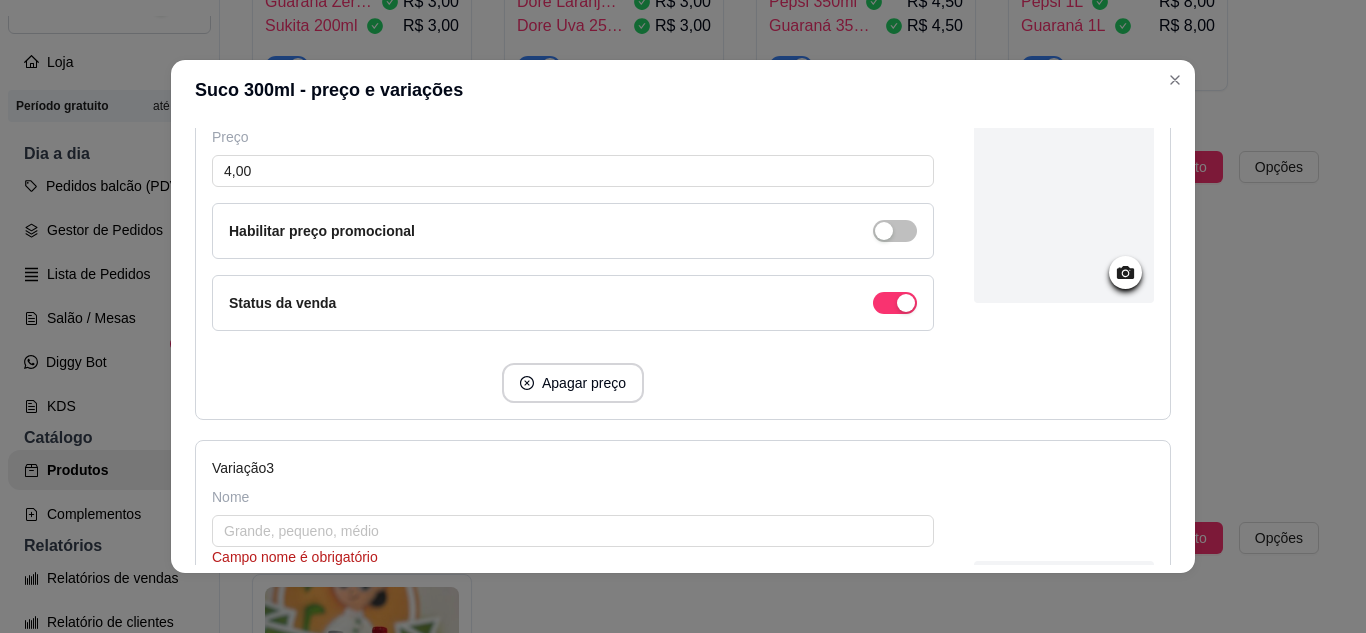 click on "Campo nome é obrigatório" at bounding box center [573, 557] 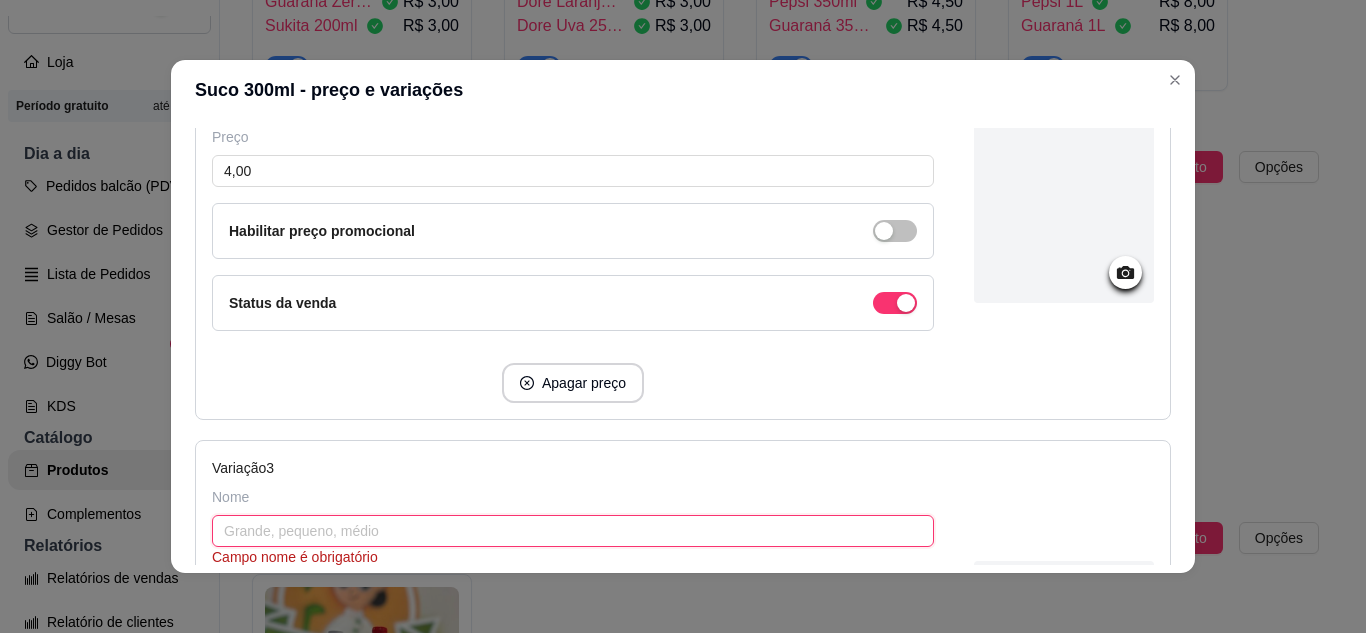 click at bounding box center (573, 531) 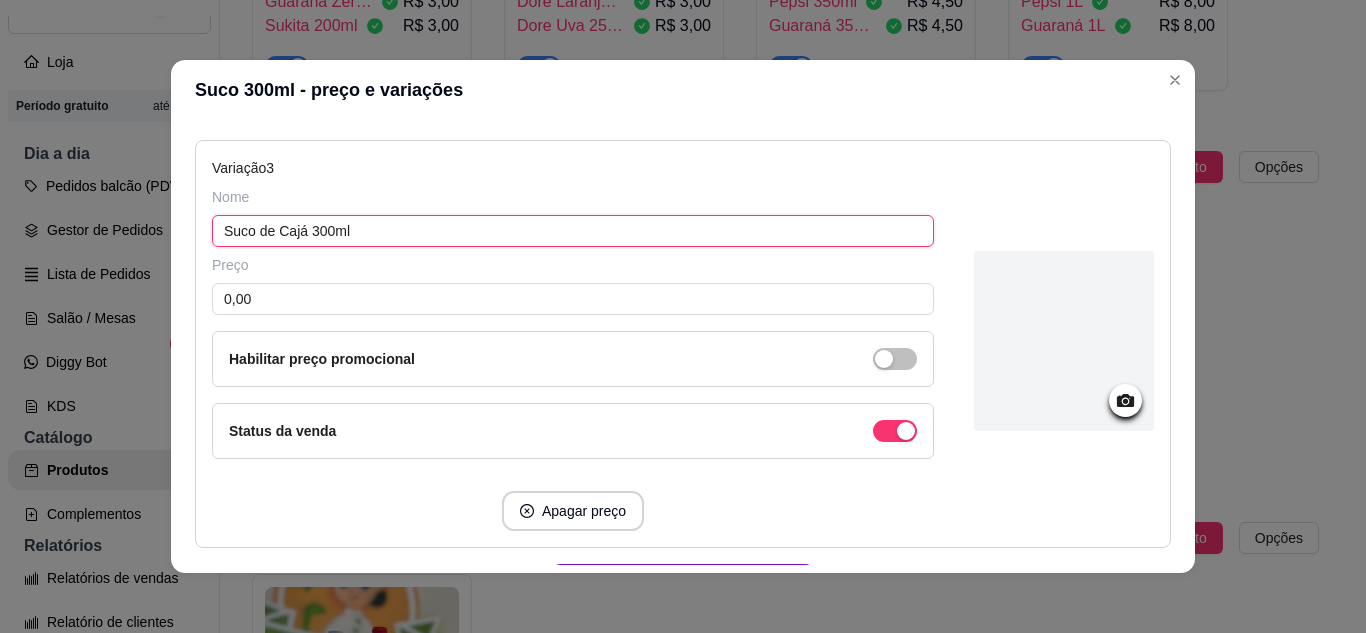 scroll, scrollTop: 1173, scrollLeft: 0, axis: vertical 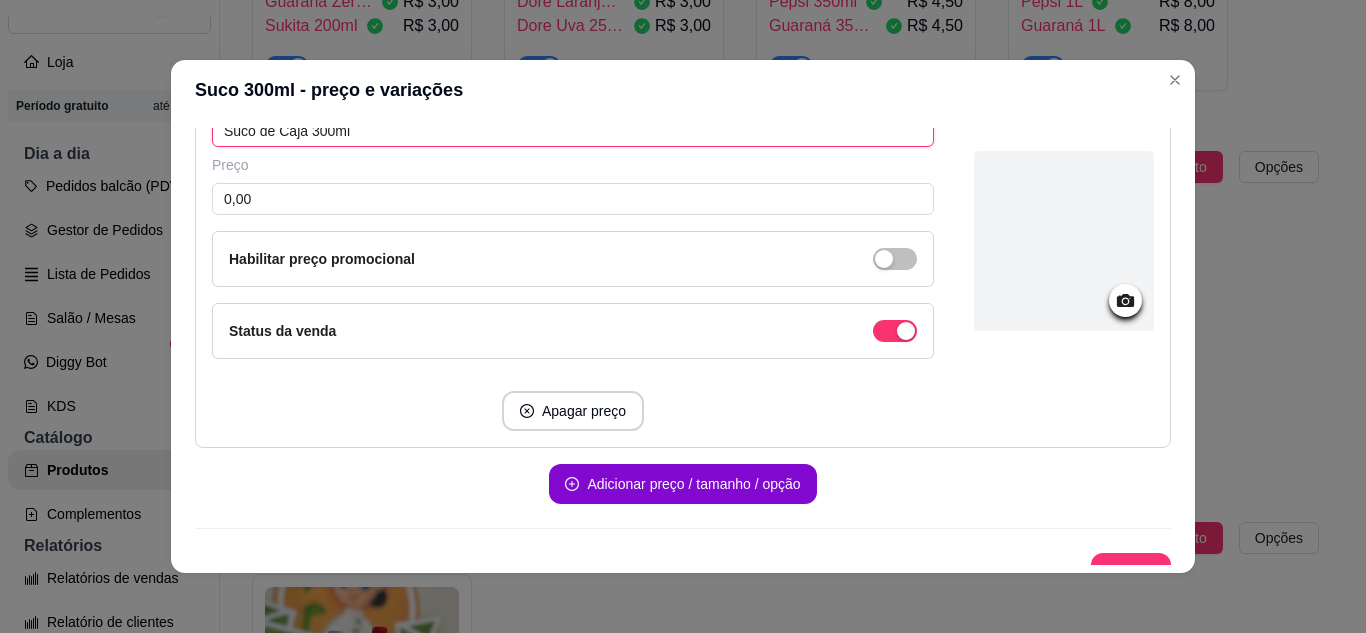 click on "Suco de Cajá 300ml" at bounding box center (573, 131) 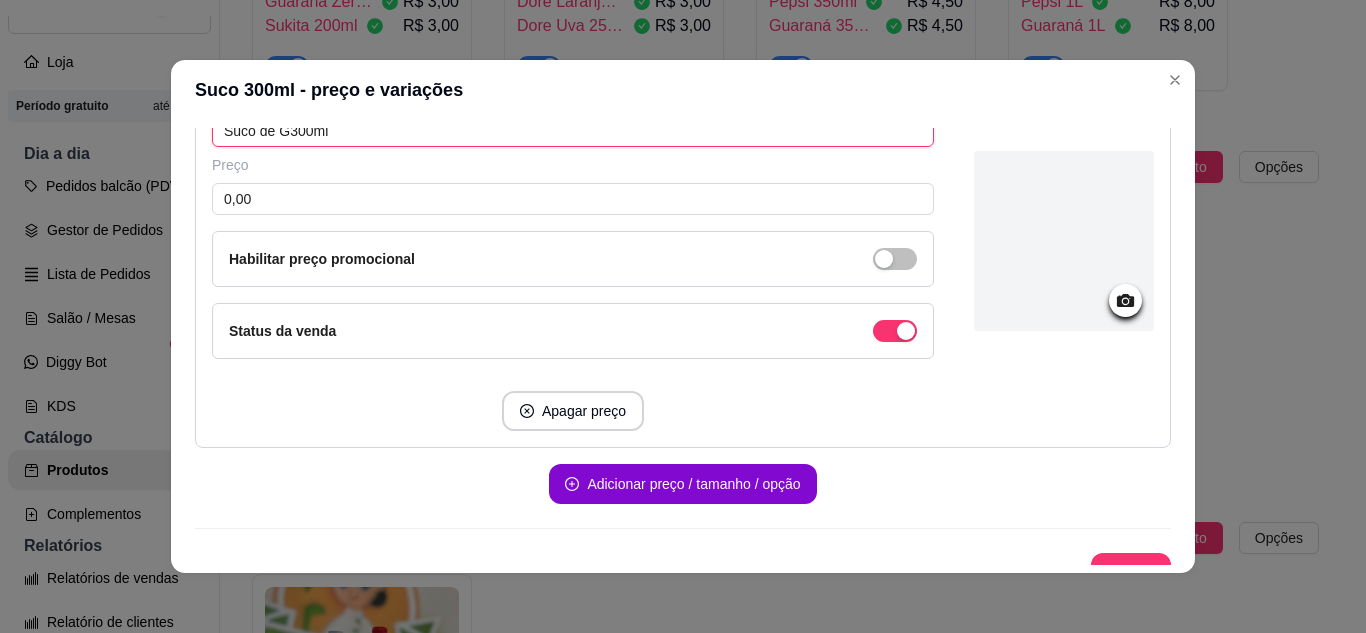 scroll, scrollTop: 1166, scrollLeft: 0, axis: vertical 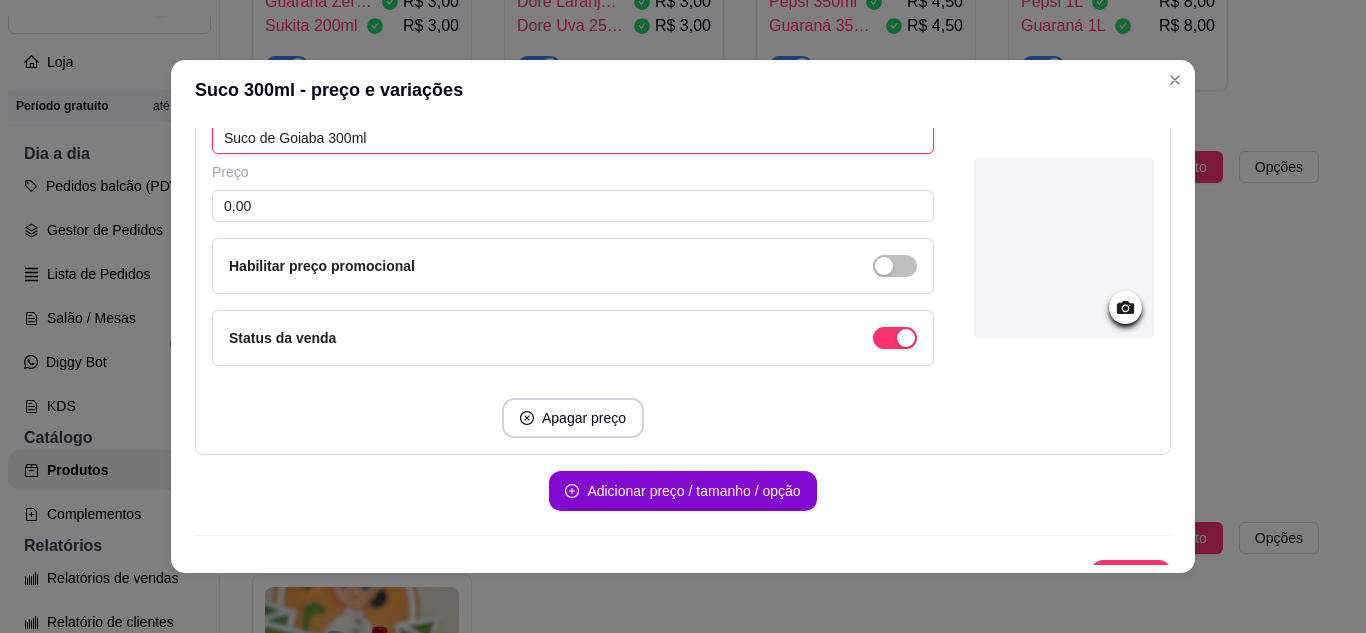 type on "Suco de Goiaba 300ml" 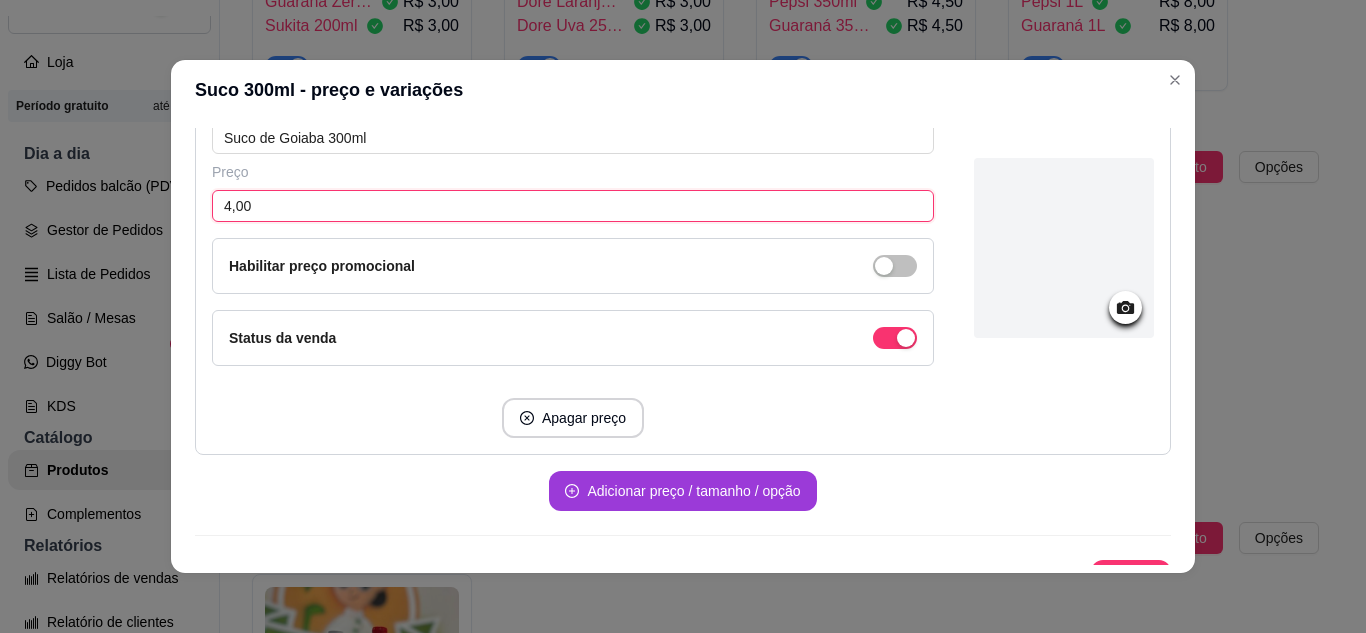 type on "4,00" 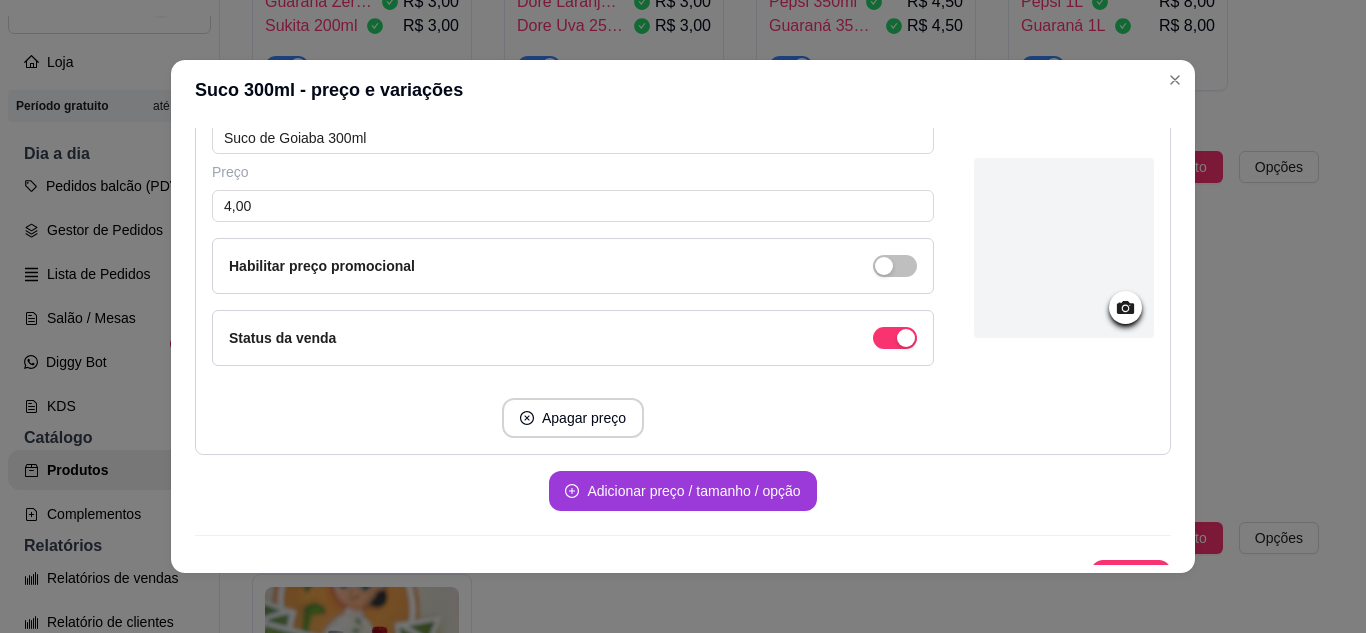 click on "Adicionar preço / tamanho / opção" at bounding box center [682, 491] 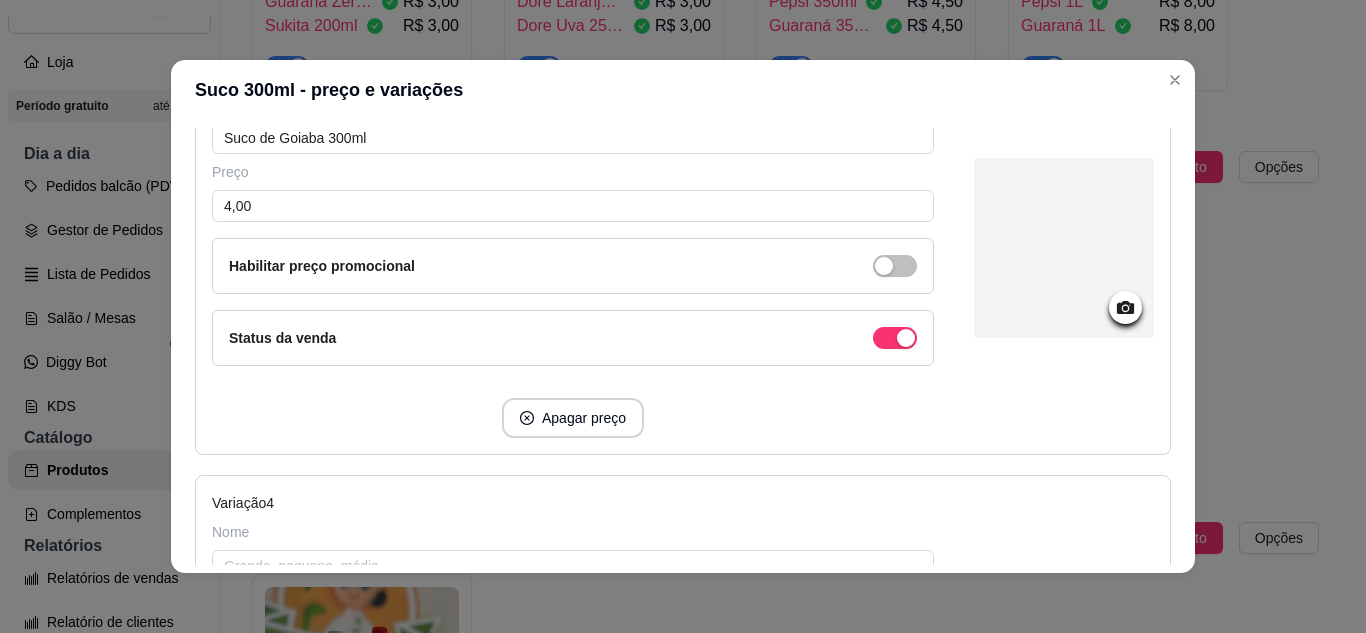 scroll, scrollTop: 1366, scrollLeft: 0, axis: vertical 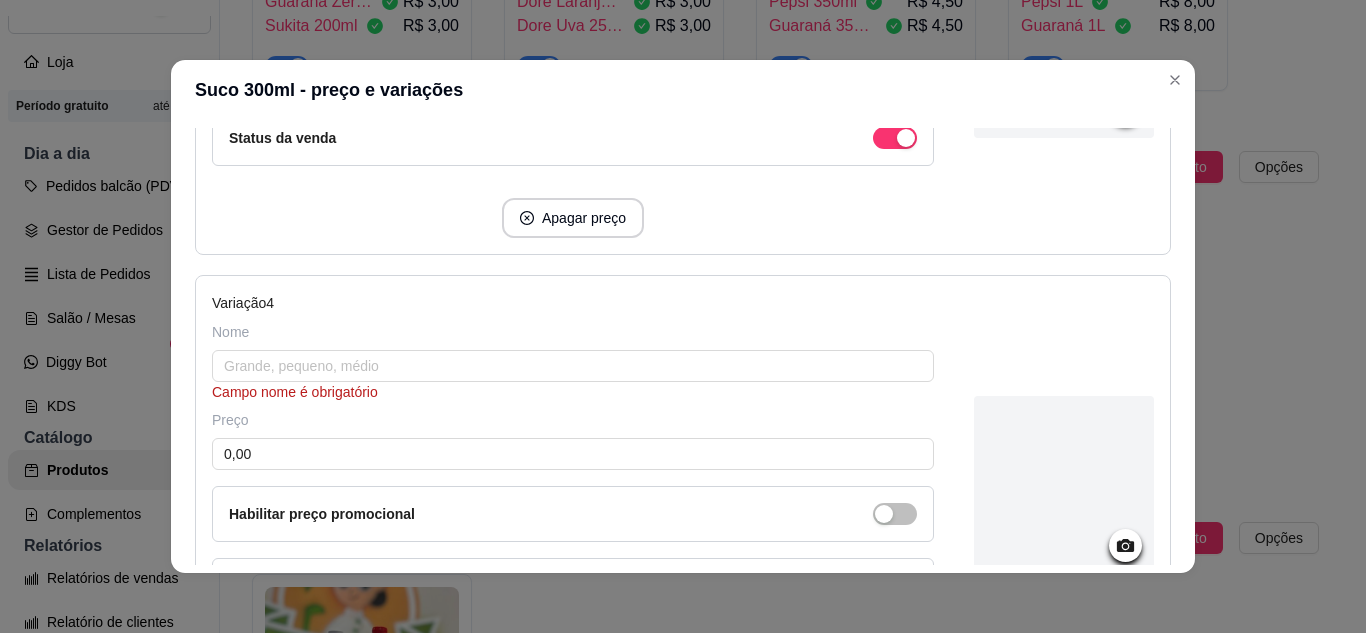 click on "Campo nome é obrigatório" at bounding box center [573, 392] 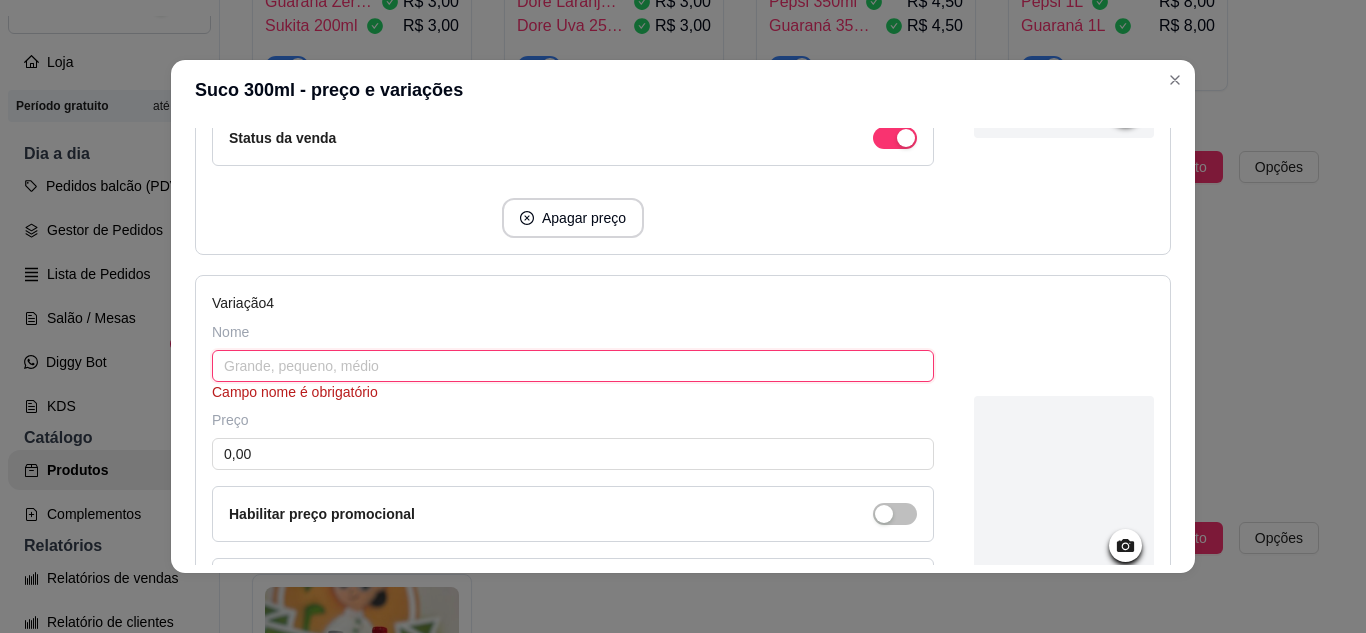 click at bounding box center [573, 366] 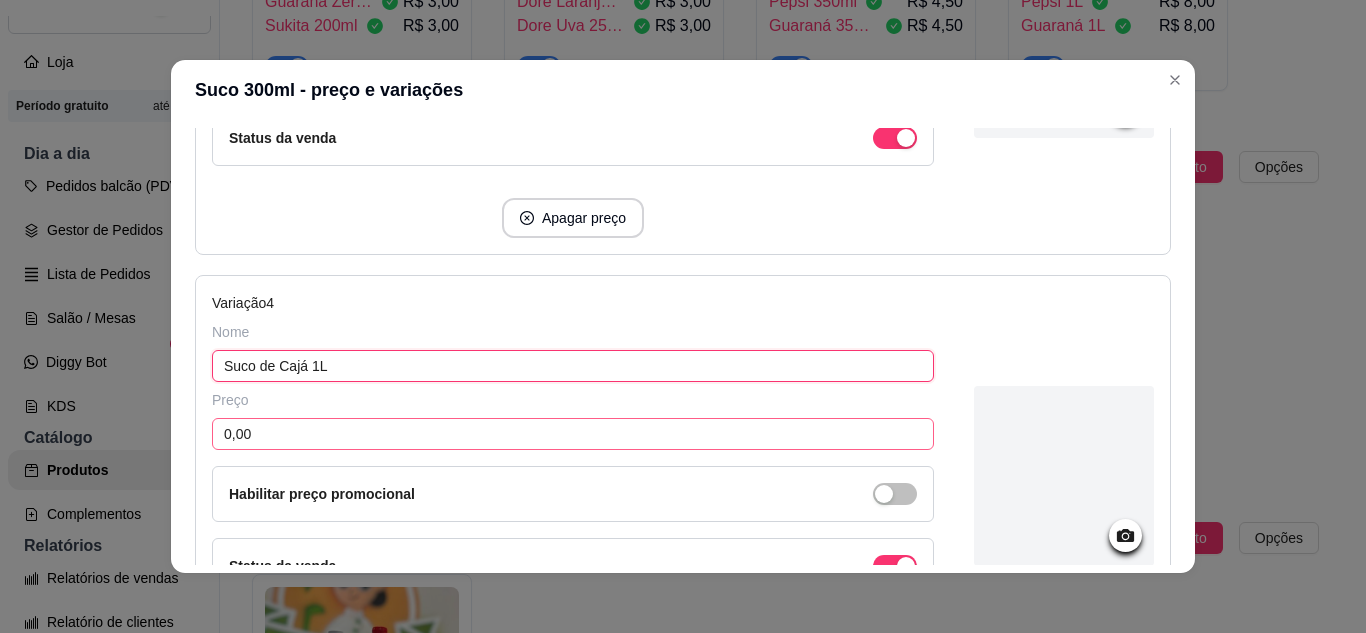 type on "Suco de Cajá 1L" 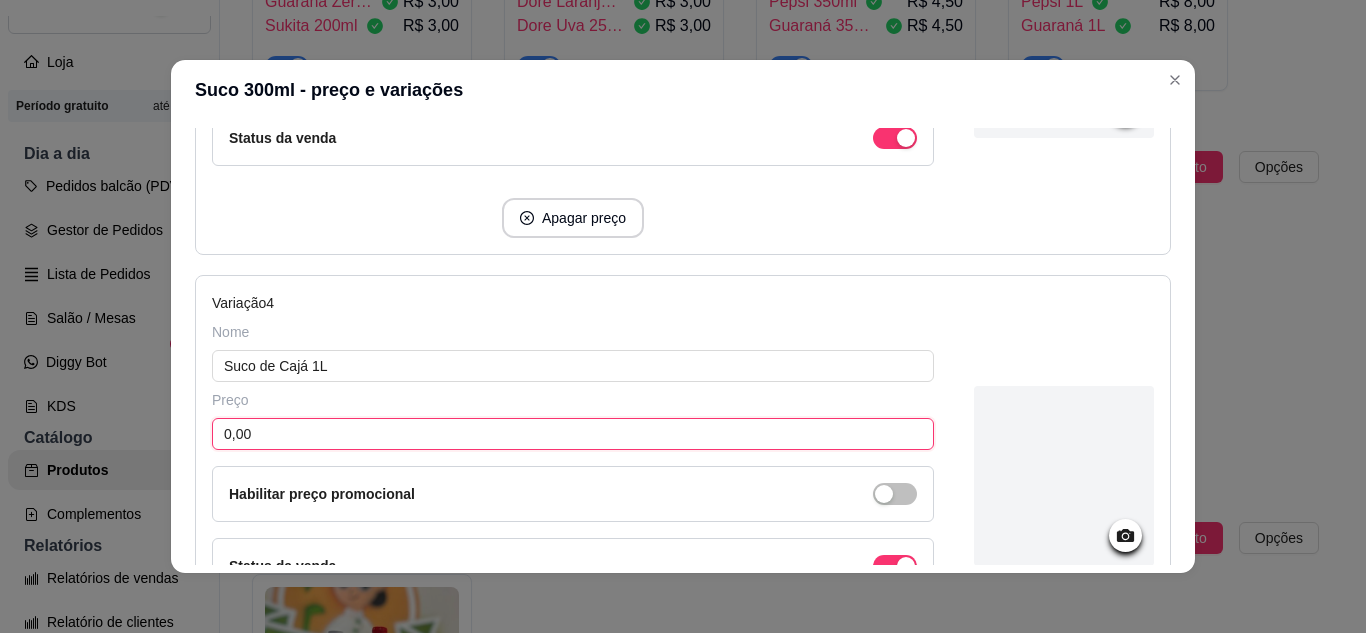 click on "0,00" at bounding box center (573, 434) 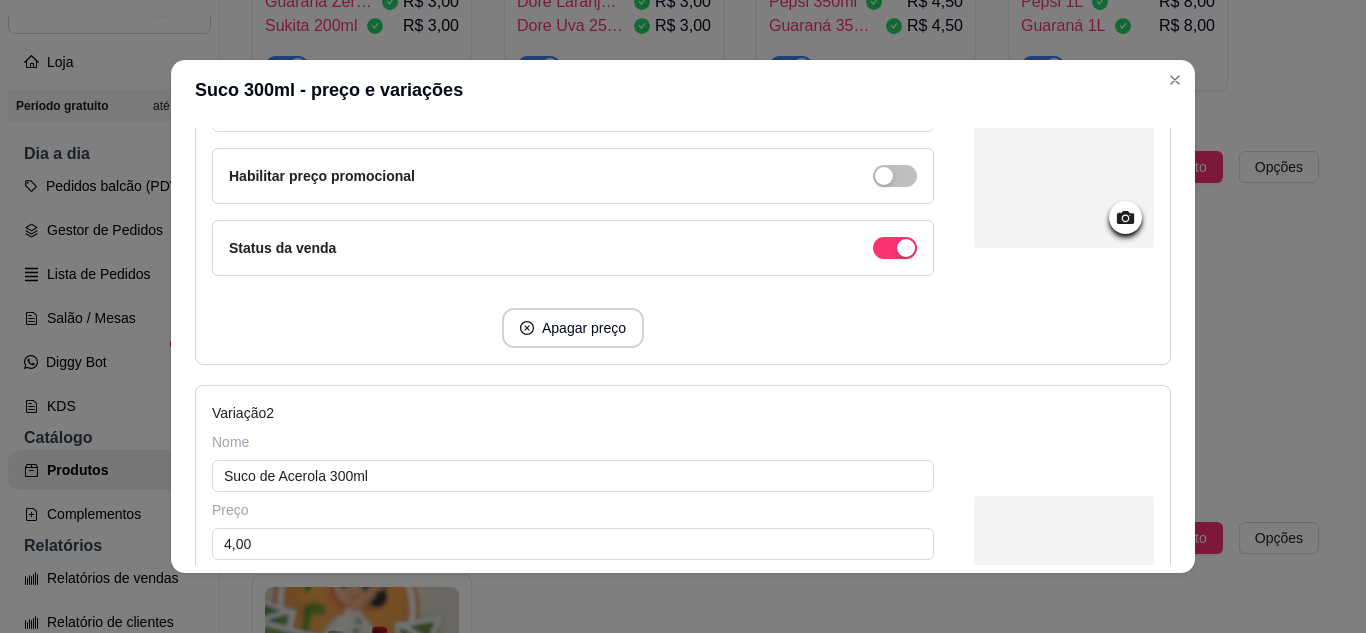 scroll, scrollTop: 500, scrollLeft: 0, axis: vertical 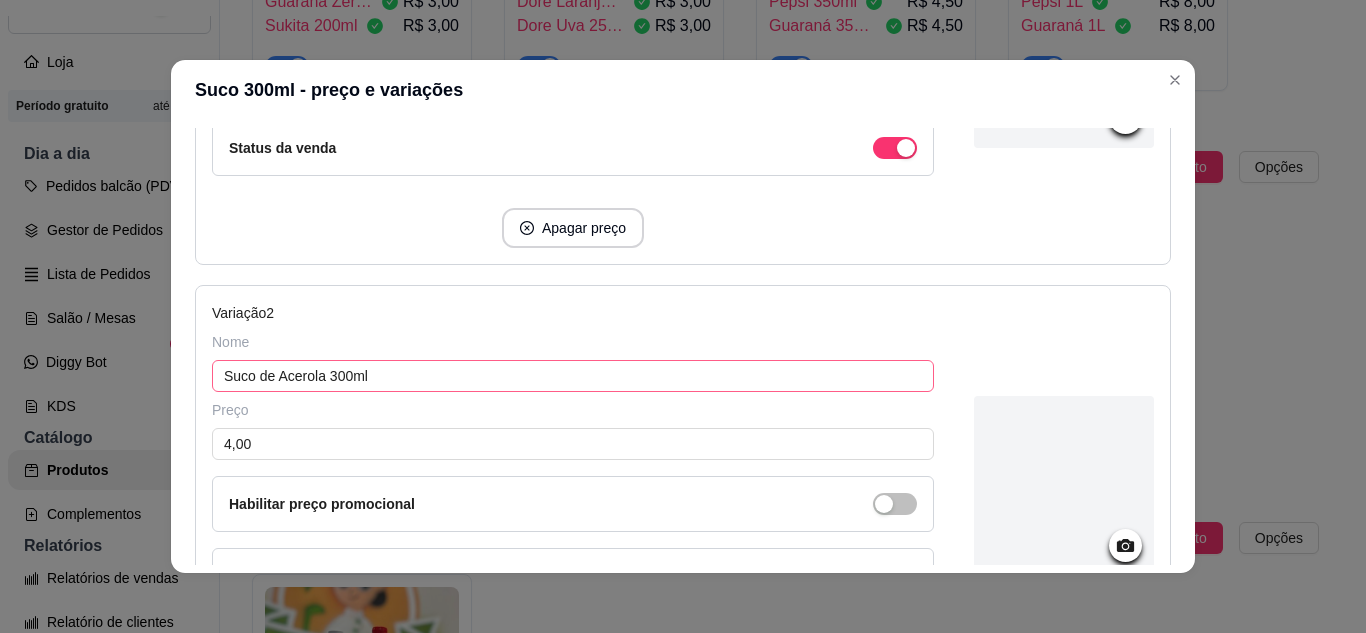 type on "10,00" 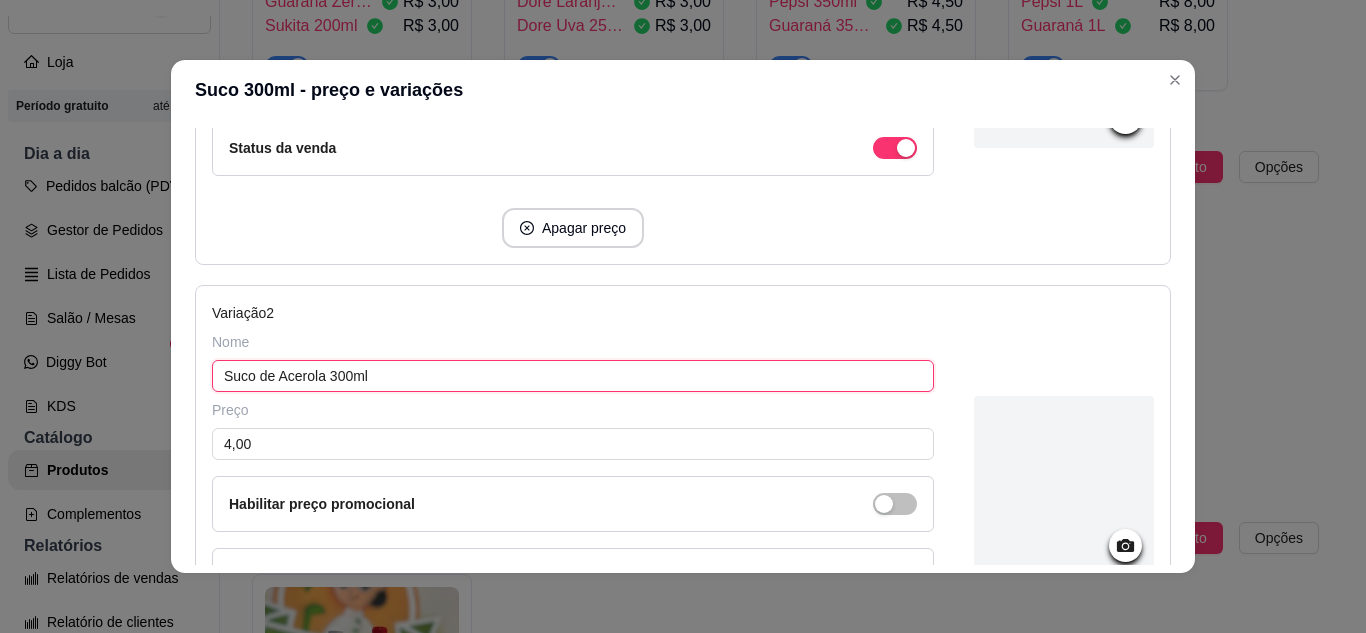 drag, startPoint x: 387, startPoint y: 367, endPoint x: 171, endPoint y: 360, distance: 216.1134 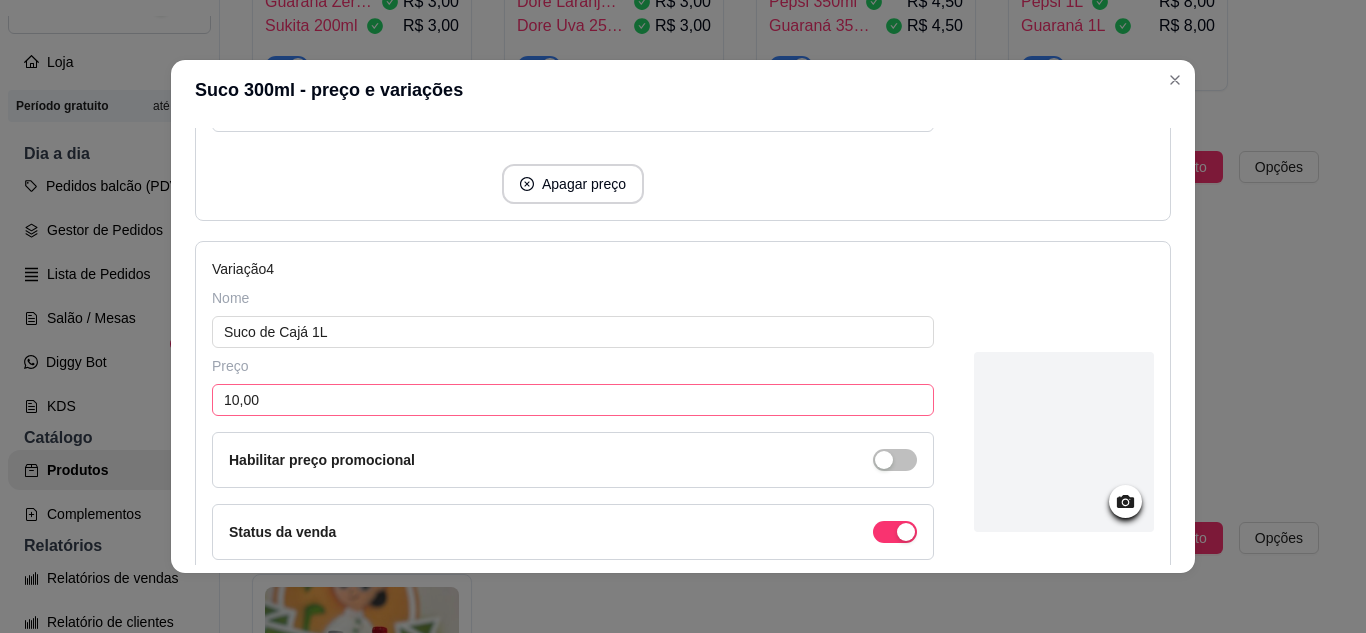 scroll, scrollTop: 1629, scrollLeft: 0, axis: vertical 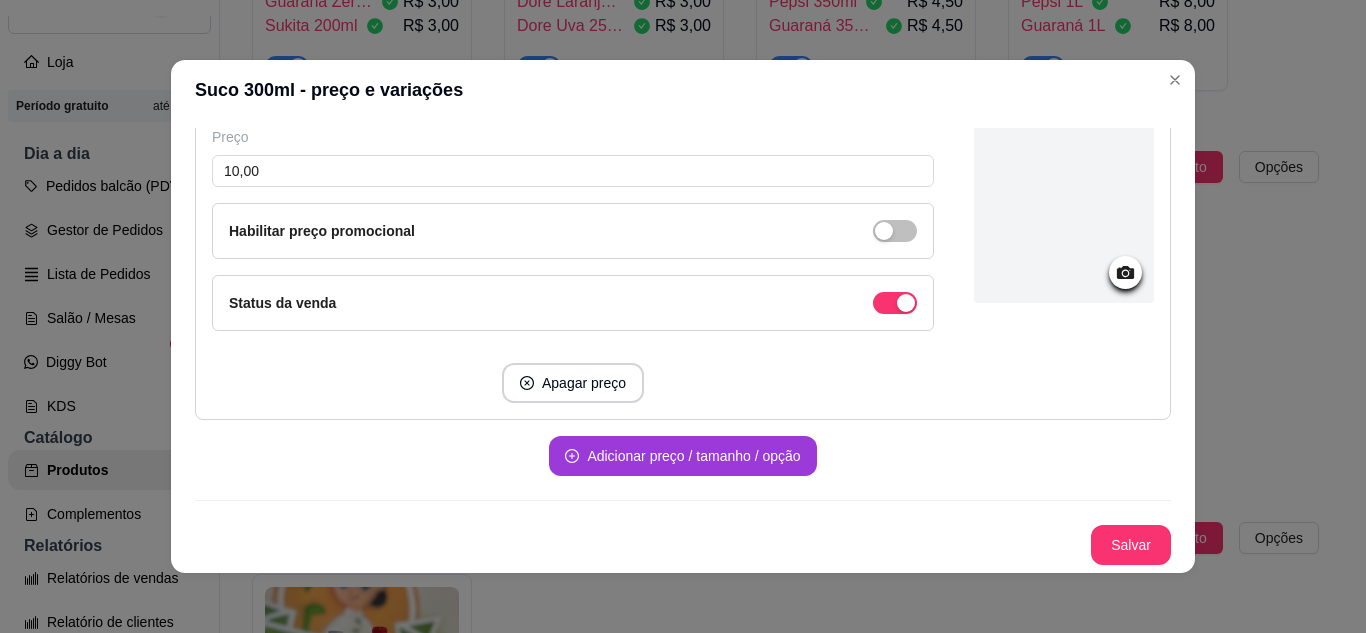 click on "Adicionar preço / tamanho / opção" at bounding box center (682, 456) 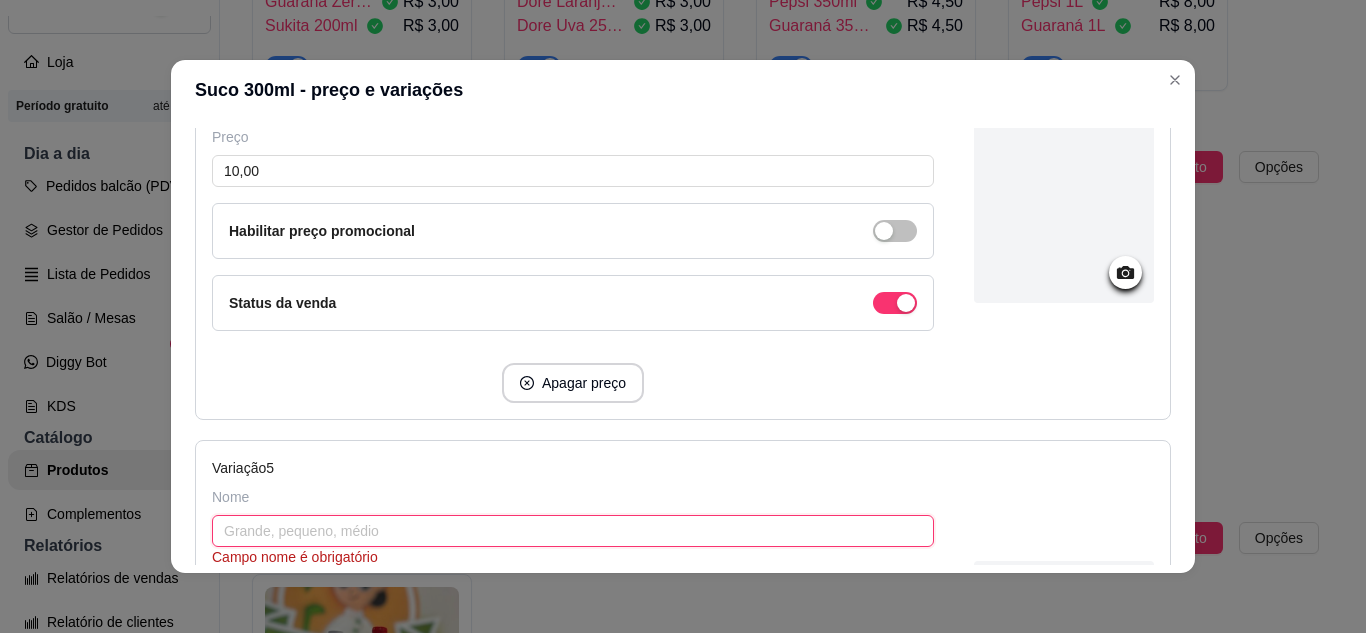 click at bounding box center (573, 531) 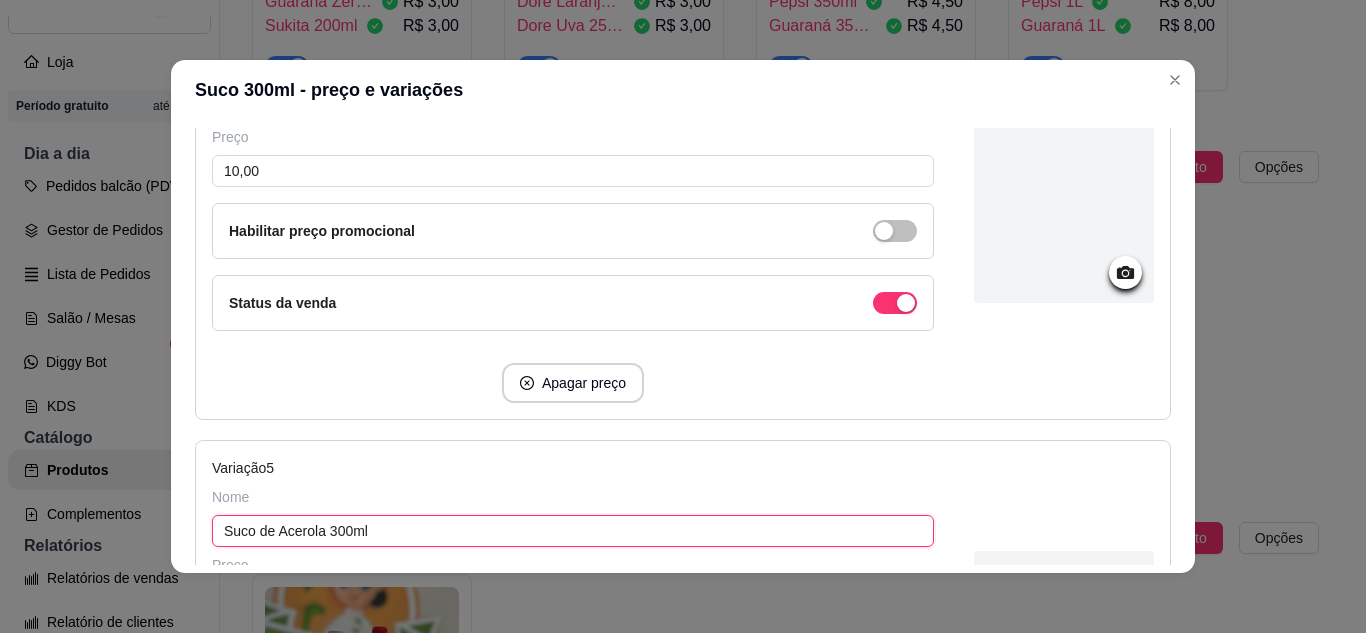 click on "Suco de Acerola 300ml" at bounding box center [573, 531] 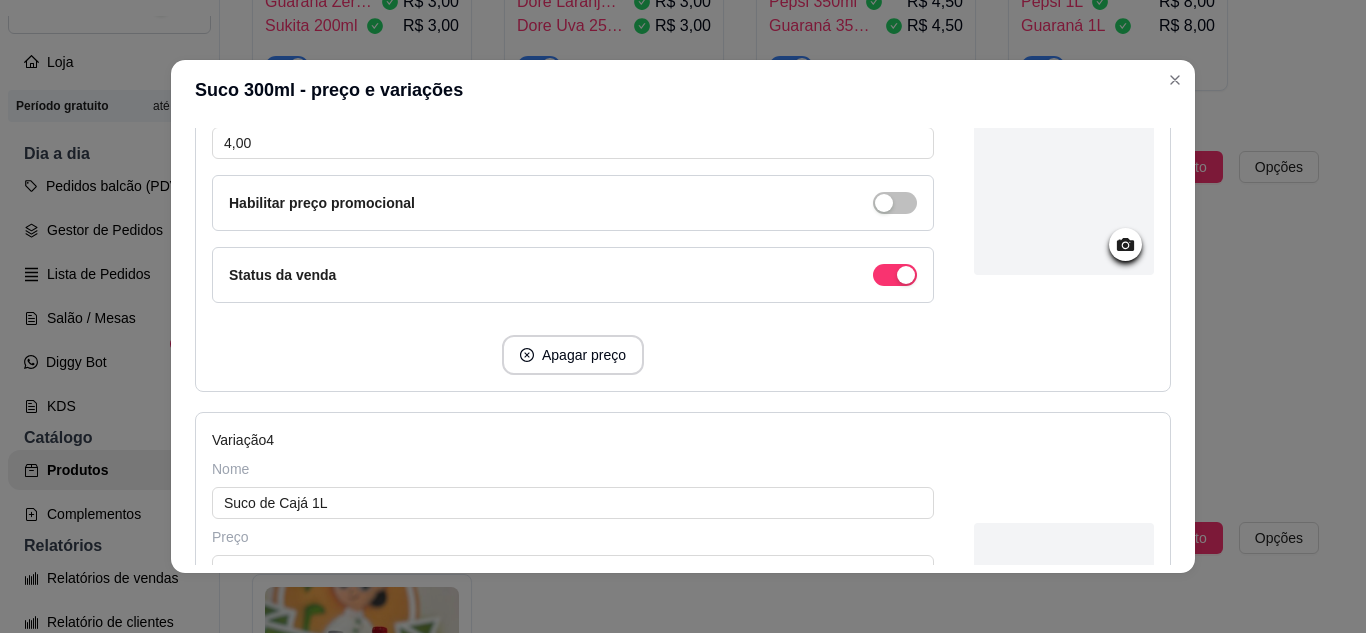 scroll, scrollTop: 1029, scrollLeft: 0, axis: vertical 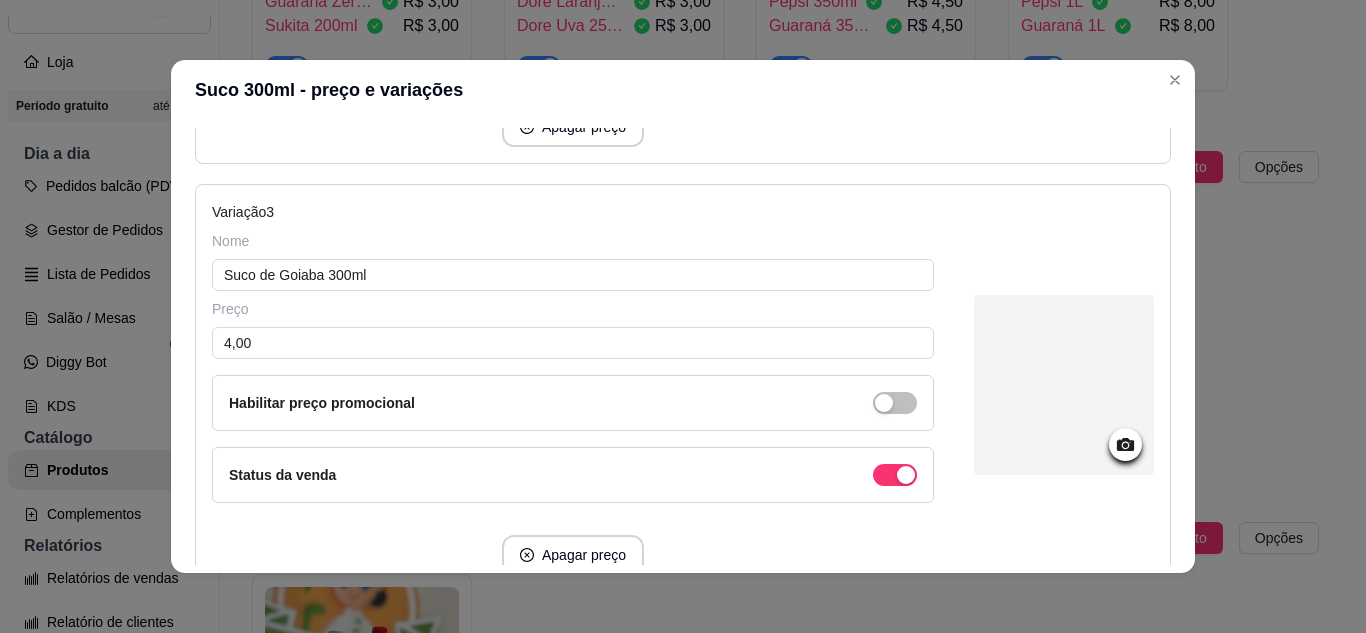 type on "Suco de Acerola 1L" 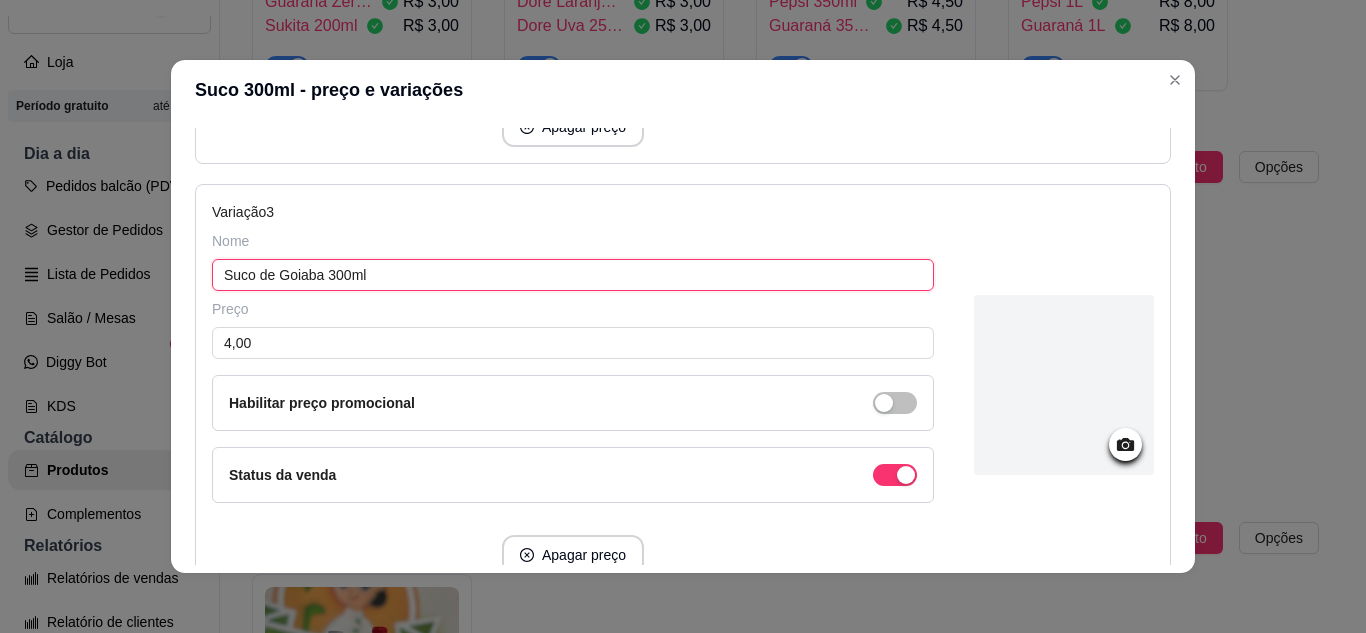 drag, startPoint x: 116, startPoint y: 262, endPoint x: 52, endPoint y: 262, distance: 64 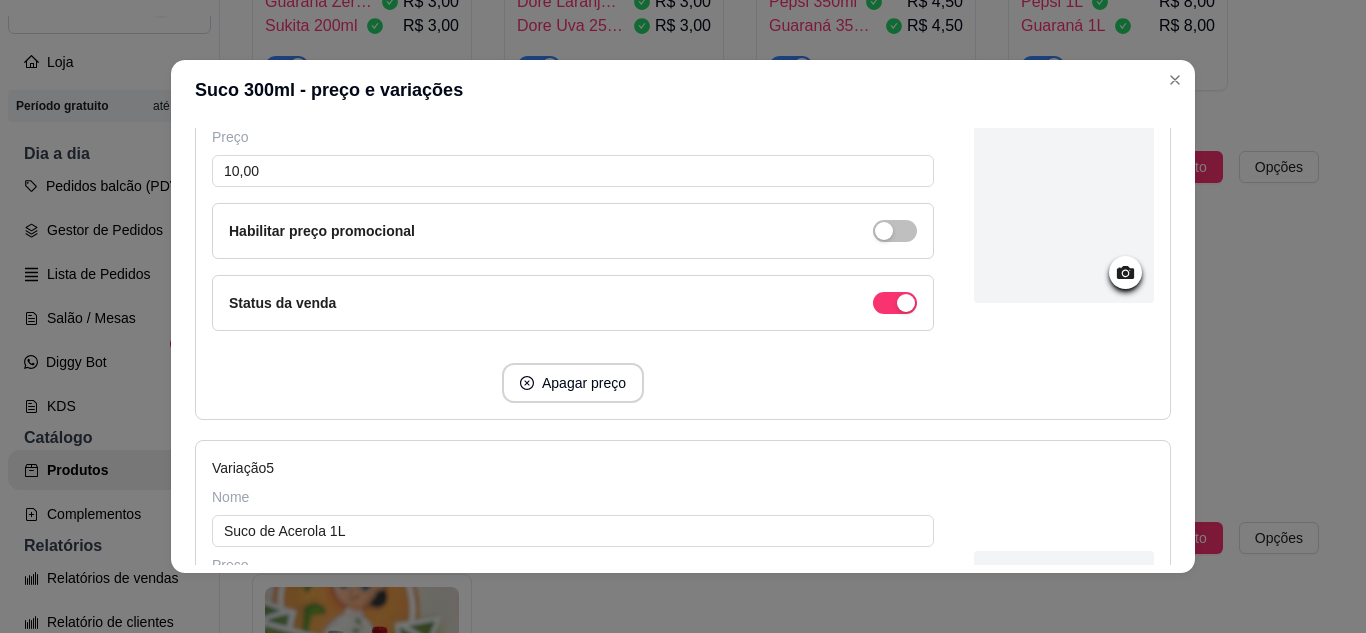 scroll, scrollTop: 2057, scrollLeft: 0, axis: vertical 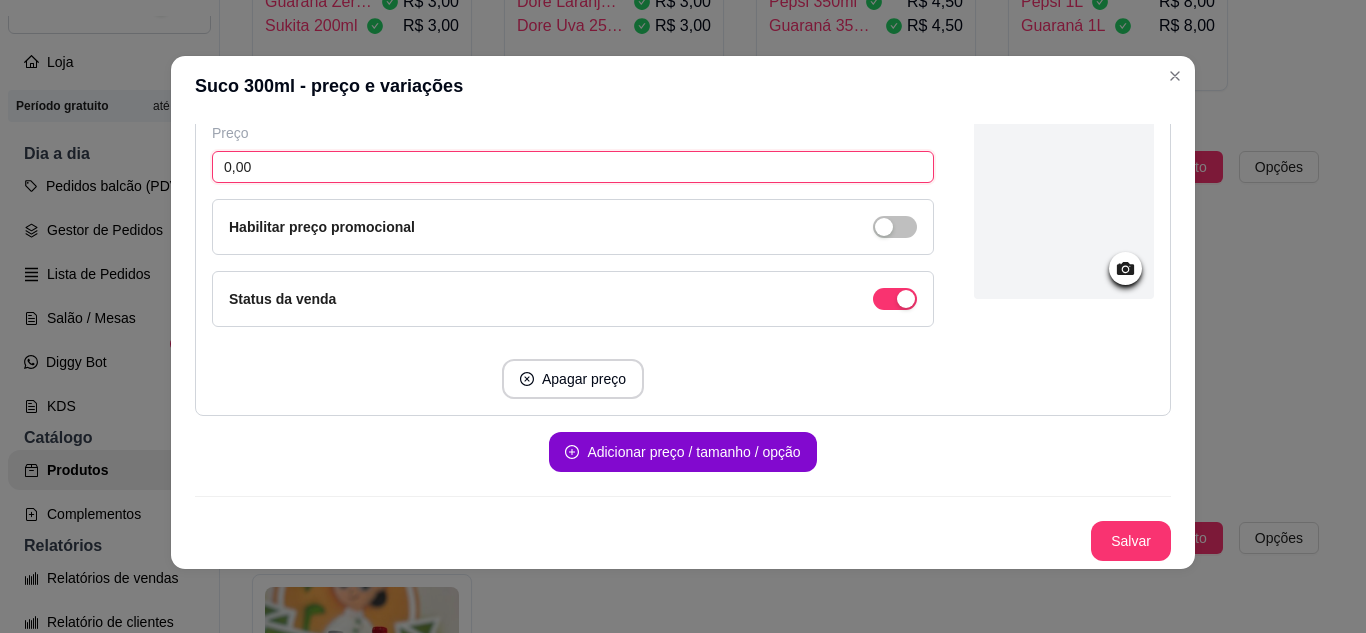 click on "0,00" at bounding box center [573, 167] 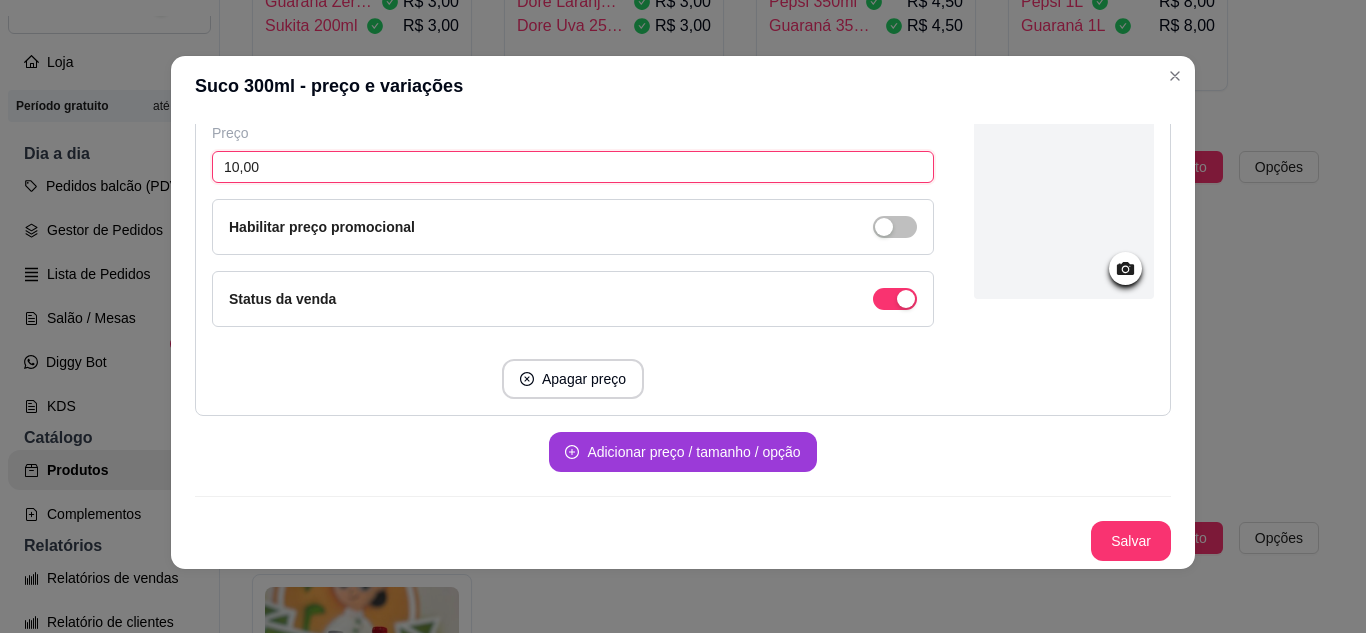 type on "10,00" 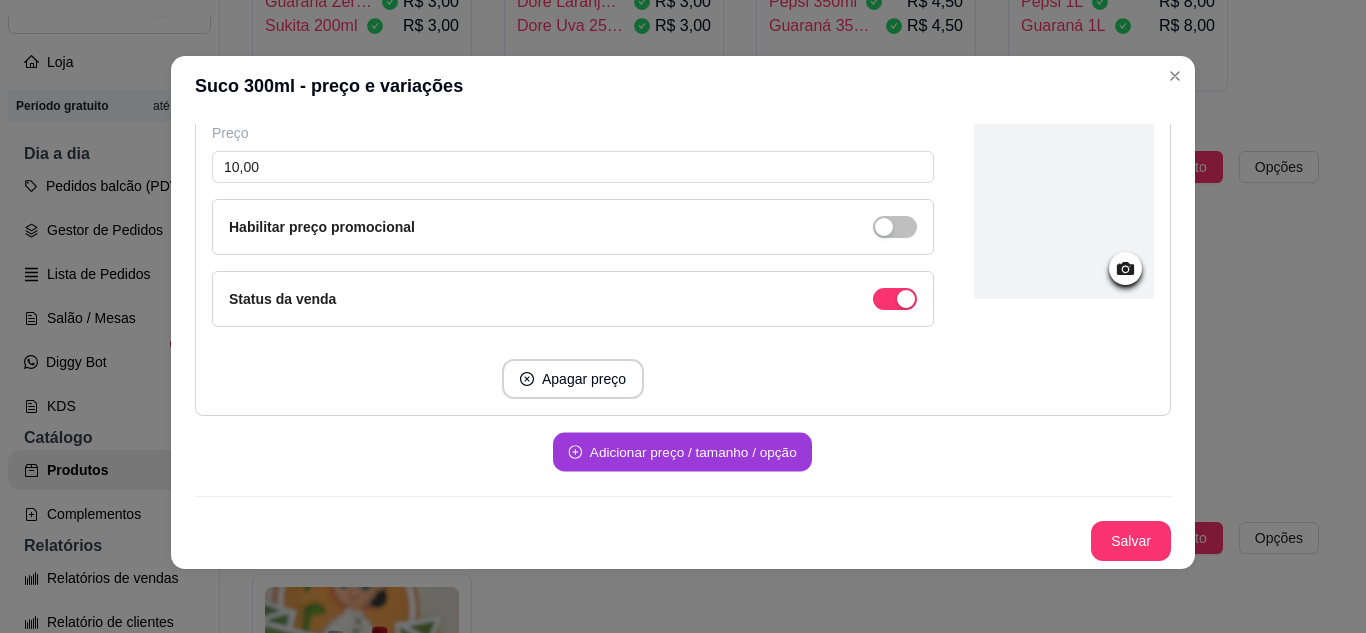 click on "Adicionar preço / tamanho / opção" at bounding box center (682, 452) 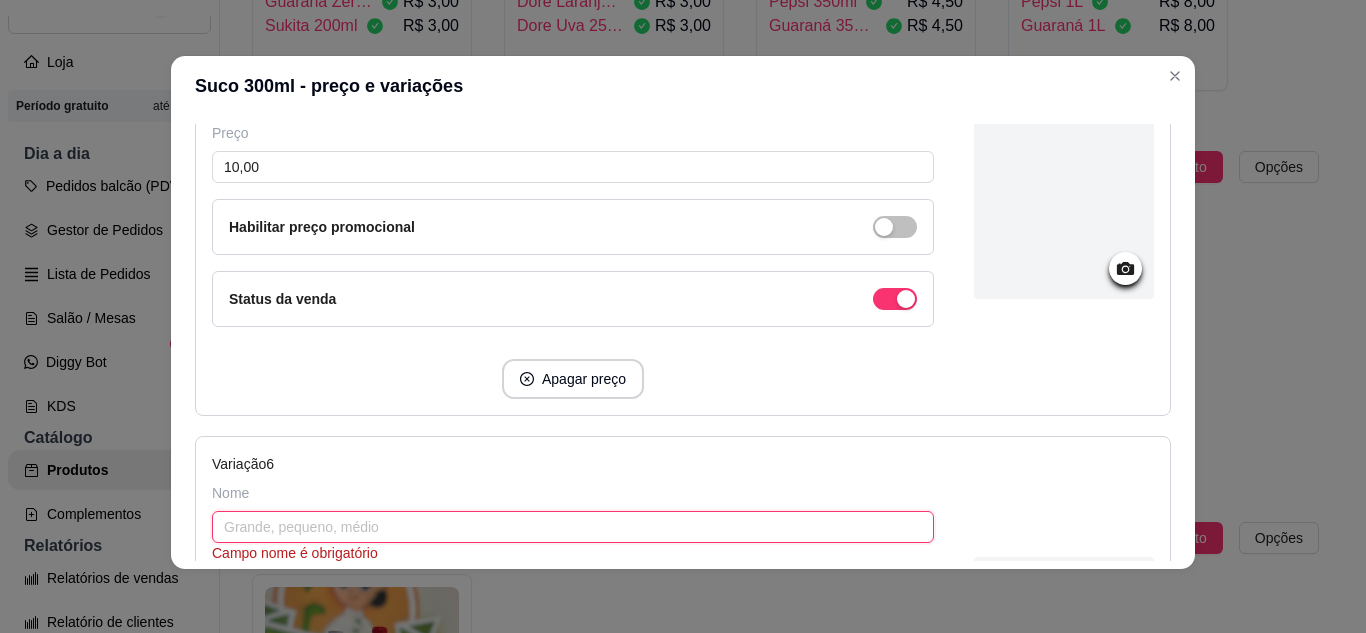 click at bounding box center (573, 527) 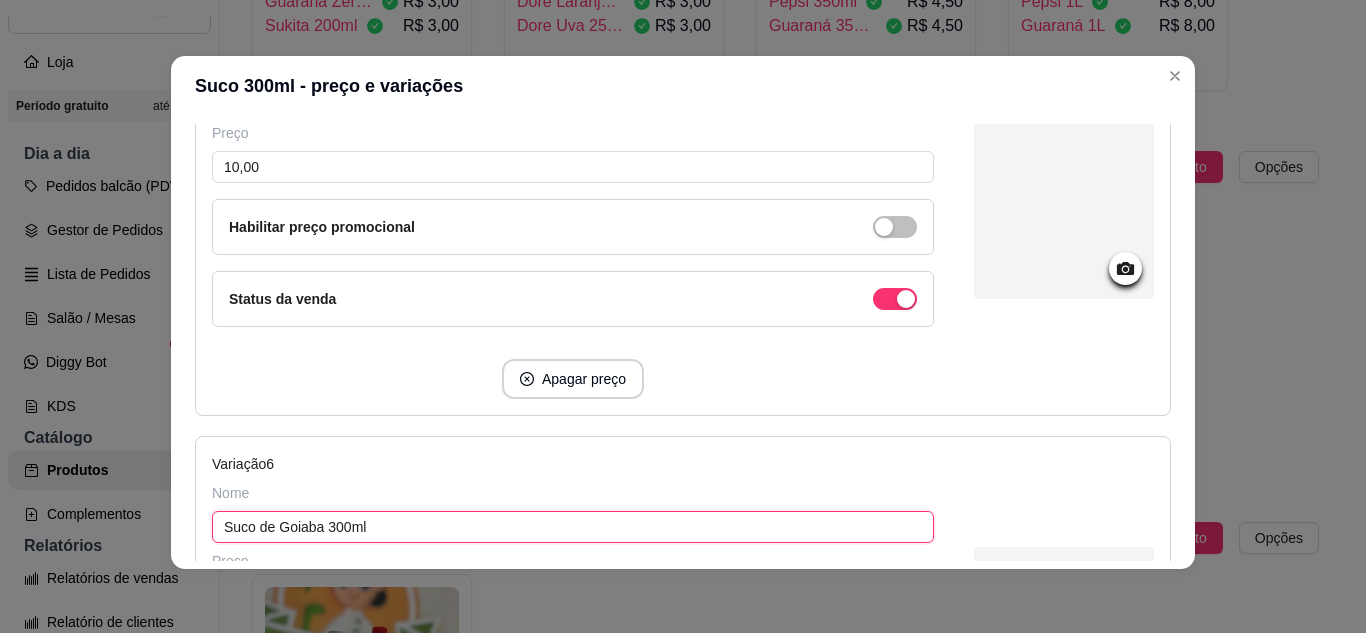 click on "Suco de Goiaba 300ml" at bounding box center (573, 527) 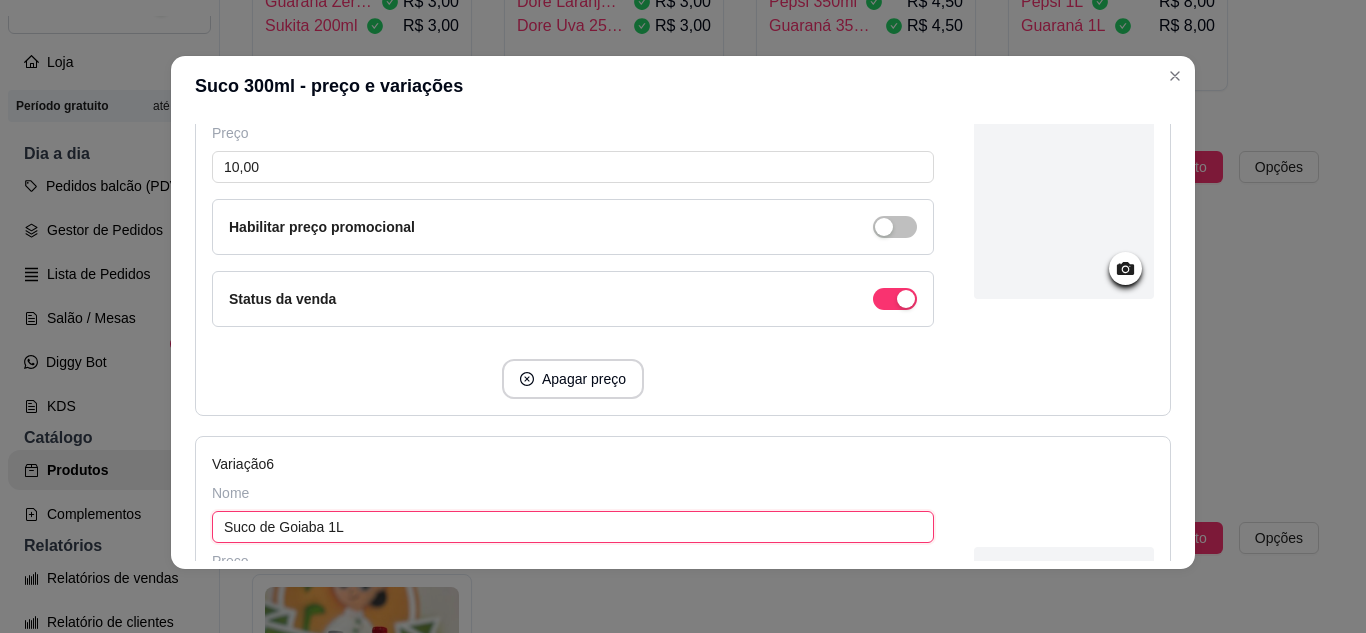 type on "Suco de Goiaba 1L" 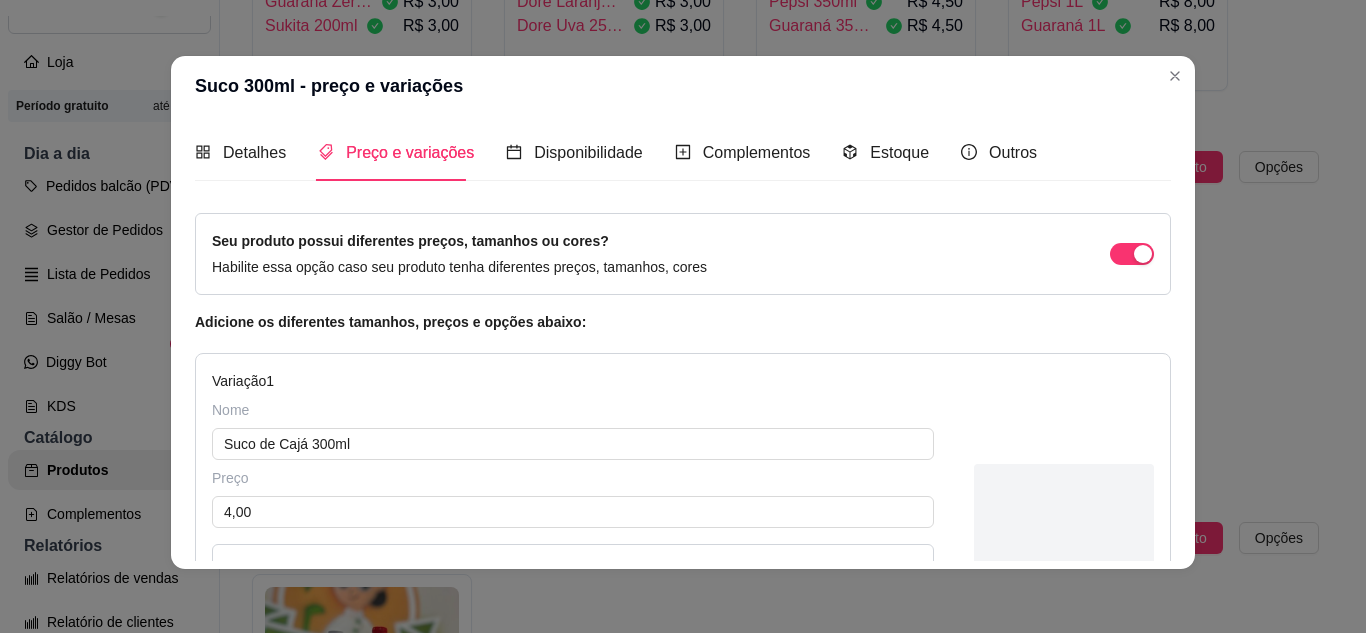 scroll, scrollTop: 300, scrollLeft: 0, axis: vertical 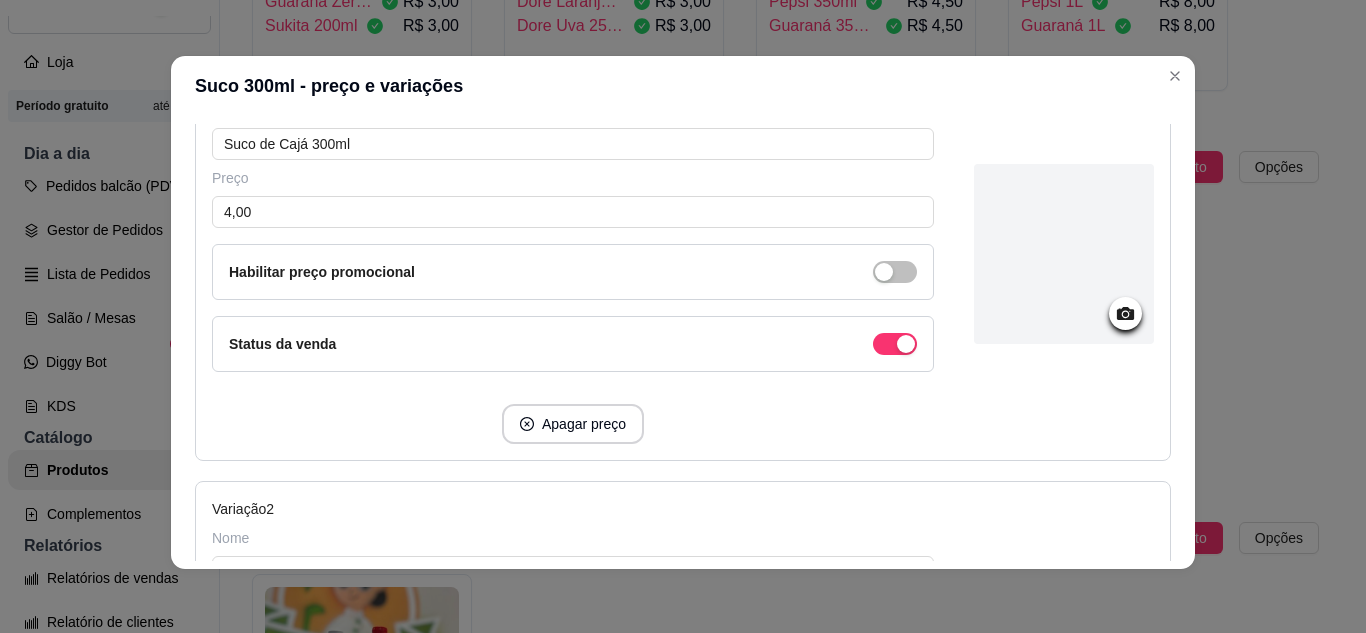type on "10,00" 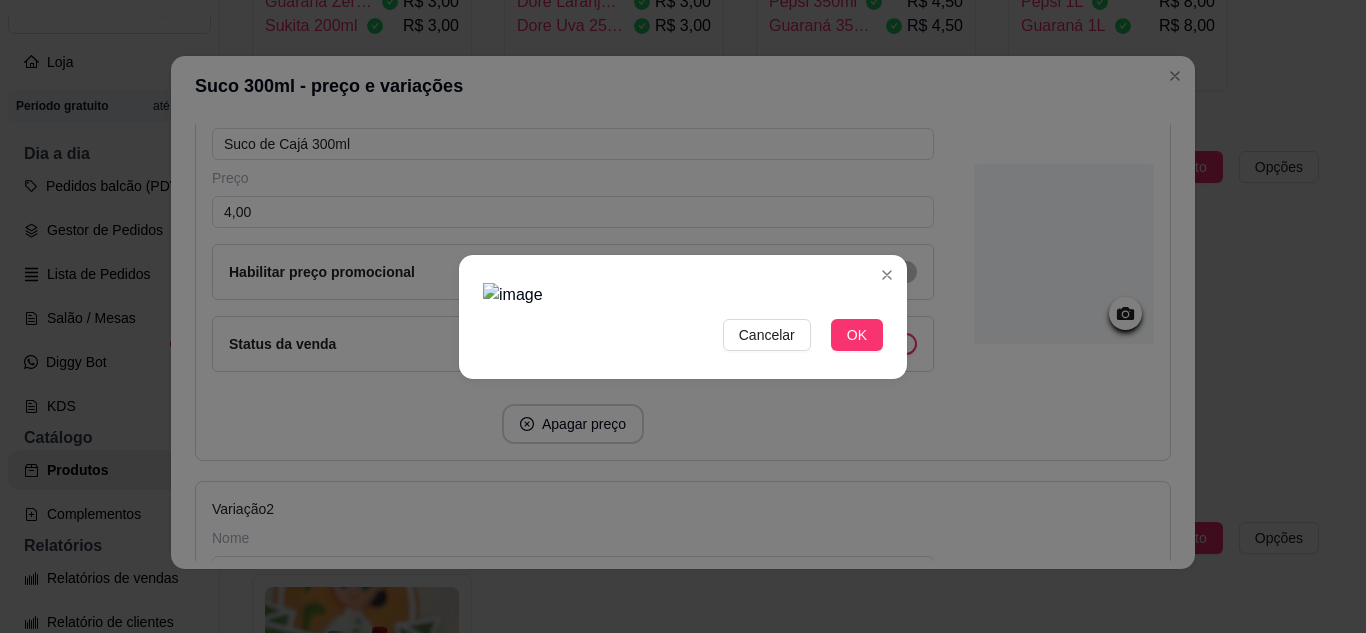 click at bounding box center (683, 295) 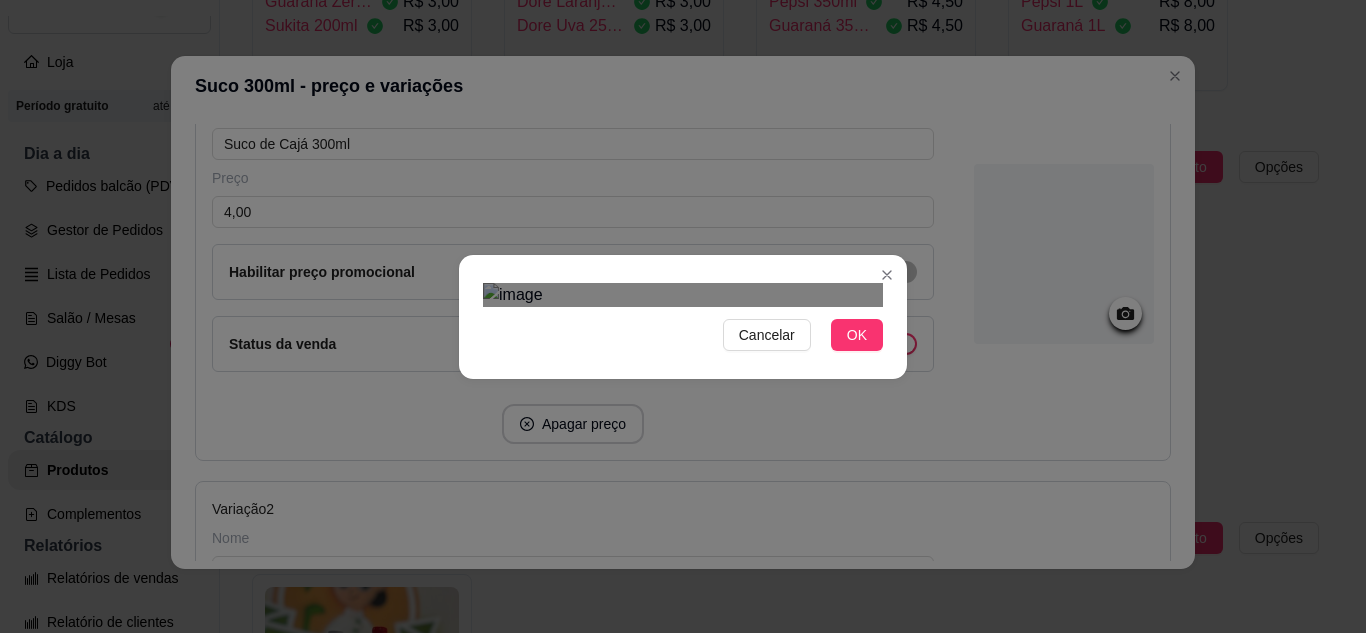 click on "Cancelar OK" at bounding box center (683, 317) 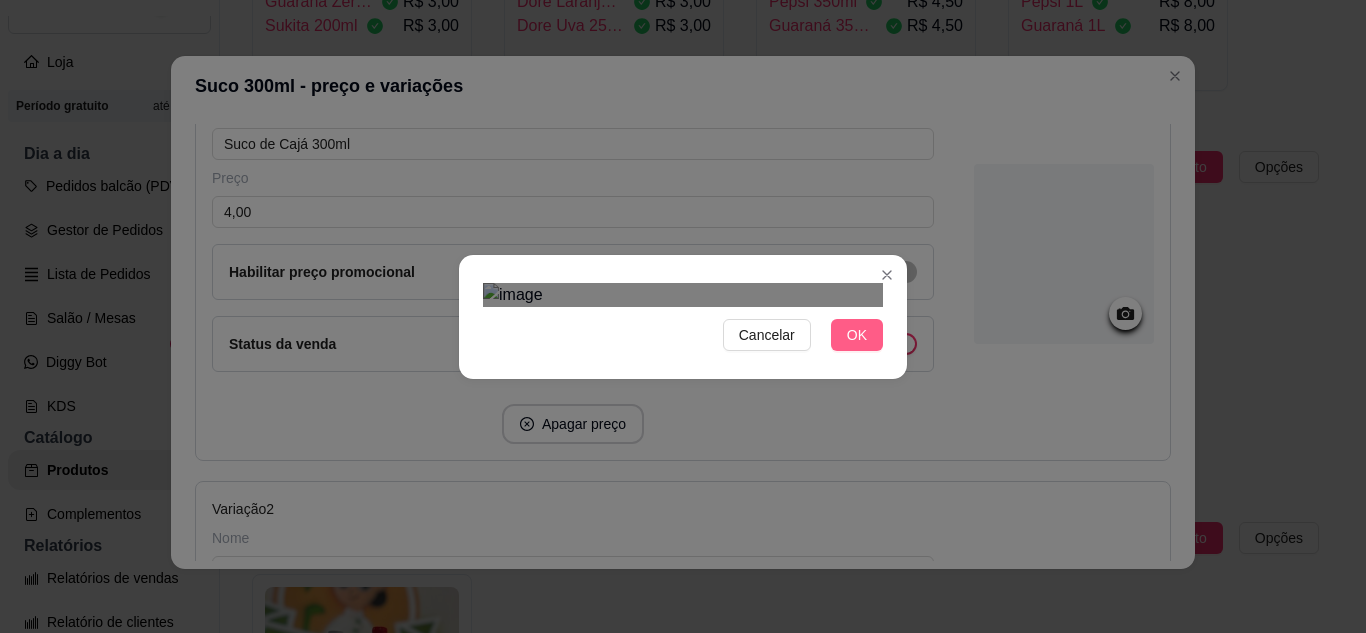 click on "OK" at bounding box center (857, 335) 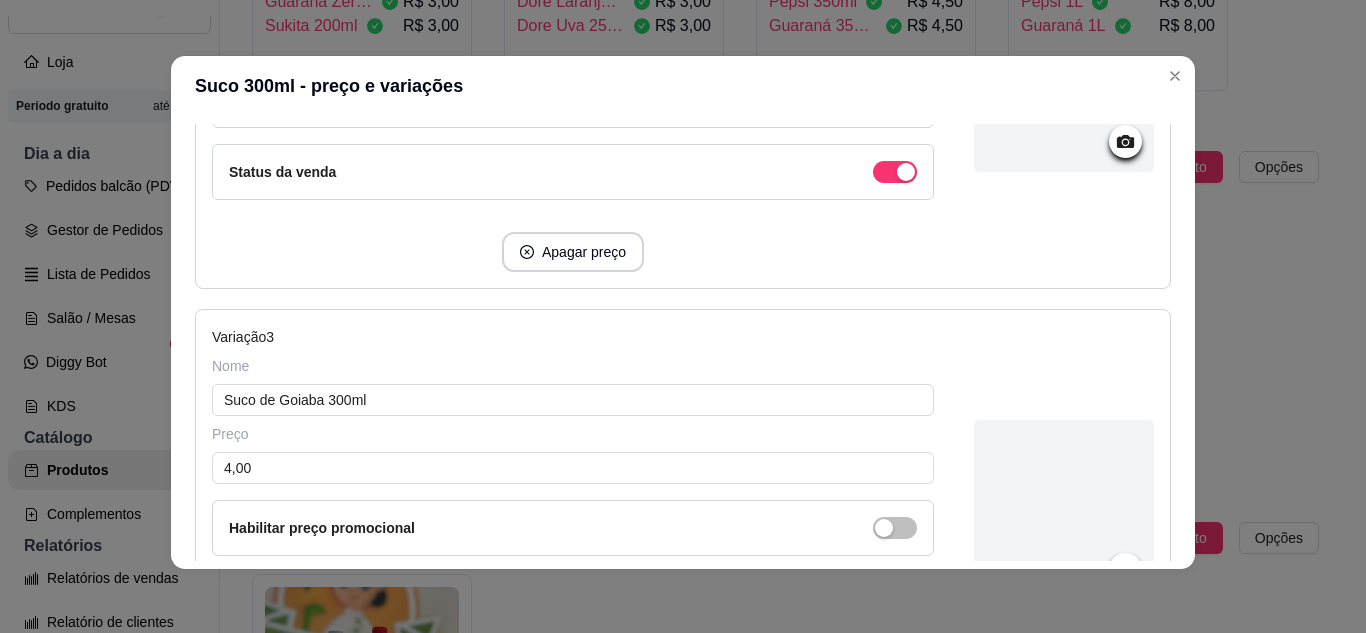 scroll, scrollTop: 700, scrollLeft: 0, axis: vertical 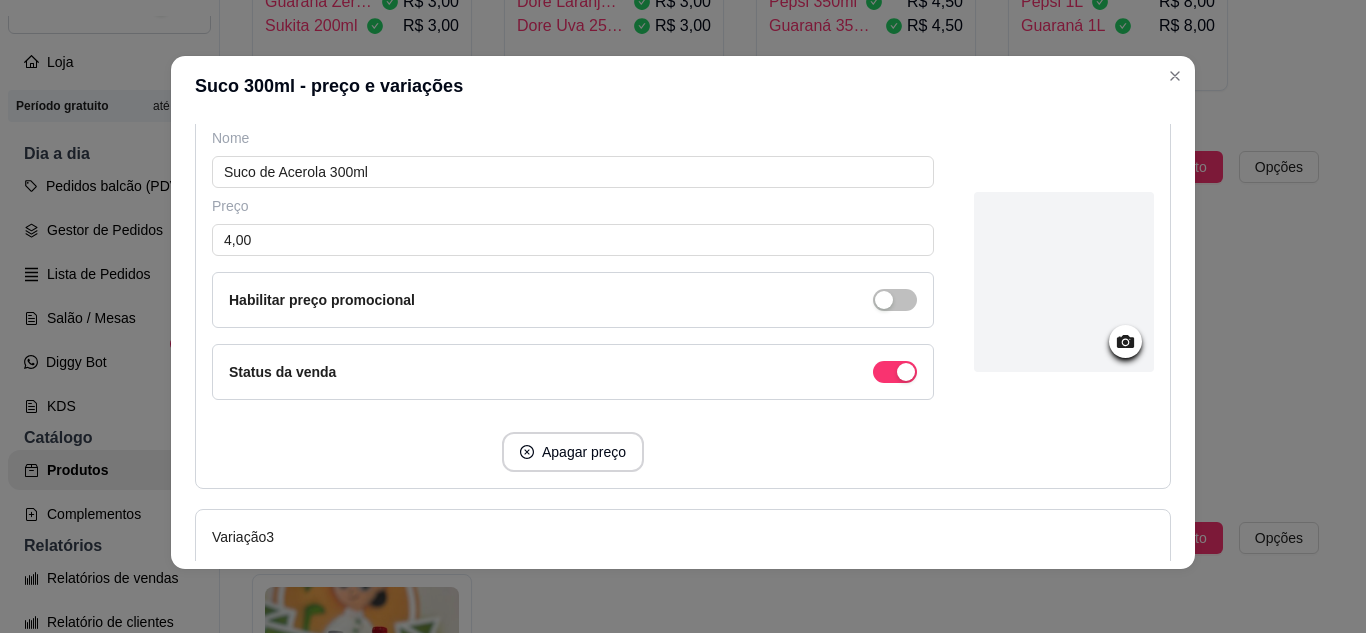 click at bounding box center (1064, 282) 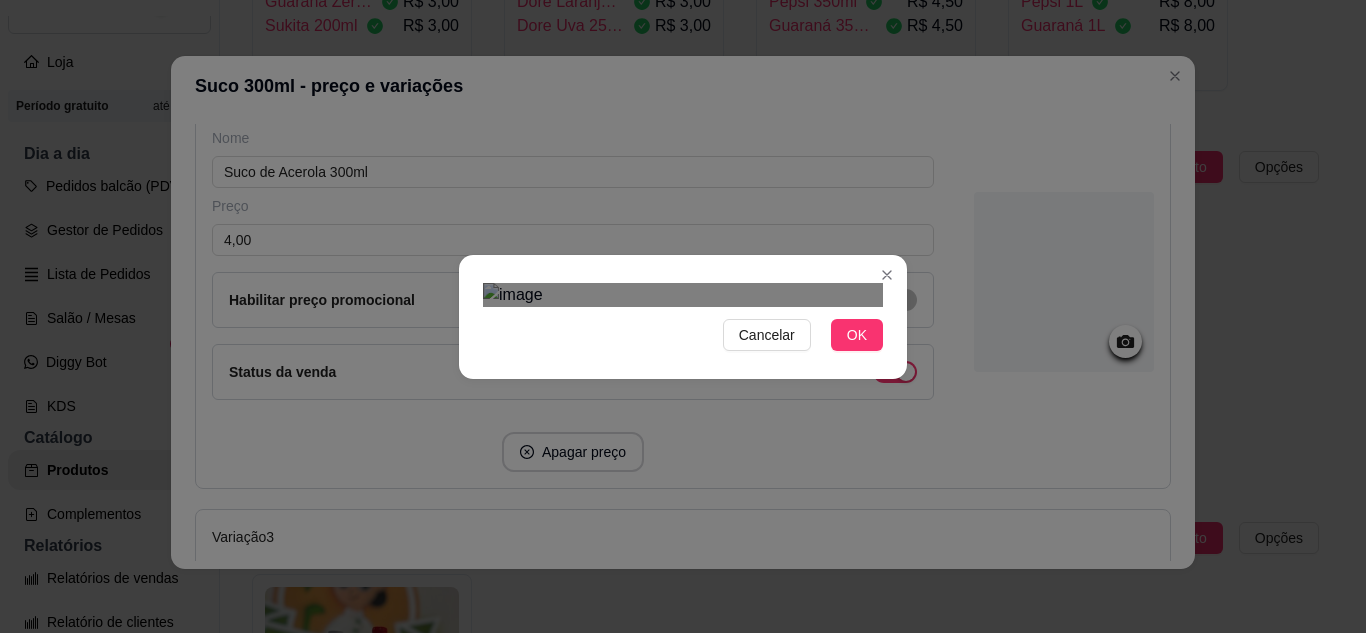 click on "Cancelar OK" at bounding box center [683, 316] 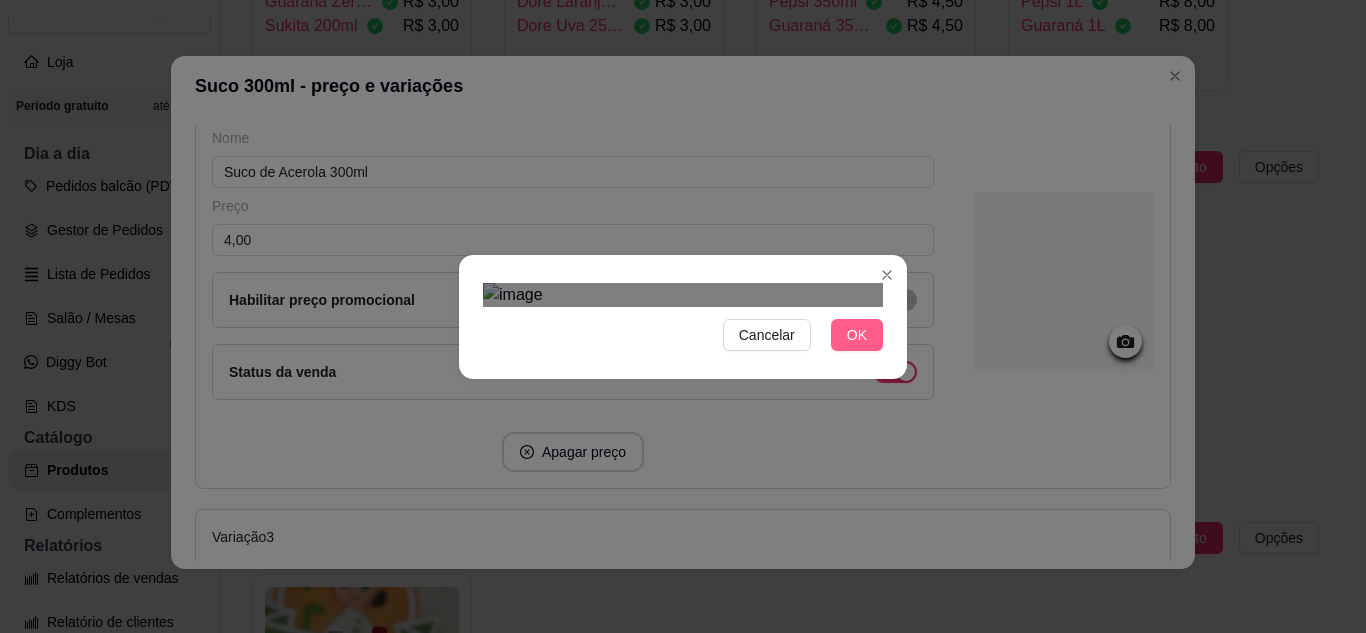 click on "OK" at bounding box center [857, 335] 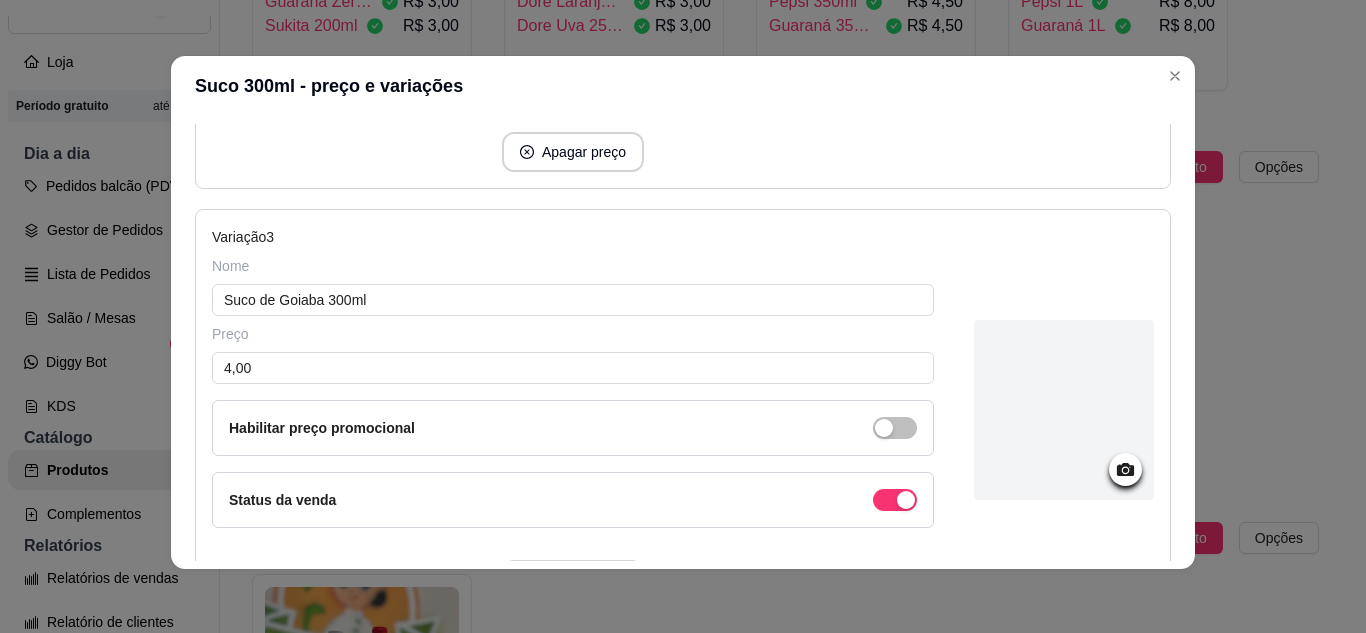 scroll, scrollTop: 1100, scrollLeft: 0, axis: vertical 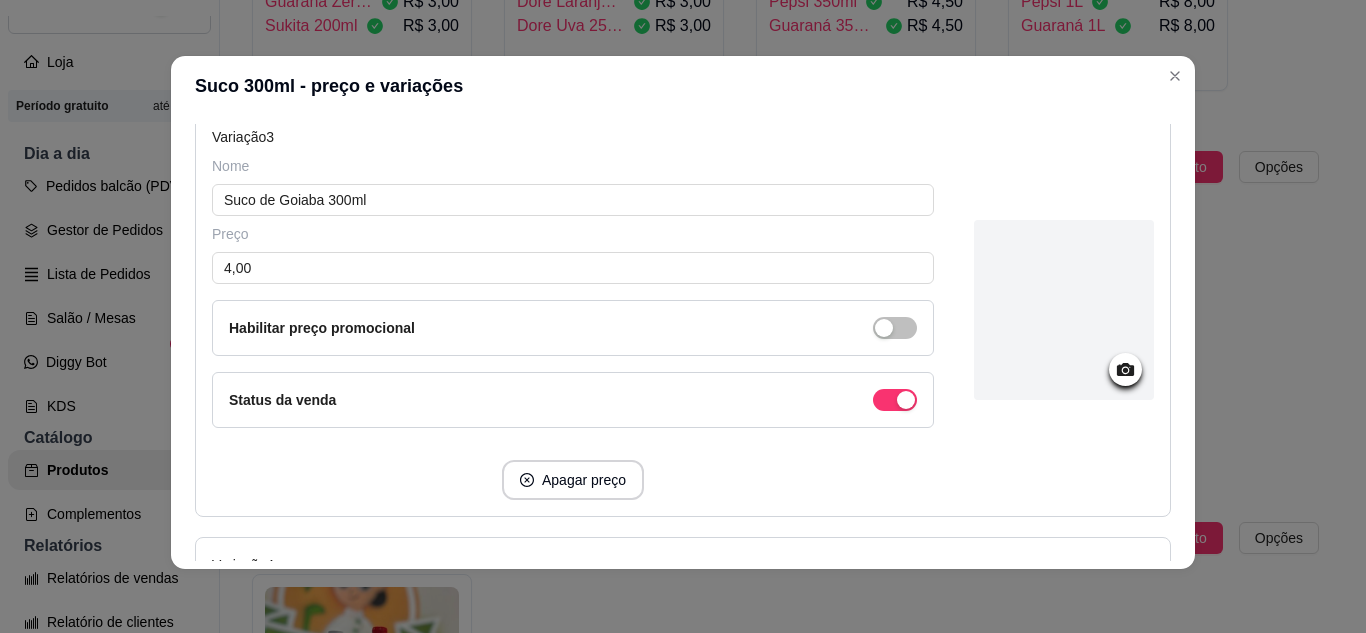 click at bounding box center (1064, 310) 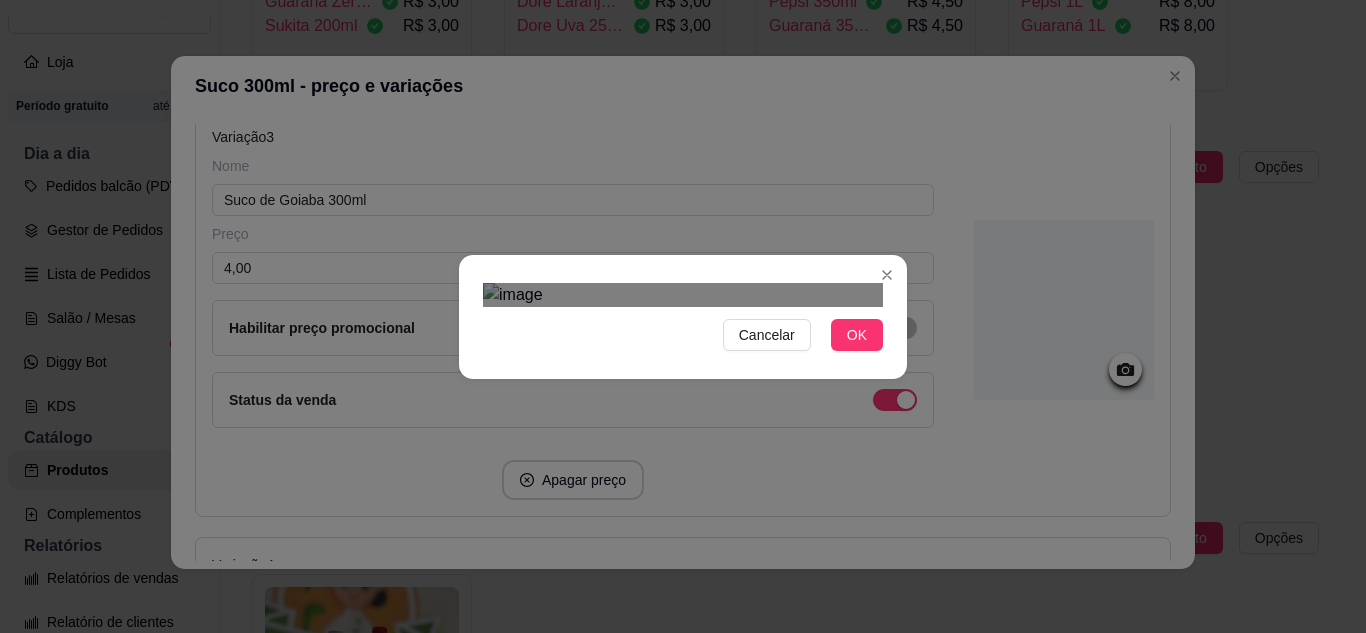 click on "Cancelar OK" at bounding box center [683, 316] 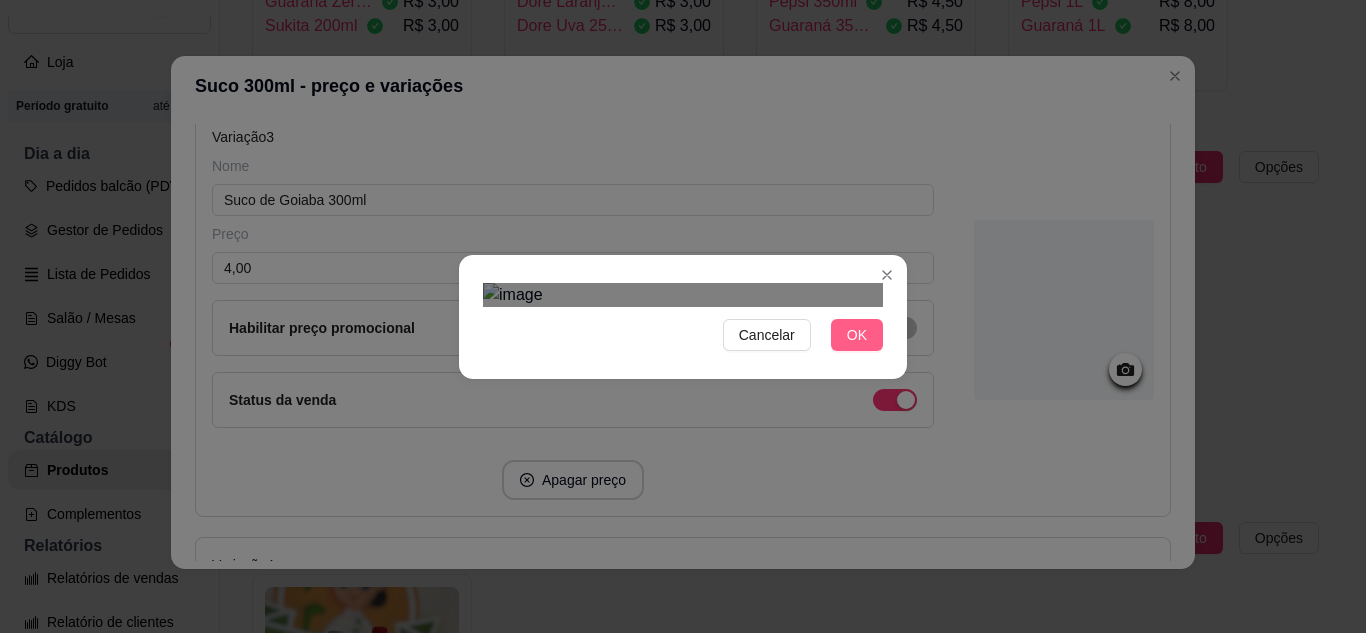 click on "OK" at bounding box center (857, 335) 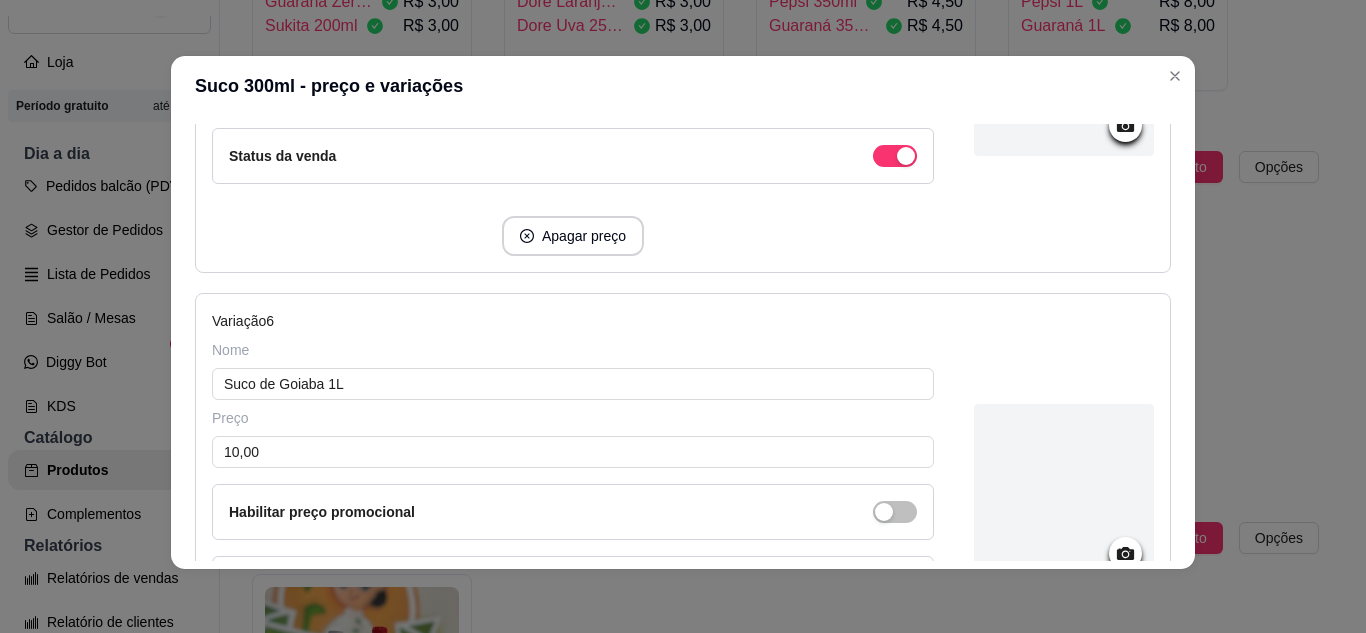 scroll, scrollTop: 2485, scrollLeft: 0, axis: vertical 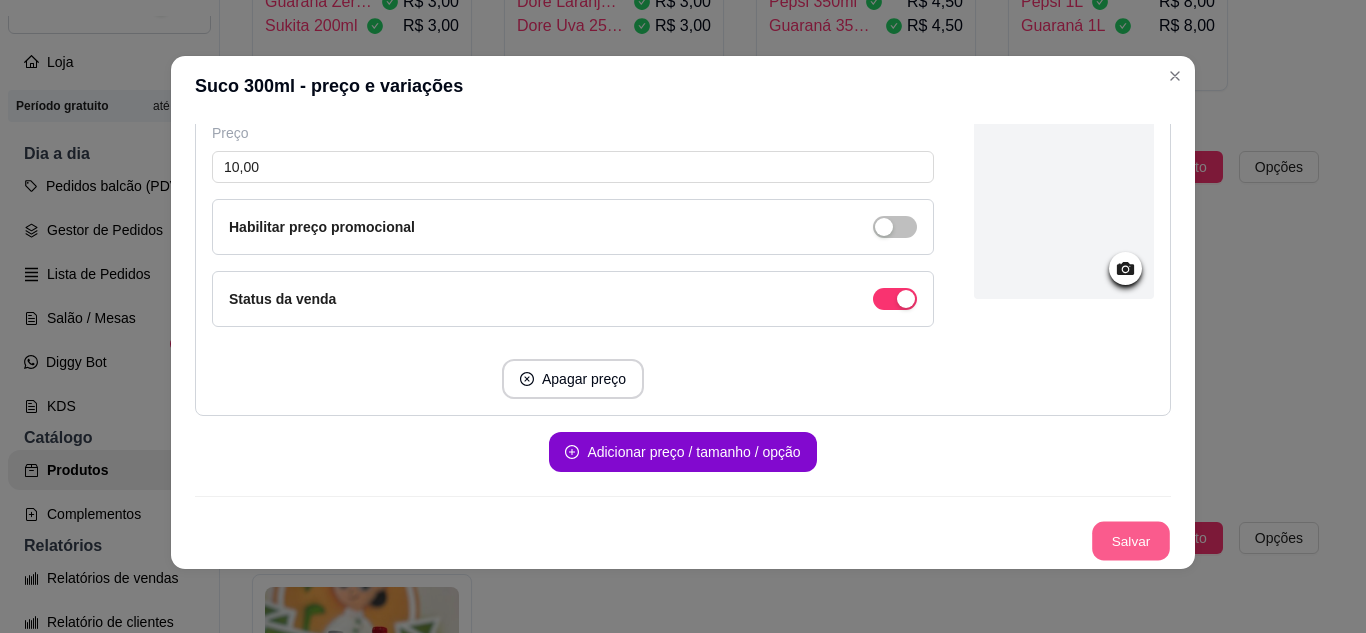 click on "Salvar" at bounding box center [1131, 541] 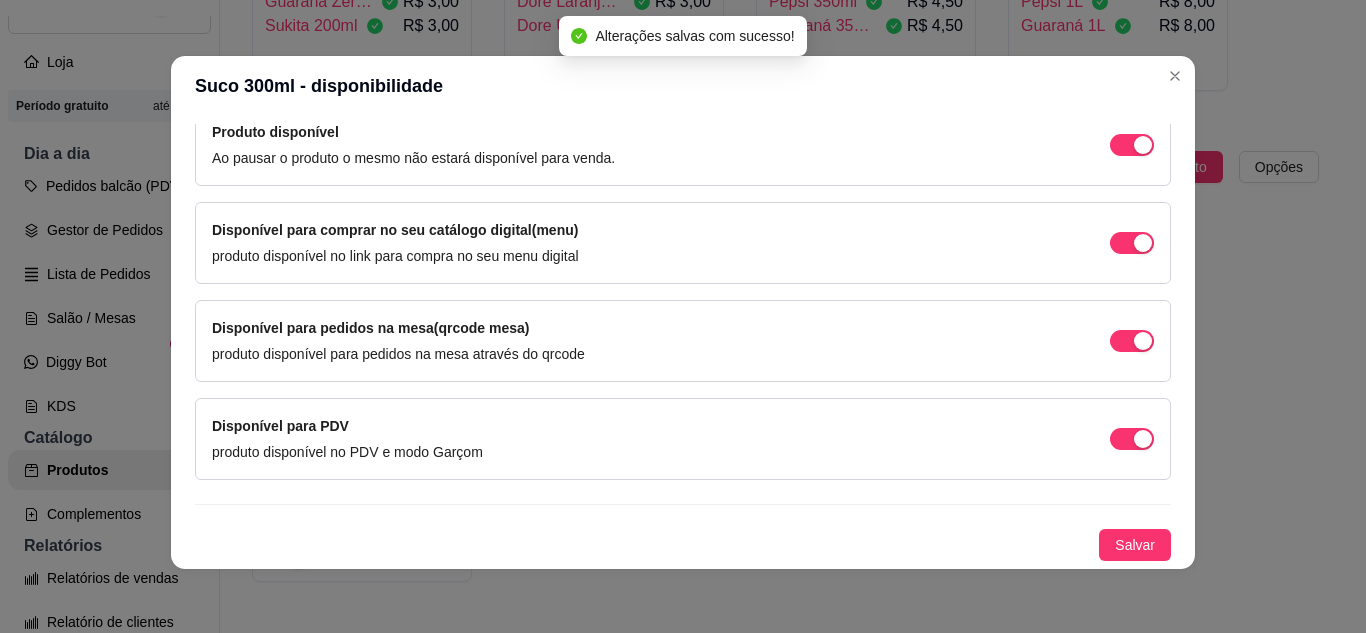 scroll, scrollTop: 213, scrollLeft: 0, axis: vertical 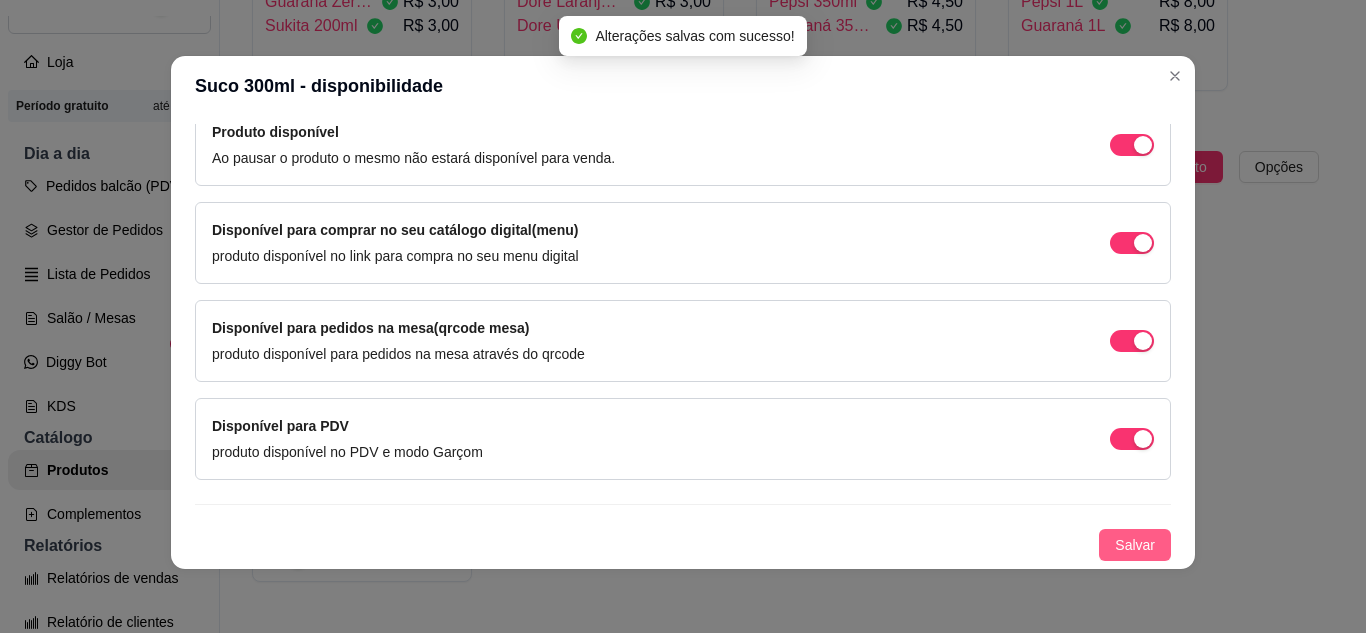 click on "Salvar" at bounding box center (1135, 545) 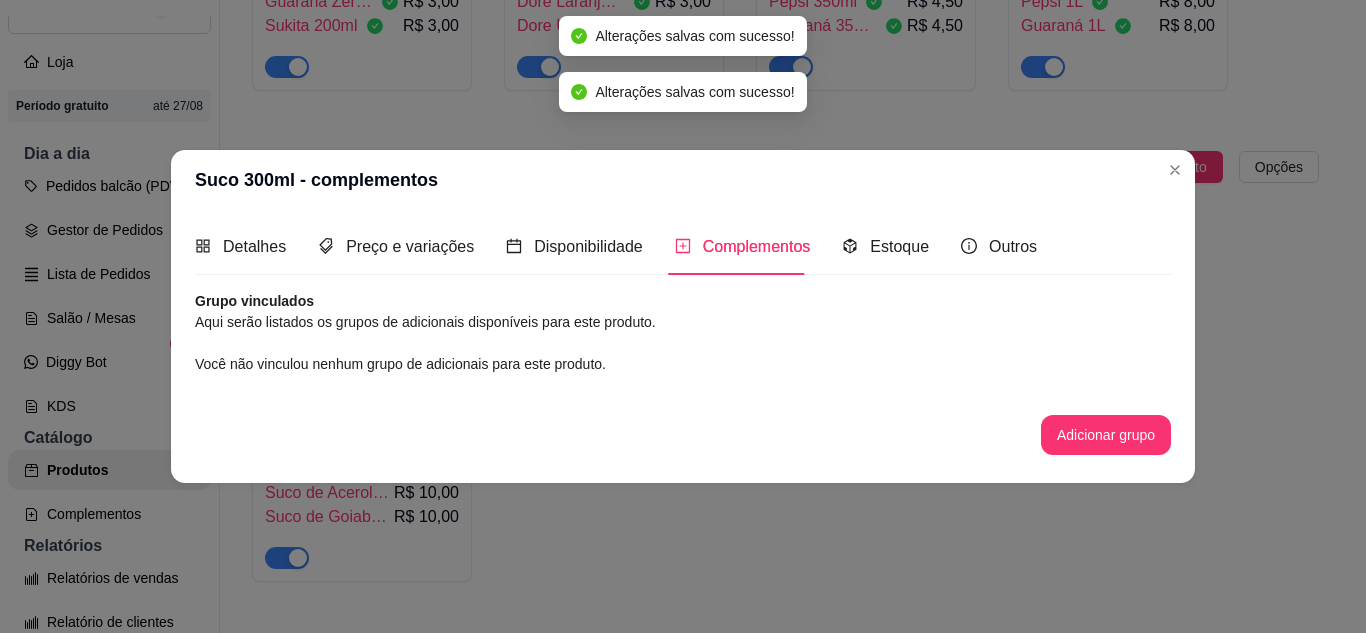 scroll, scrollTop: 0, scrollLeft: 0, axis: both 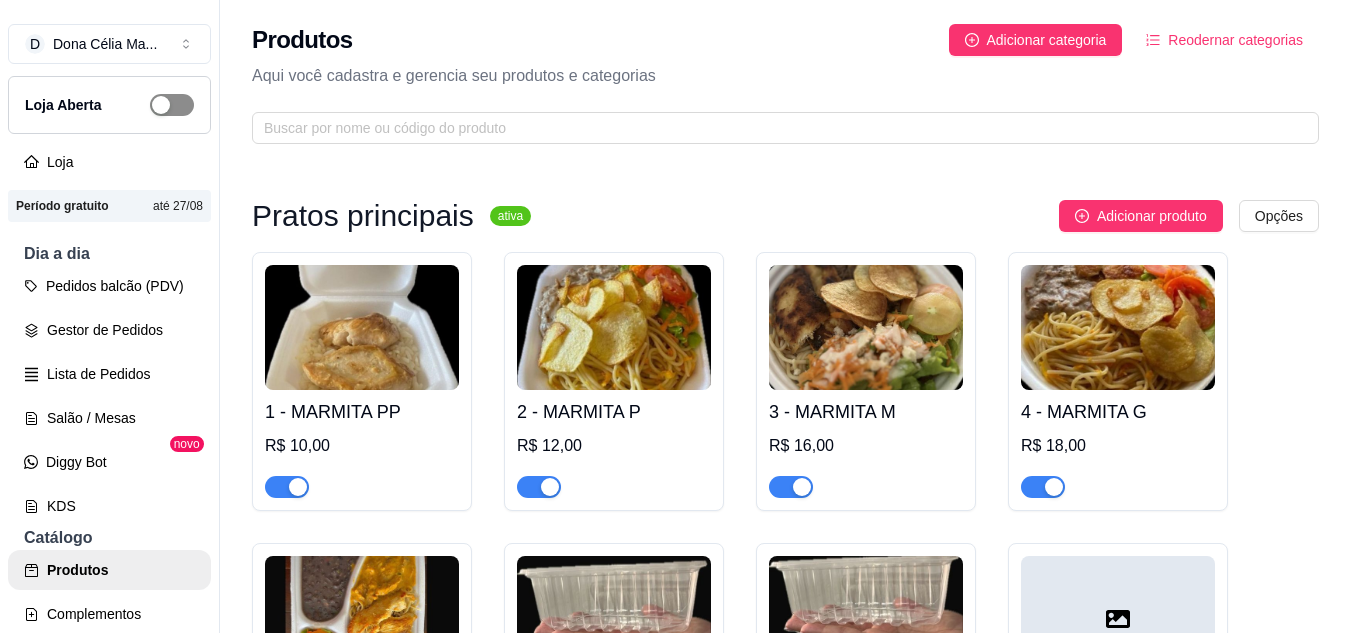 click at bounding box center (161, 105) 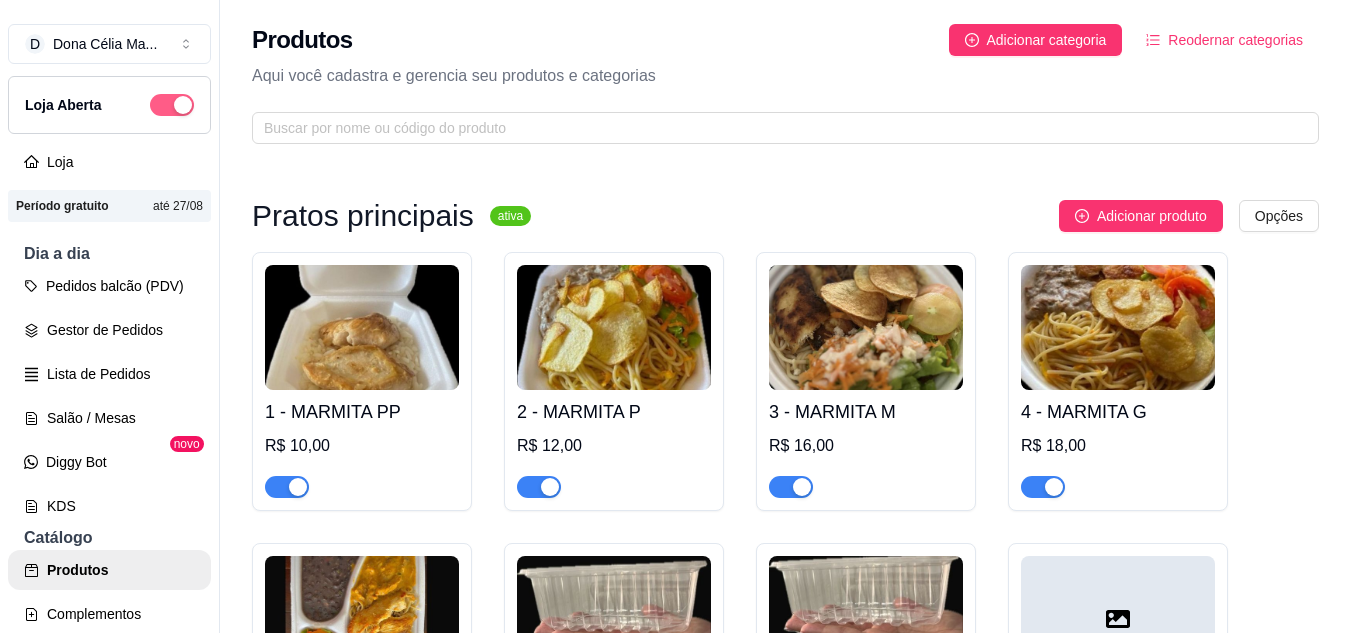 click at bounding box center [172, 105] 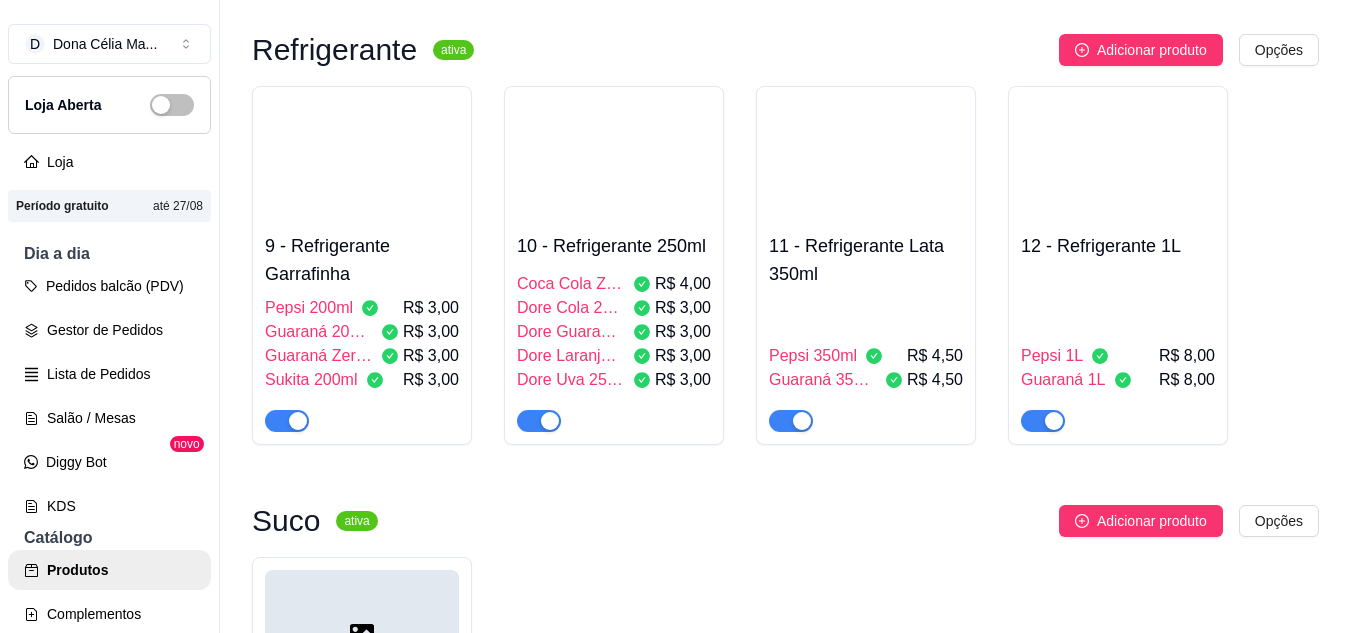 scroll, scrollTop: 1100, scrollLeft: 0, axis: vertical 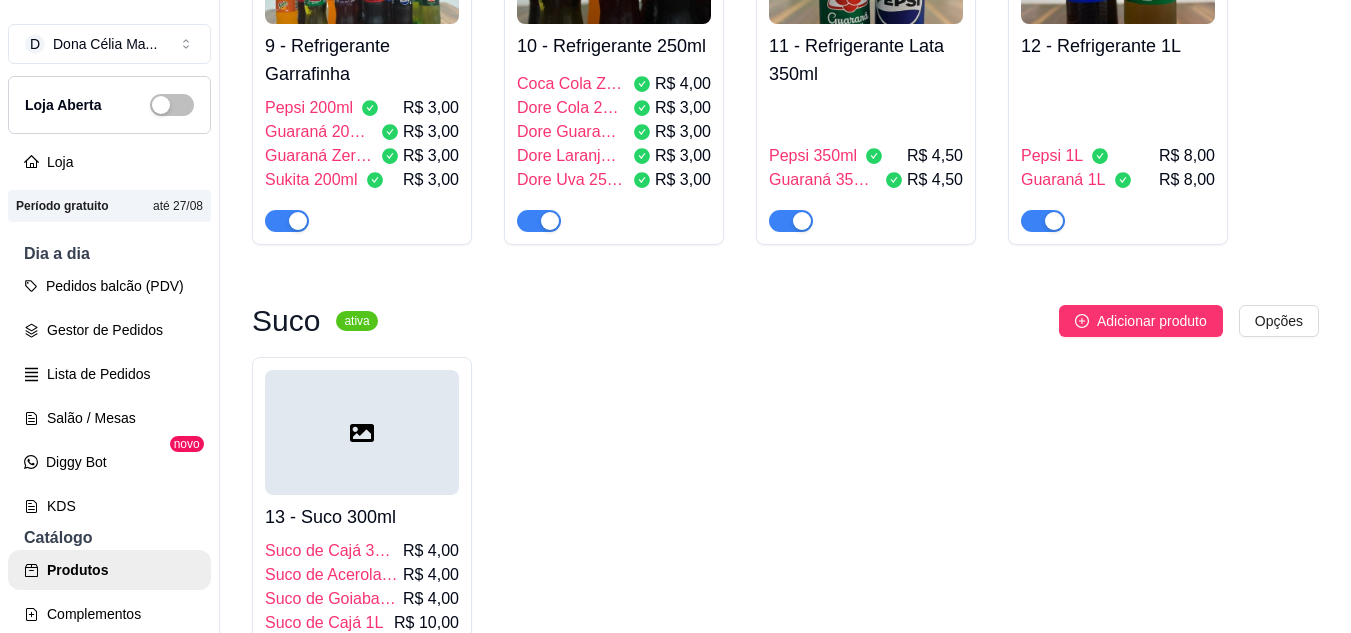 click on "ativa" at bounding box center [356, 321] 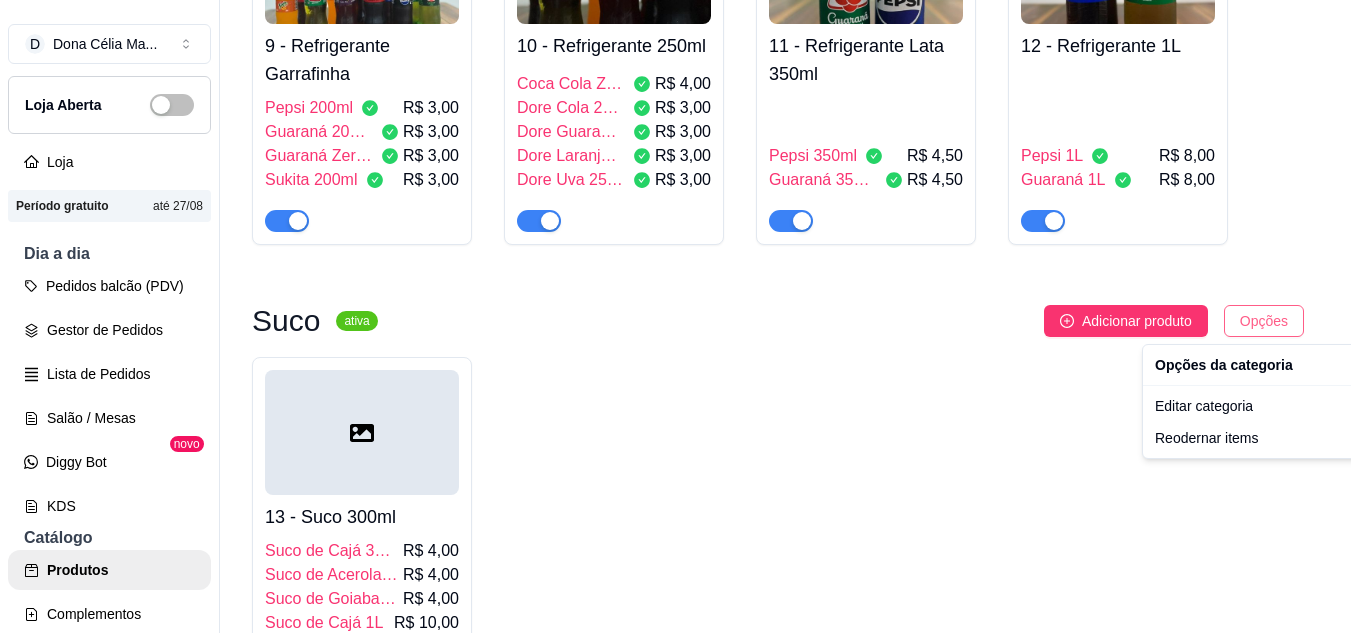 click on "D Dona Célia Ma ... Loja Aberta Loja Período gratuito até 27/08   Dia a dia Pedidos balcão (PDV) Gestor de Pedidos Lista de Pedidos Salão / Mesas Diggy Bot novo KDS Catálogo Produtos Complementos Relatórios Relatórios de vendas Relatório de clientes Relatório de mesas Relatório de fidelidade novo Gerenciar Entregadores novo Nota Fiscal (NFC-e) Controle de caixa Controle de fiado Cupons Clientes Estoque Configurações Diggy Planos Precisa de ajuda? Sair Produtos Adicionar categoria Reodernar categorias Aqui você cadastra e gerencia seu produtos e categorias Pratos principais ativa Adicionar produto Opções 1 - MARMITA PP   R$ 10,00 2 - MARMITA P   R$ 12,00 3 - MARMITA M   R$ 16,00 4 - MARMITA G   R$ 18,00 5 - EXECUTIVA   R$ 20,00 6 - GOURMET   Parmegiana de Carne R$ 21,00 Parmegiana de Frango R$ 18,00 Camarão Internacional R$ 25,00 Camarão a Moranga R$ 25,00 7 - COMBO GOURMET   Combo: Parmegiana de Frango R$ 20,00 Combo: Parmegiana de Carne R$ 23,00 Combo: Camarão Internacional" at bounding box center [675, 316] 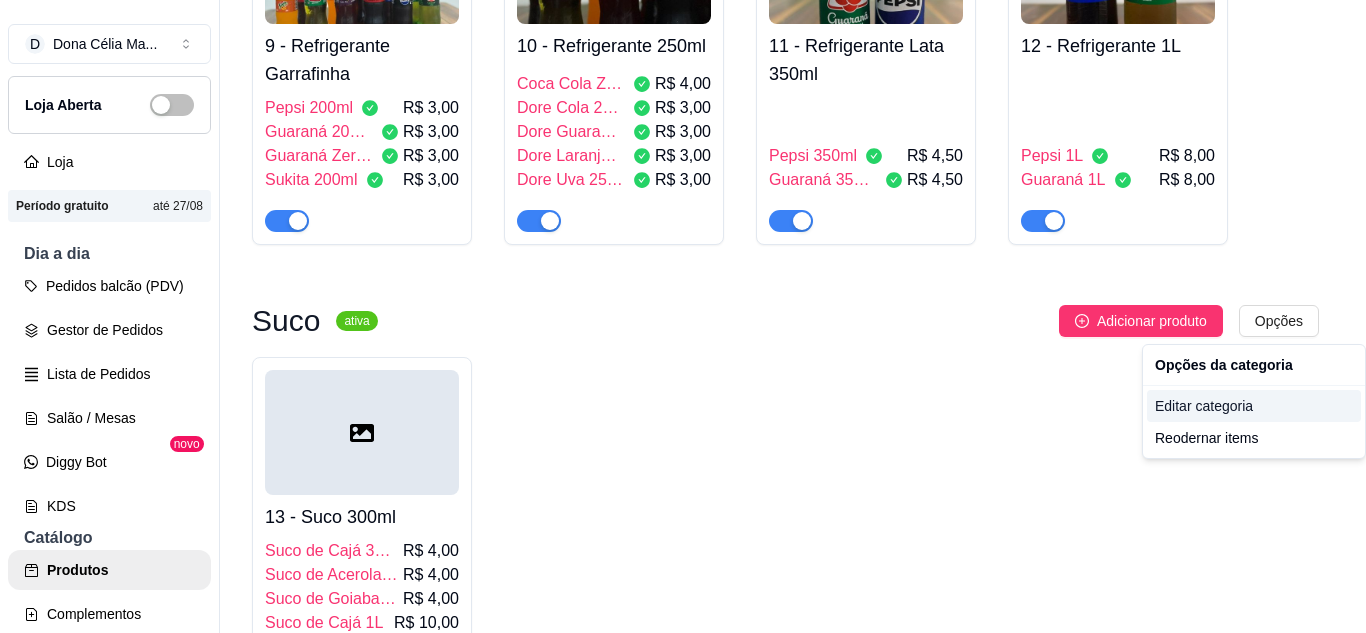 click on "Editar categoria" at bounding box center [1254, 406] 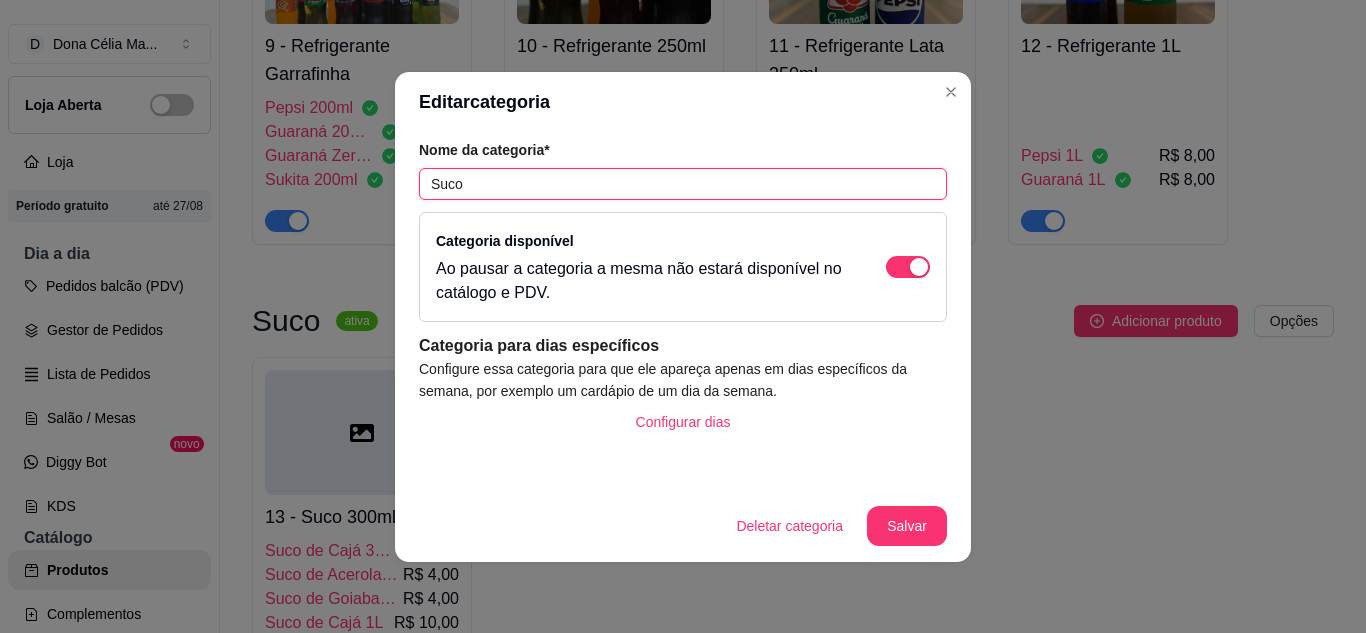 click on "Suco" at bounding box center [683, 184] 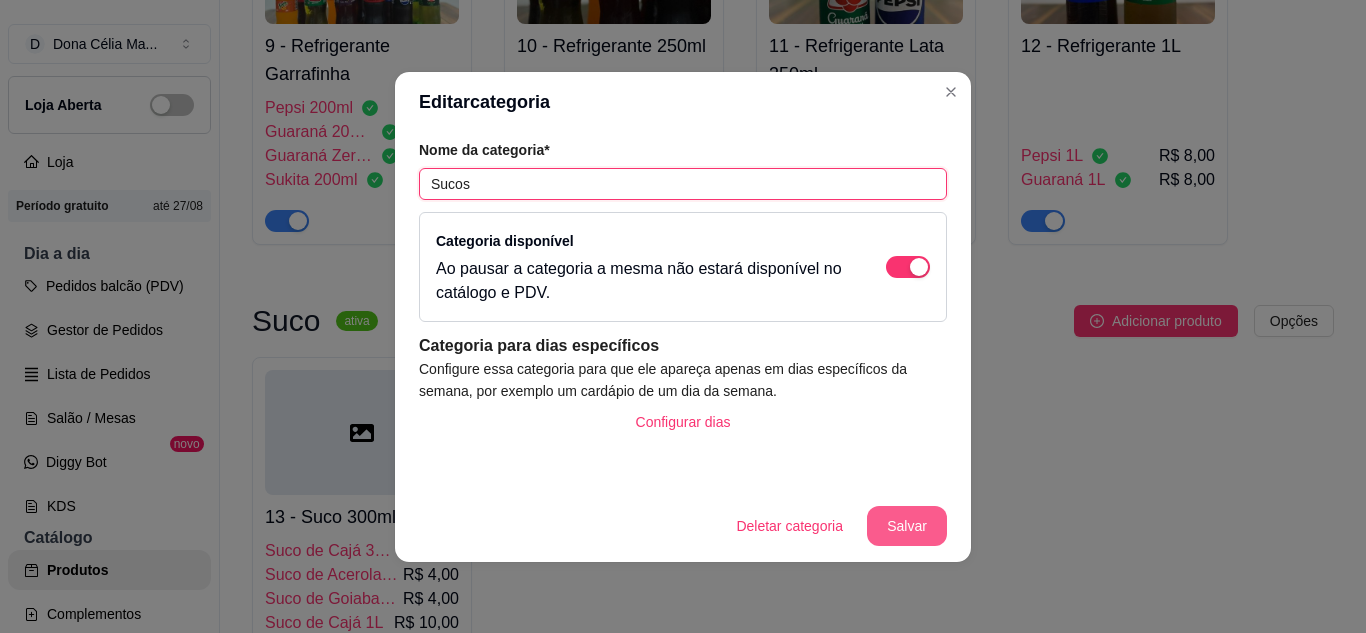type on "Sucos" 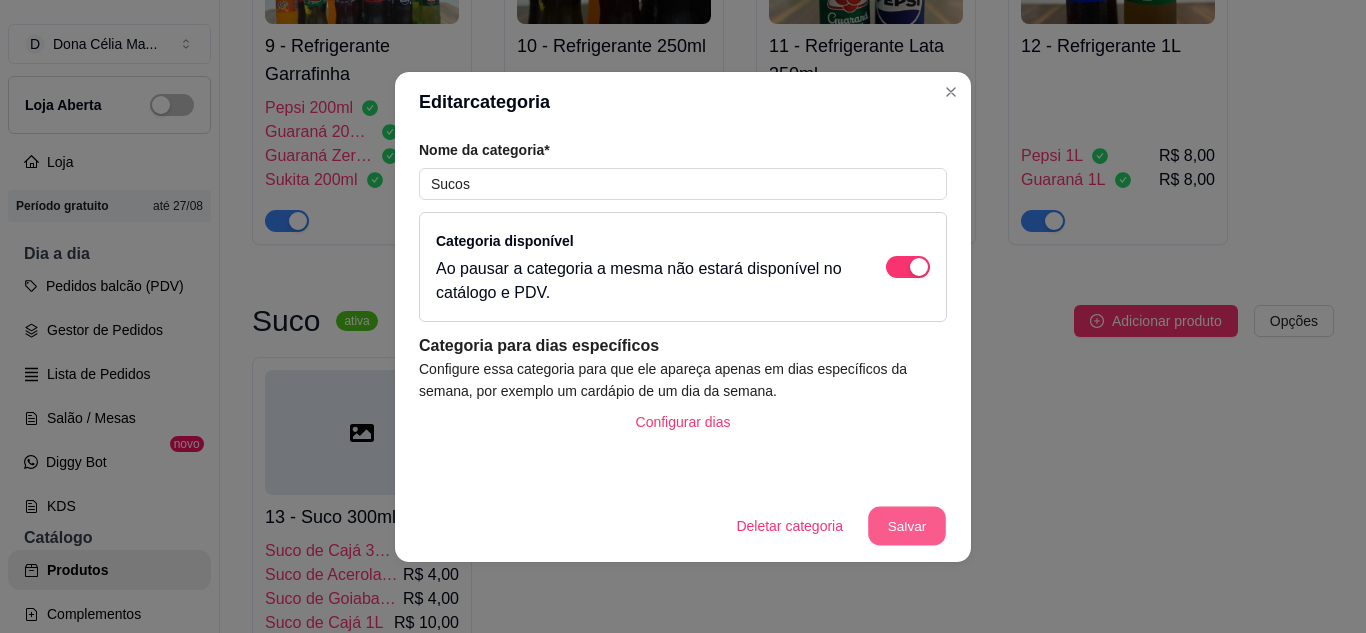 click on "Salvar" at bounding box center (907, 525) 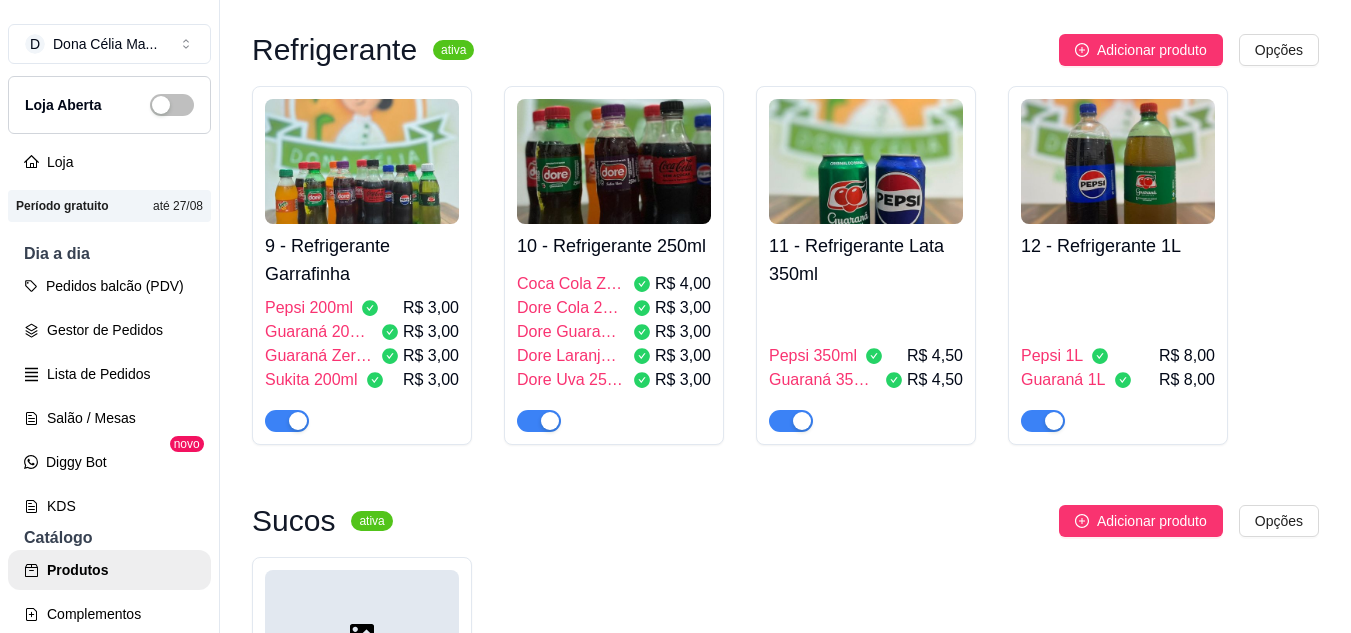 scroll, scrollTop: 700, scrollLeft: 0, axis: vertical 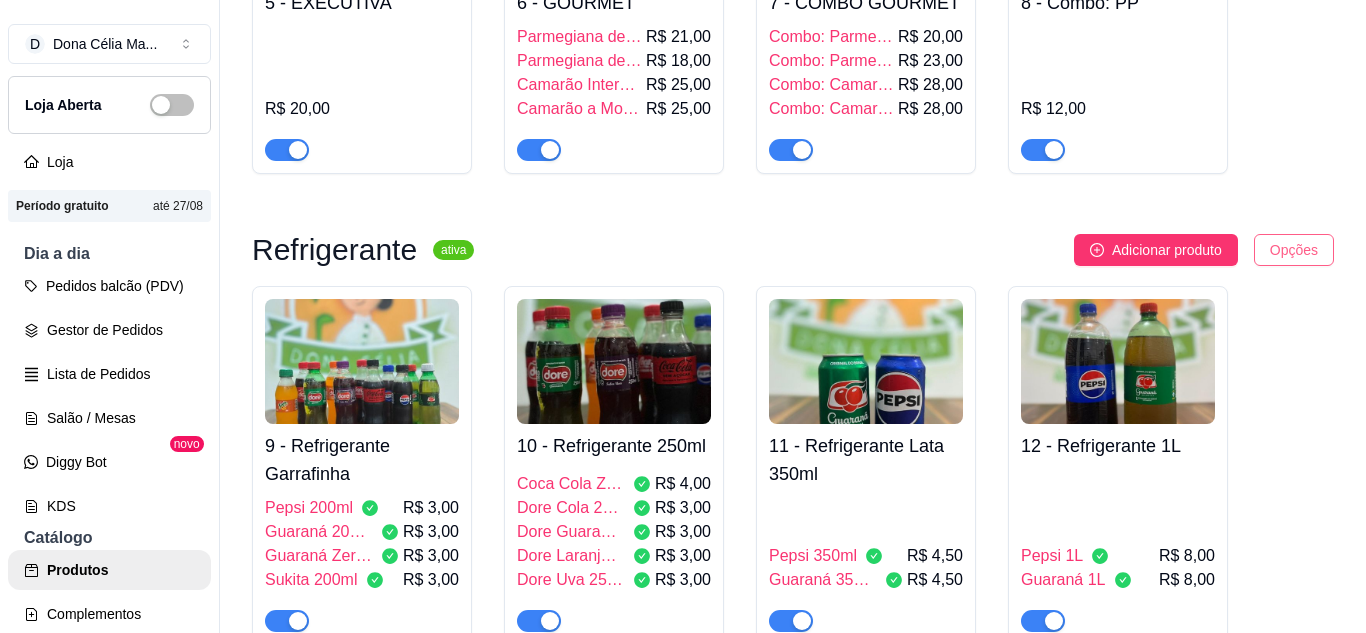 click on "D Dona Célia Ma ... Loja Aberta Loja Período gratuito até 27/08   Dia a dia Pedidos balcão (PDV) Gestor de Pedidos Lista de Pedidos Salão / Mesas Diggy Bot novo KDS Catálogo Produtos Complementos Relatórios Relatórios de vendas Relatório de clientes Relatório de mesas Relatório de fidelidade novo Gerenciar Entregadores novo Nota Fiscal (NFC-e) Controle de caixa Controle de fiado Cupons Clientes Estoque Configurações Diggy Planos Precisa de ajuda? Sair Produtos Adicionar categoria Reodernar categorias Aqui você cadastra e gerencia seu produtos e categorias Pratos principais ativa Adicionar produto Opções 1 - MARMITA PP   R$ 10,00 2 - MARMITA P   R$ 12,00 3 - MARMITA M   R$ 16,00 4 - MARMITA G   R$ 18,00 5 - EXECUTIVA   R$ 20,00 6 - GOURMET   Parmegiana de Carne R$ 21,00 Parmegiana de Frango R$ 18,00 Camarão Internacional R$ 25,00 Camarão a Moranga R$ 25,00 7 - COMBO GOURMET   Combo: Parmegiana de Frango R$ 20,00 Combo: Parmegiana de Carne R$ 23,00 Combo: Camarão Internacional" at bounding box center (683, 316) 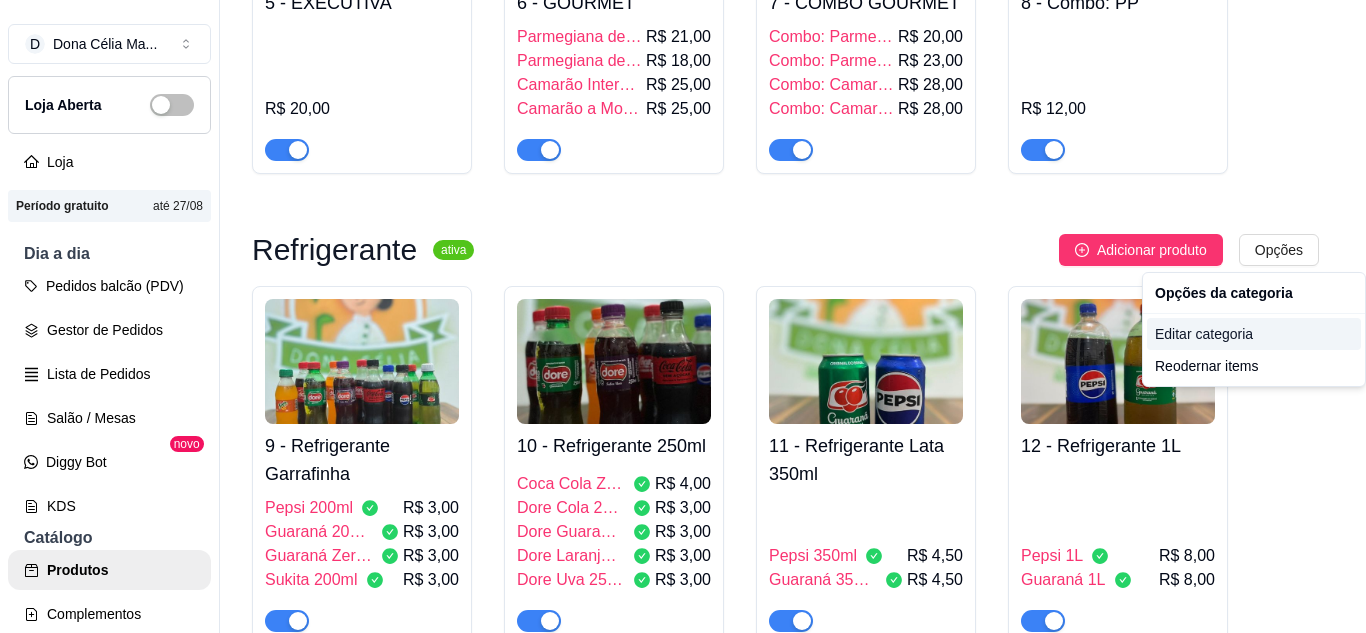 click on "Editar categoria" at bounding box center (1254, 334) 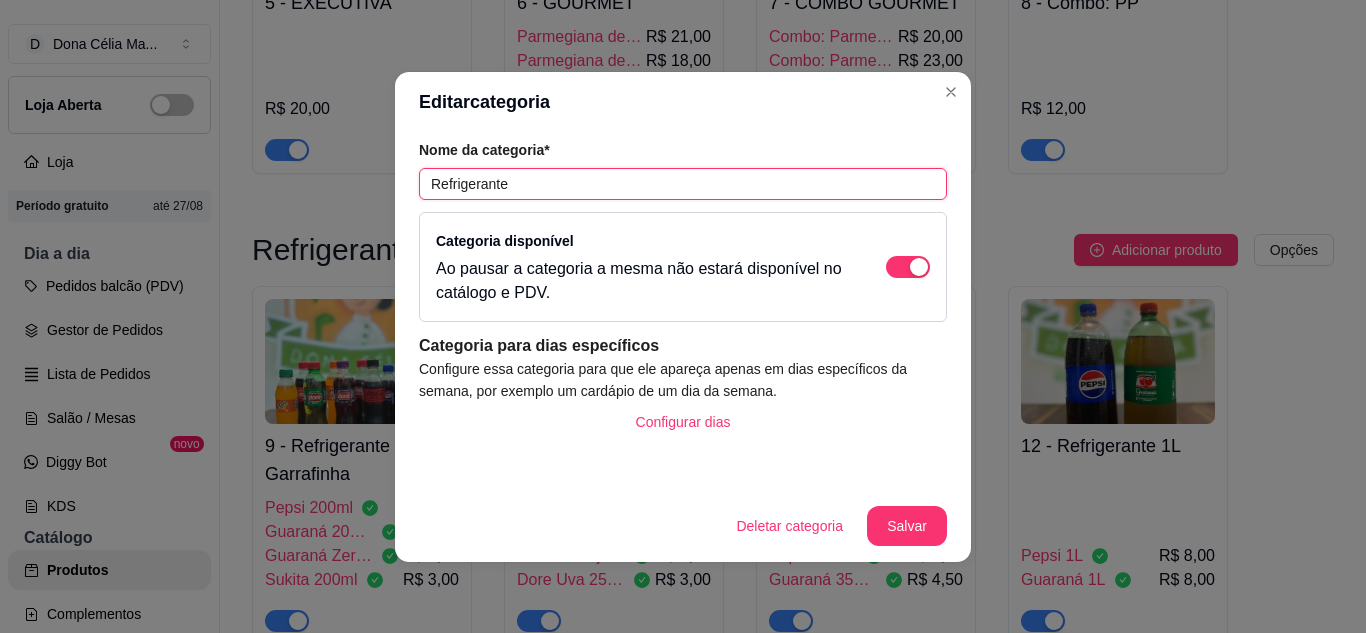 click on "Refrigerante" at bounding box center [683, 184] 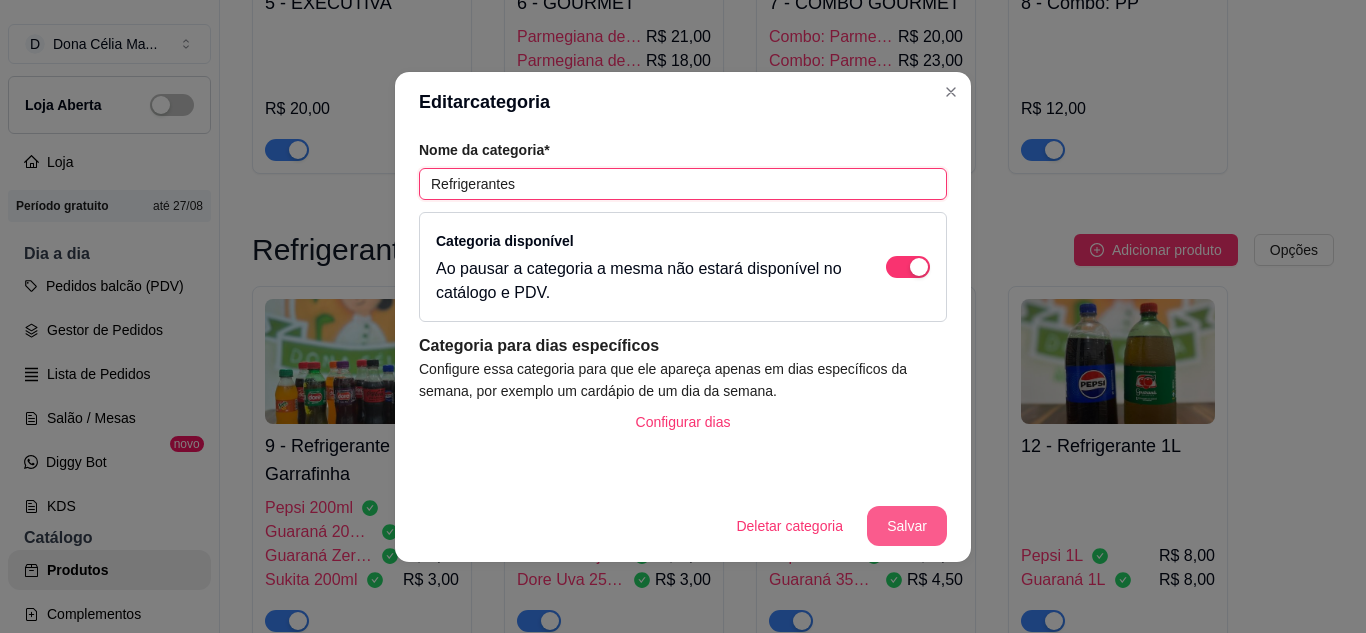 type on "Refrigerantes" 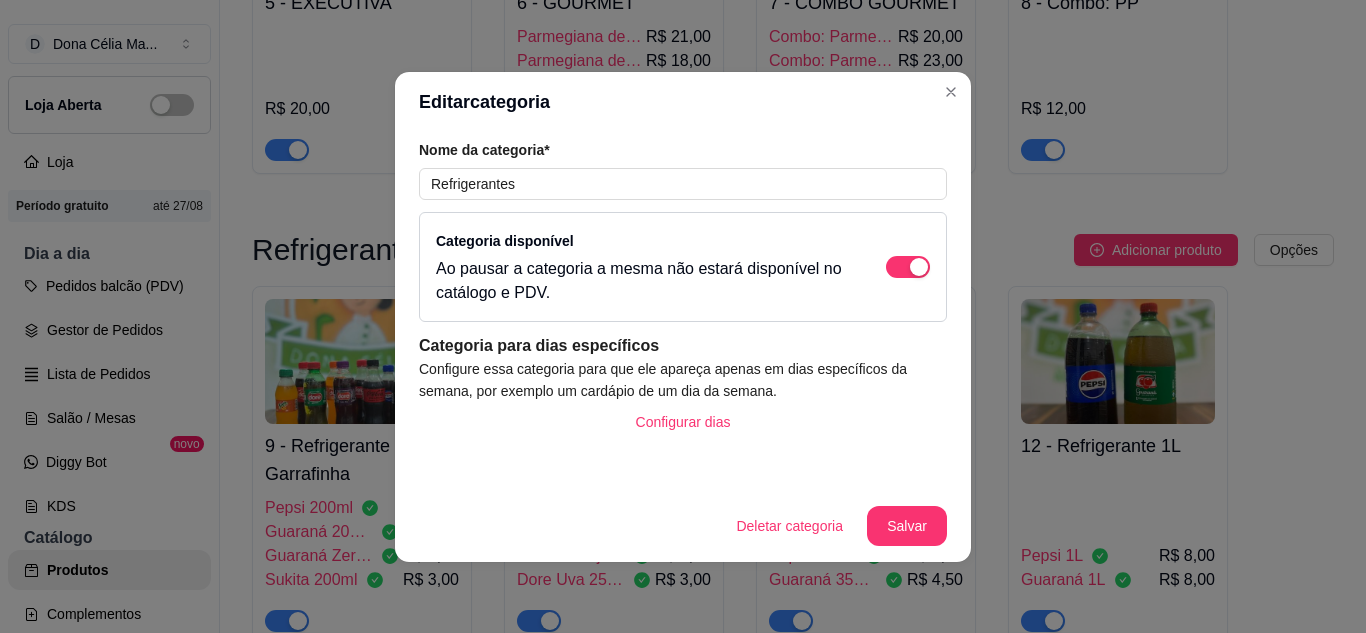 click on "Deletar categoria Salvar" at bounding box center (683, 526) 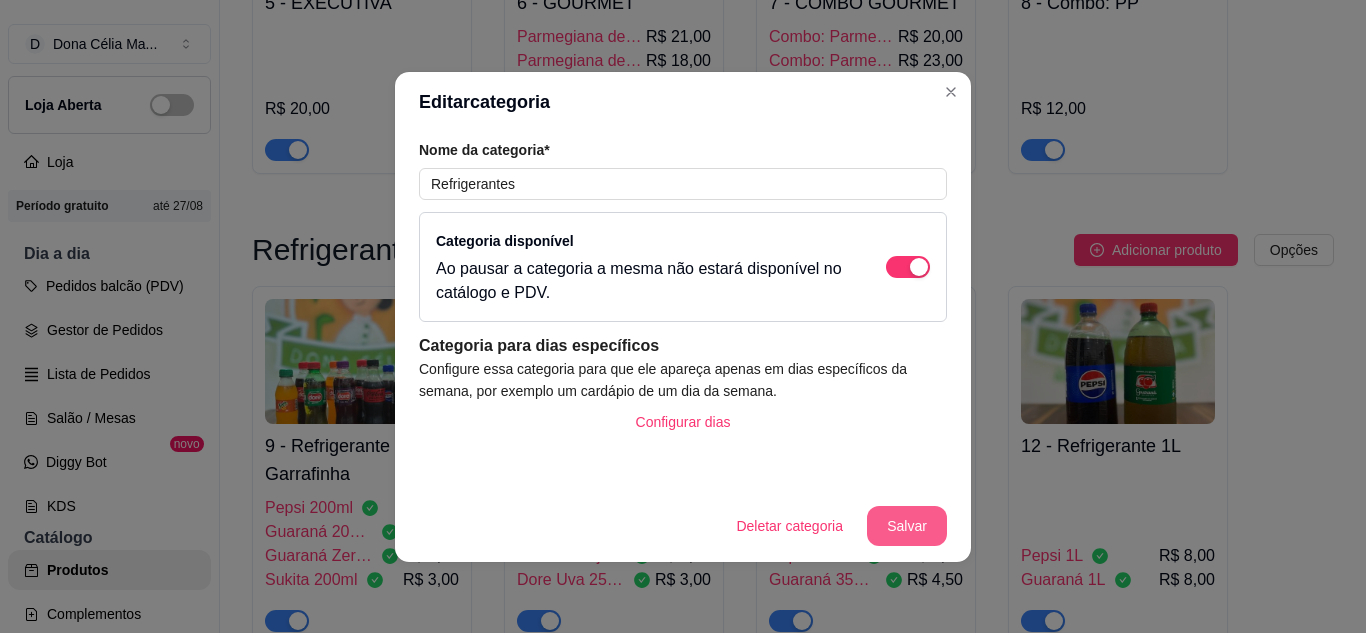 click on "Salvar" at bounding box center (907, 526) 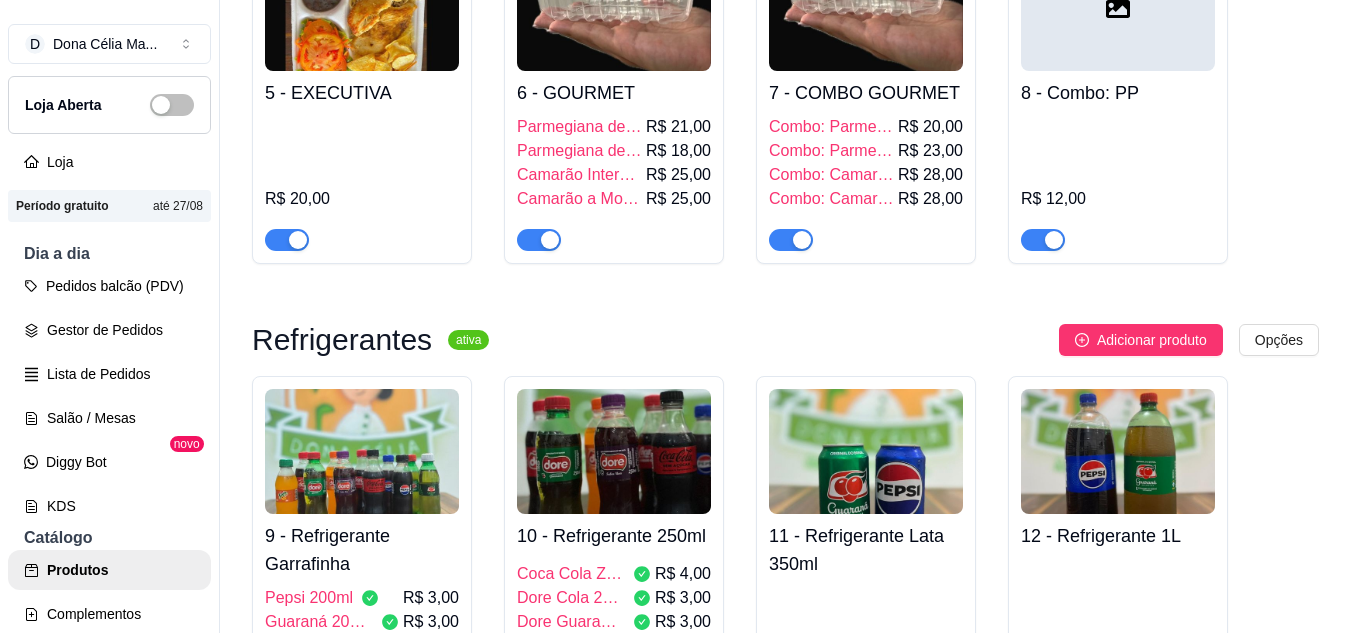 scroll, scrollTop: 310, scrollLeft: 0, axis: vertical 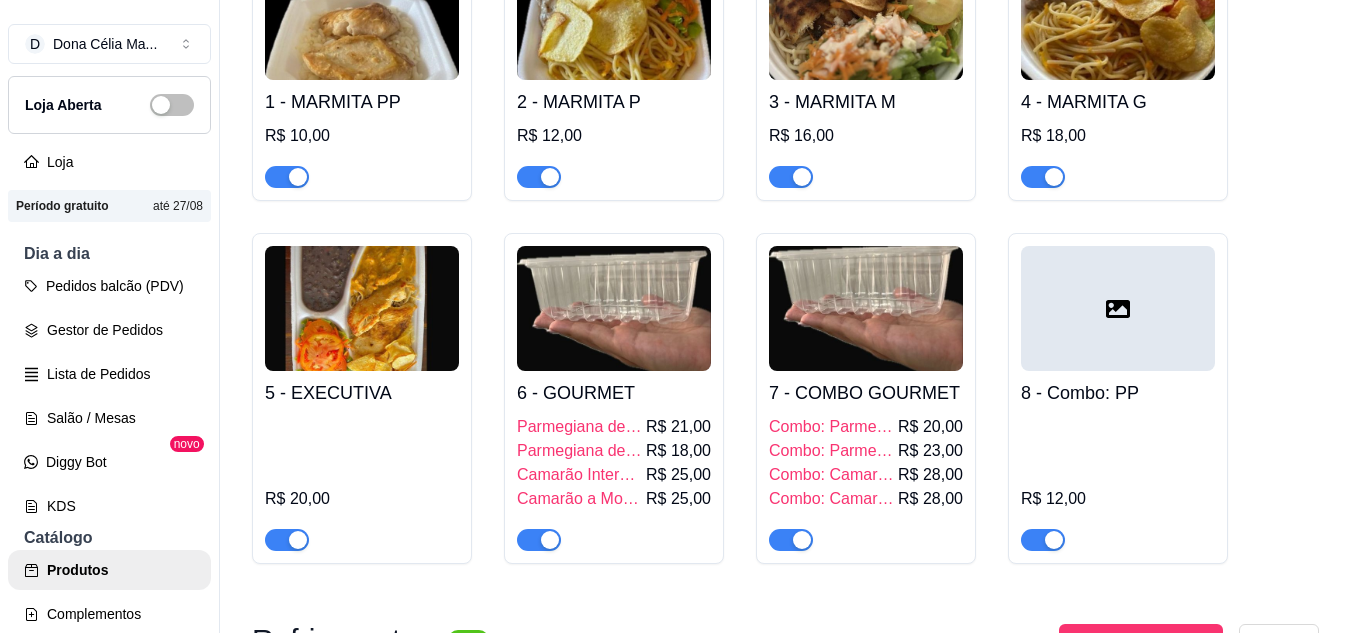 click on "6 - GOURMET" at bounding box center (614, 393) 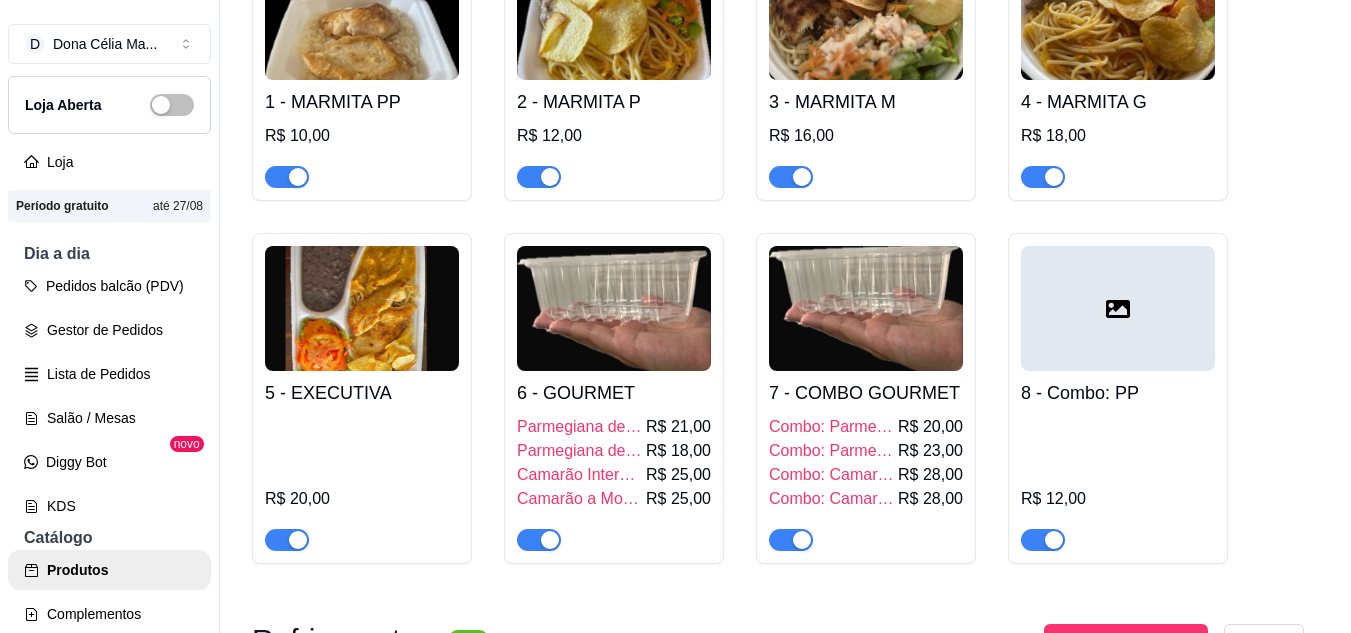 type 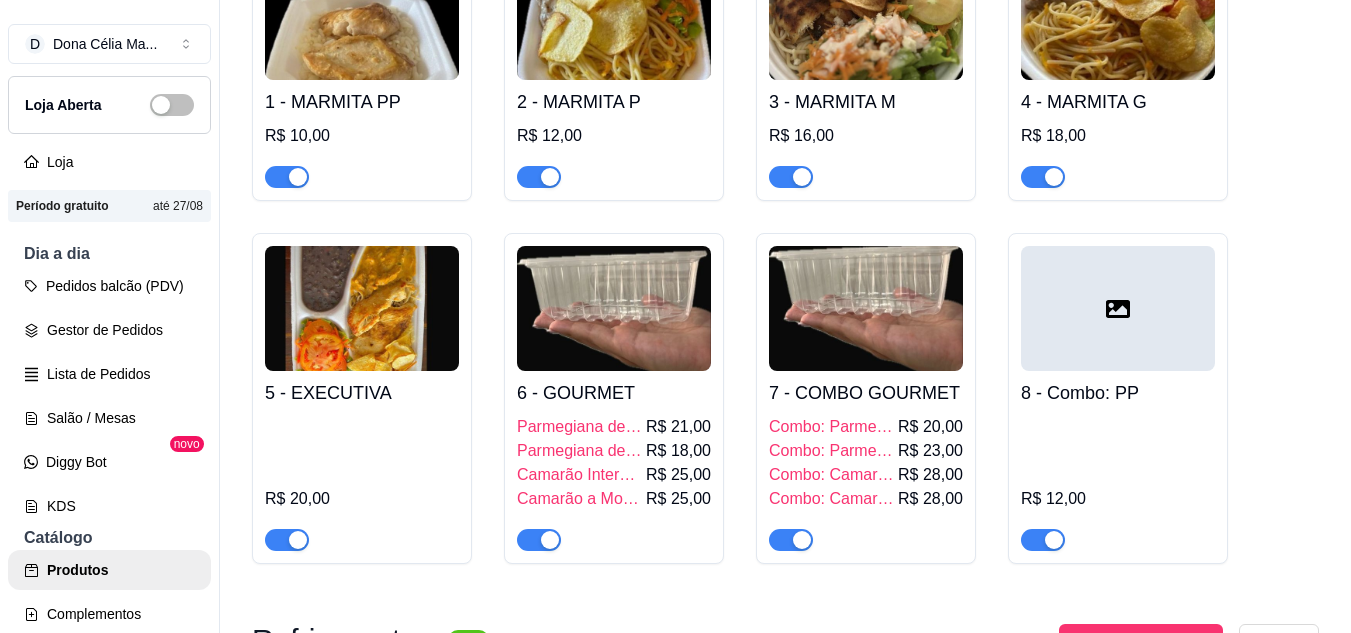 click on "1 - MARMITA PP   R$ 10,00 2 - MARMITA P   R$ 12,00 3 - MARMITA M   R$ 16,00 4 - MARMITA G   R$ 18,00 5 - EXECUTIVA   R$ 20,00 6 - GOURMET   Parmegiana de Carne R$ 21,00 Parmegiana de Frango R$ 18,00 Camarão Internacional R$ 25,00 Camarão a Moranga R$ 25,00 7 - COMBO GOURMET   Combo: Parmegiana de Frango R$ 20,00 Combo: Parmegiana de Carne R$ 23,00 Combo: Camarão Internacional R$ 28,00 Combo: Camarão a Moranga R$ 28,00 8 - Combo: PP   R$ 12,00" at bounding box center [785, 253] 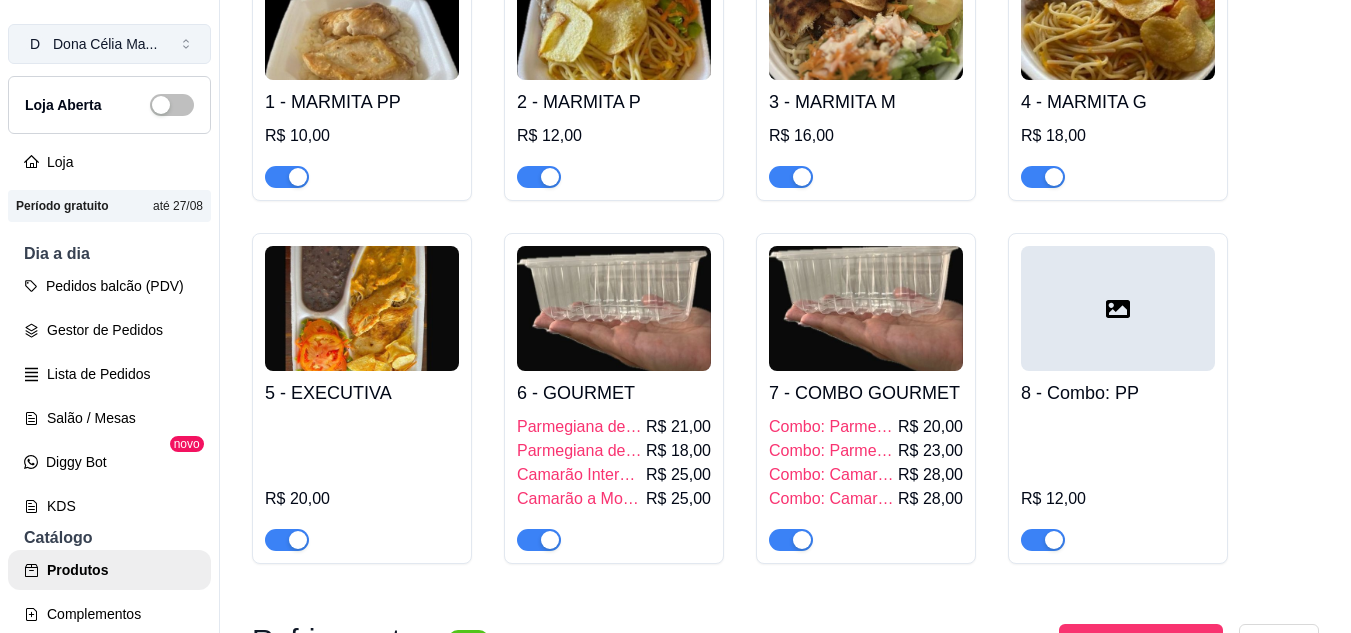 click on "Dona Célia Ma ..." at bounding box center [105, 44] 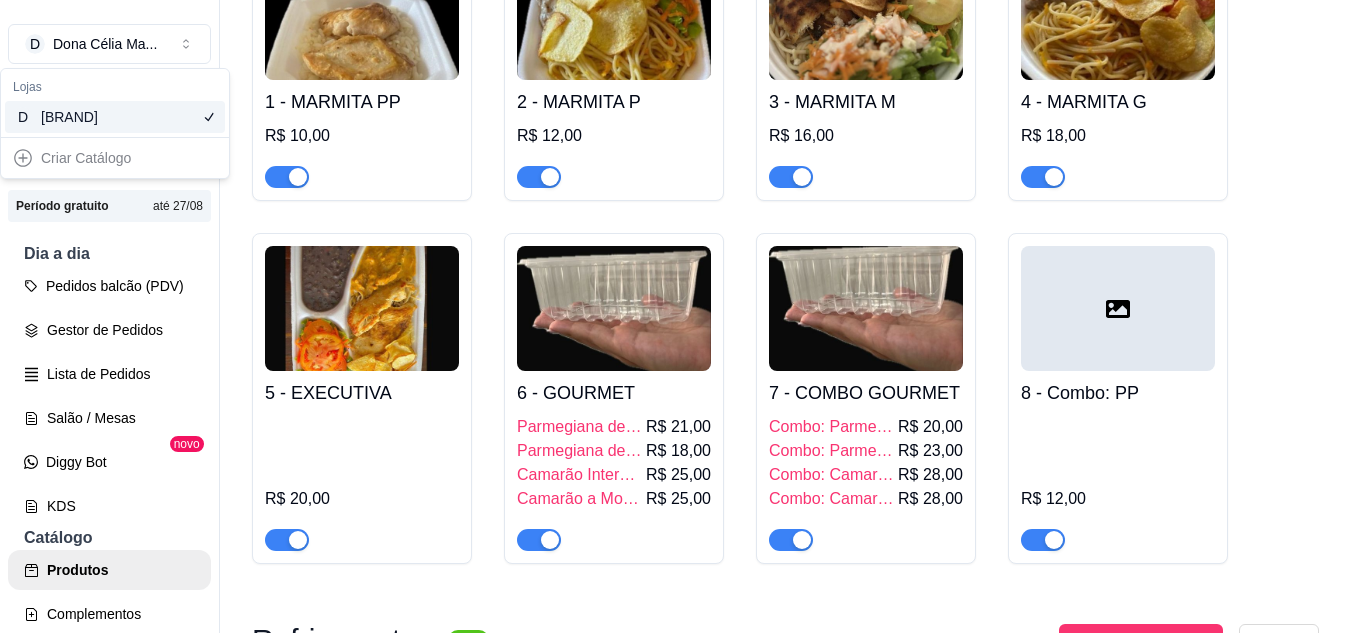 click on "Período gratuito até 27/08" at bounding box center (109, 206) 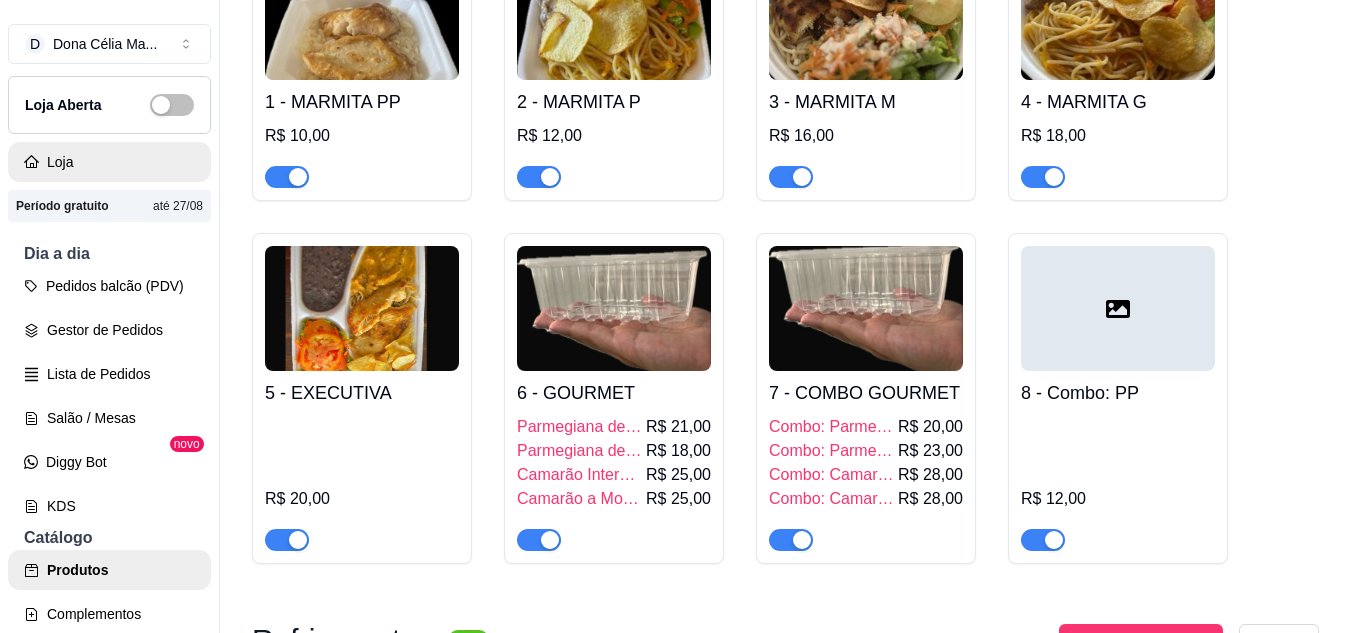 click on "Loja" at bounding box center (109, 162) 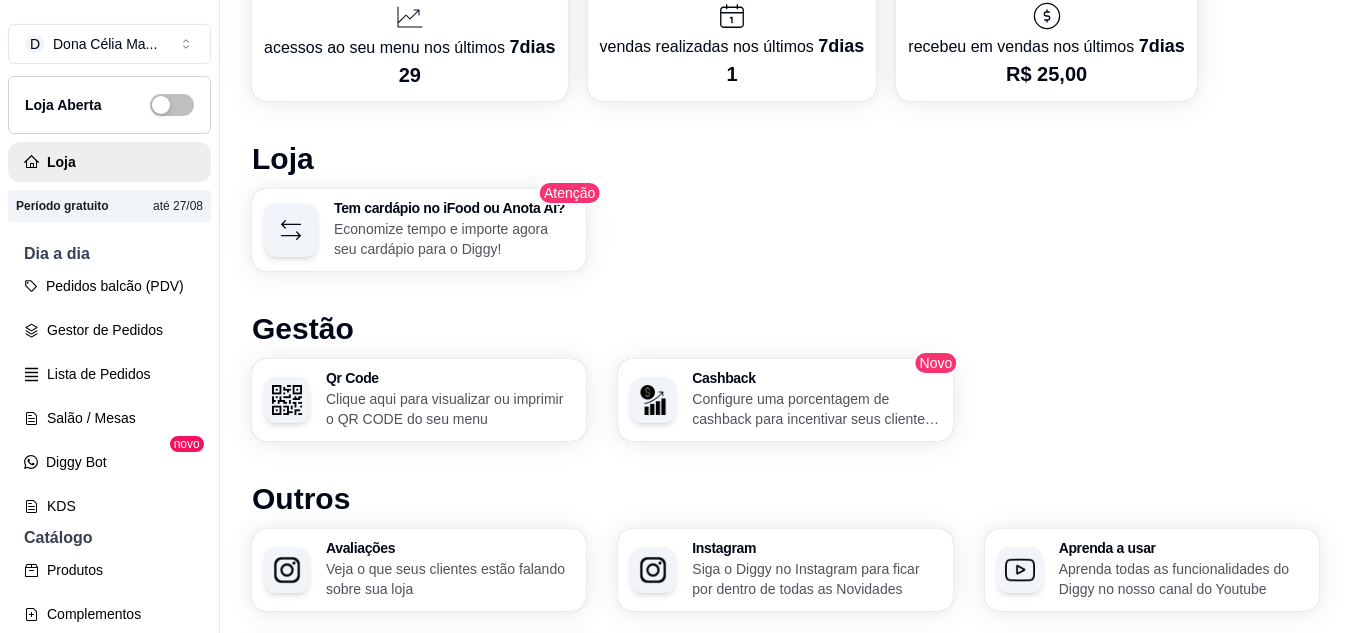 scroll, scrollTop: 1286, scrollLeft: 0, axis: vertical 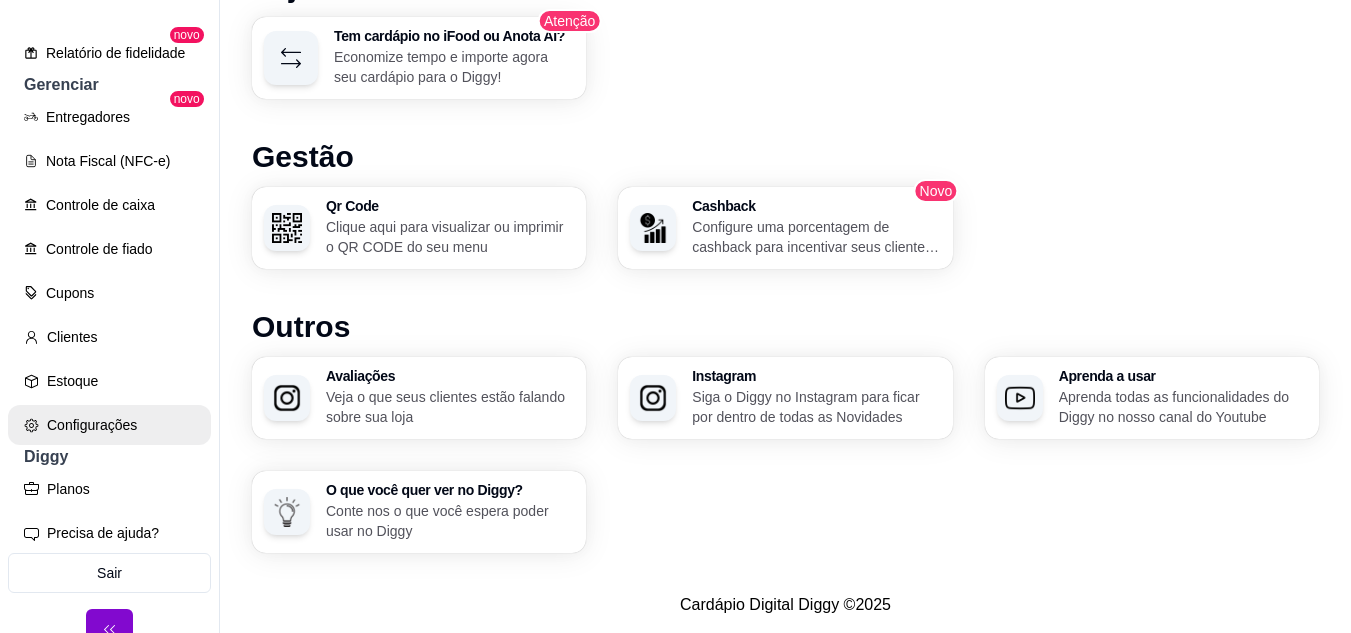 click on "Configurações" at bounding box center (109, 425) 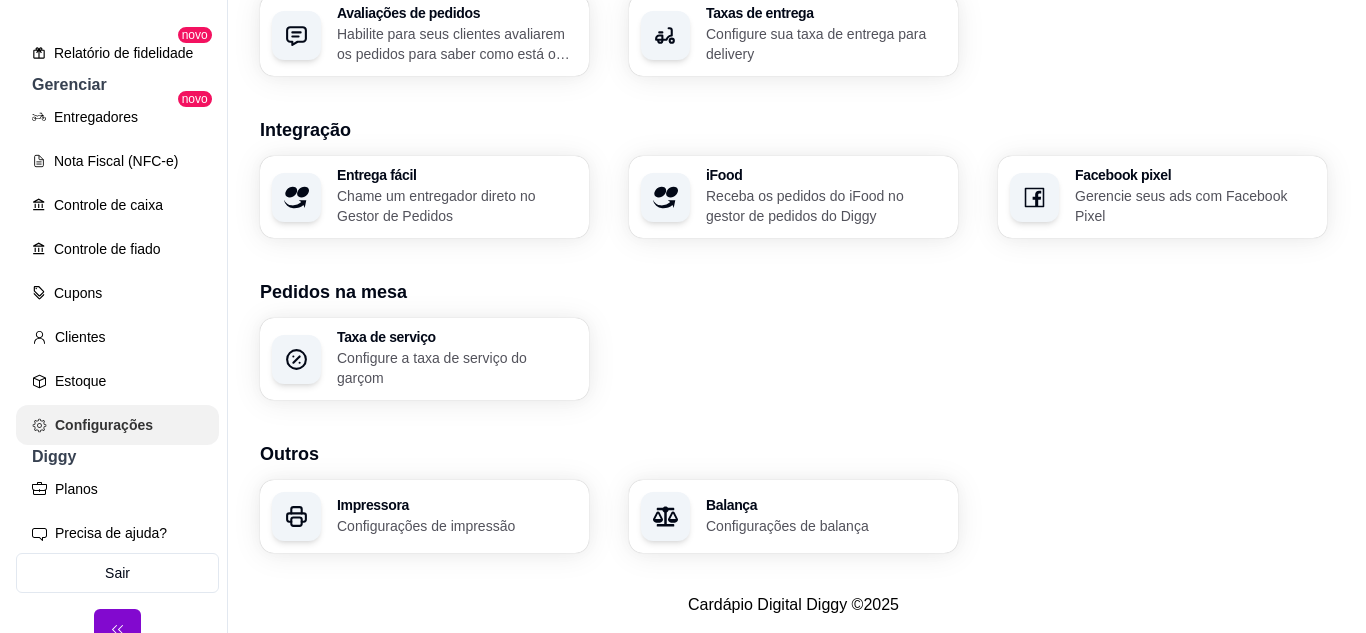 scroll, scrollTop: 0, scrollLeft: 0, axis: both 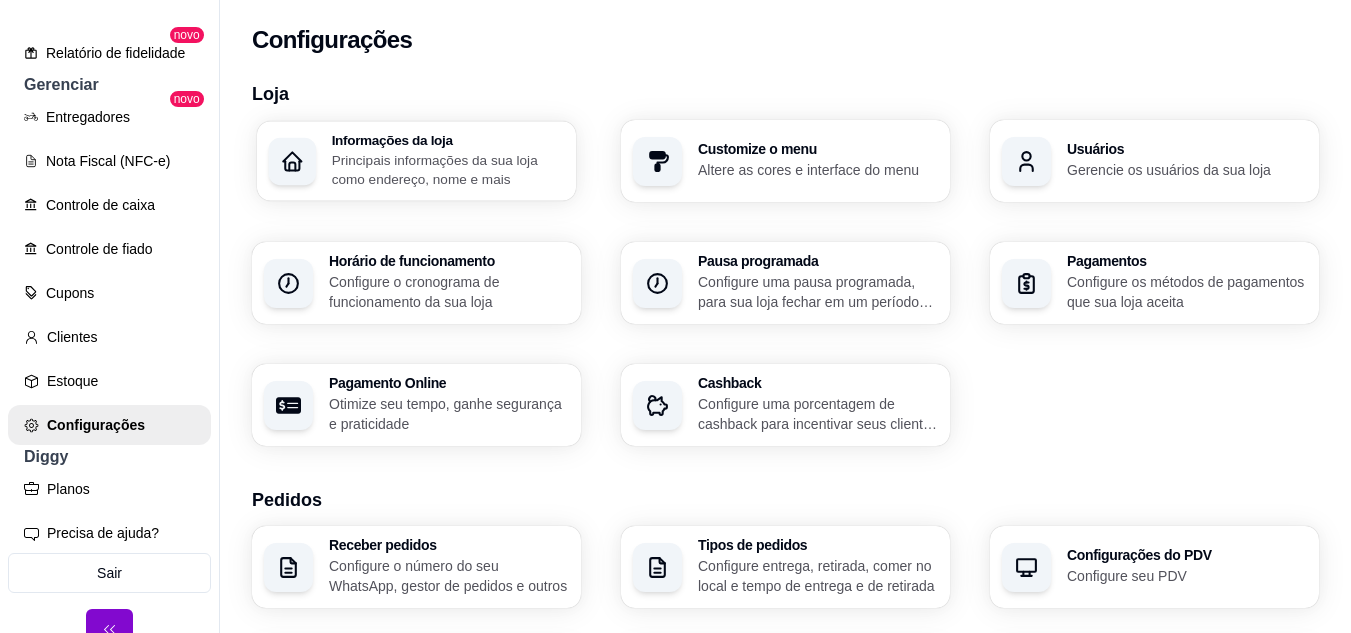 click on "Principais informações da sua loja como endereço, nome e mais" at bounding box center (448, 169) 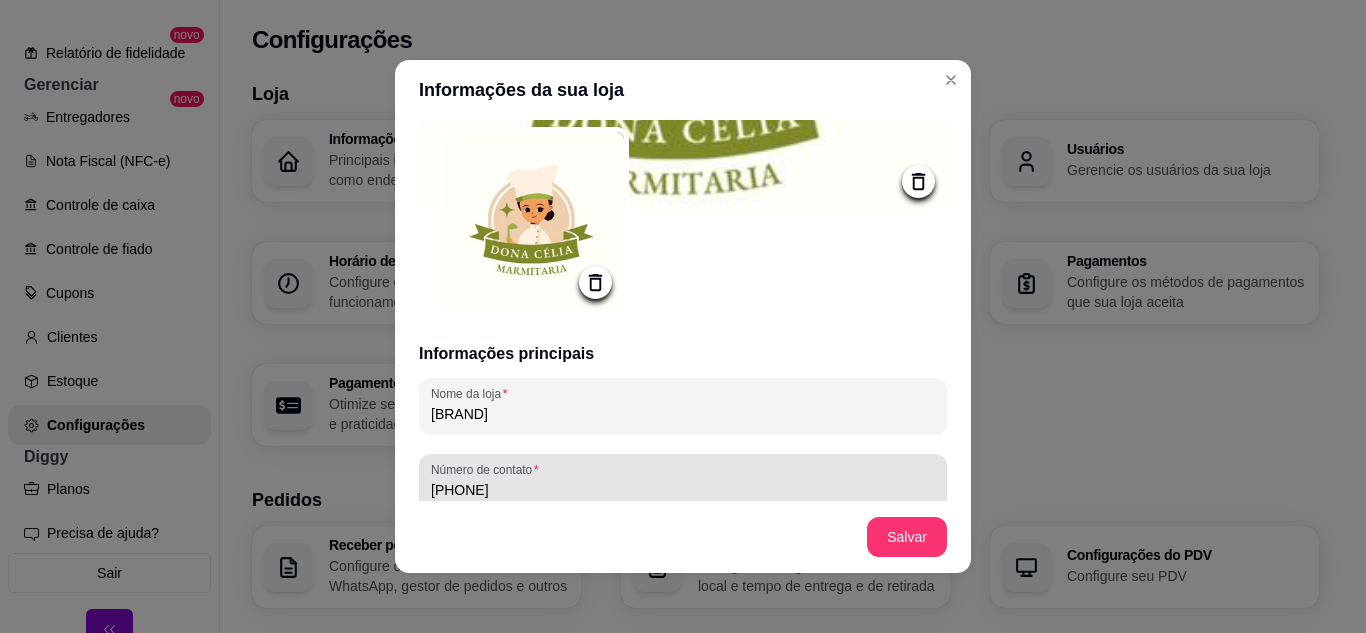 scroll, scrollTop: 0, scrollLeft: 0, axis: both 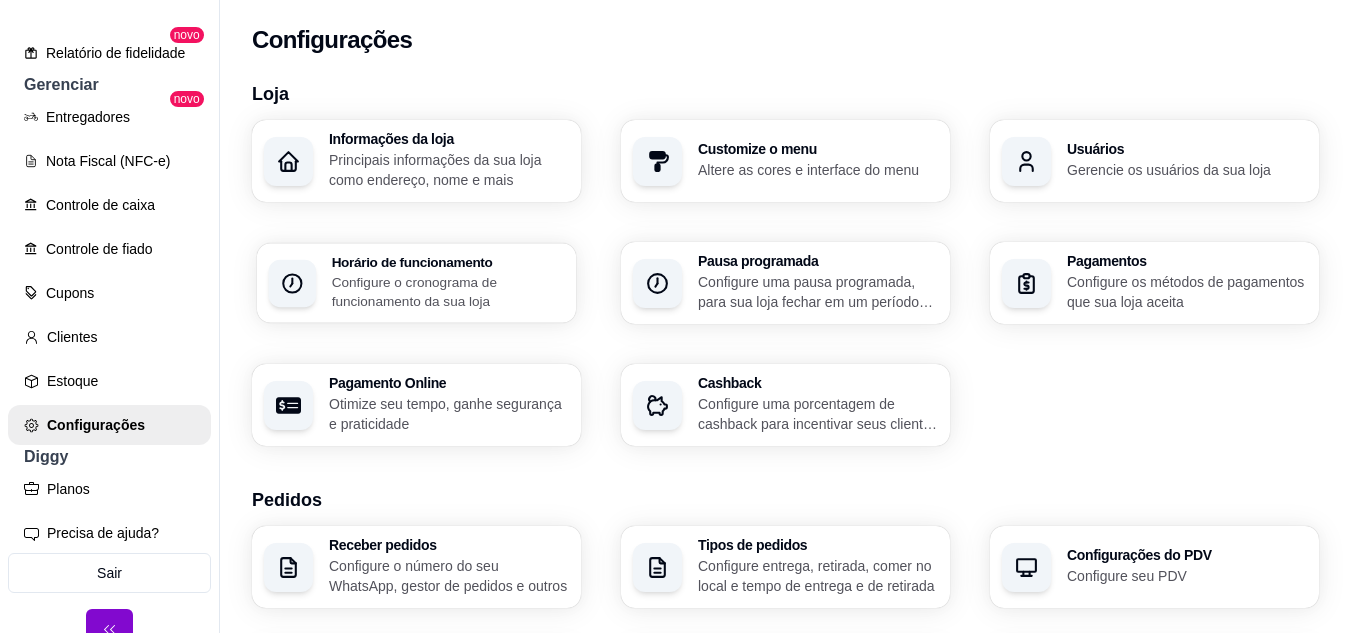 click on "Configure o cronograma de funcionamento da sua loja" at bounding box center (448, 291) 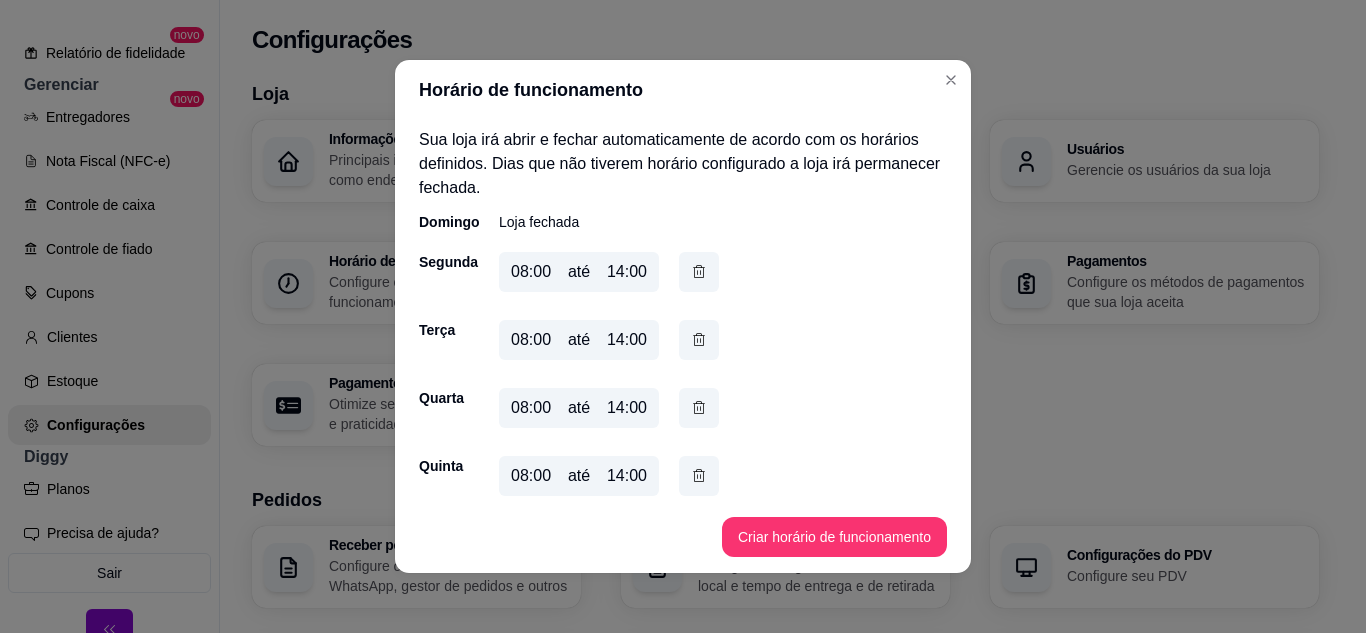 scroll, scrollTop: 147, scrollLeft: 0, axis: vertical 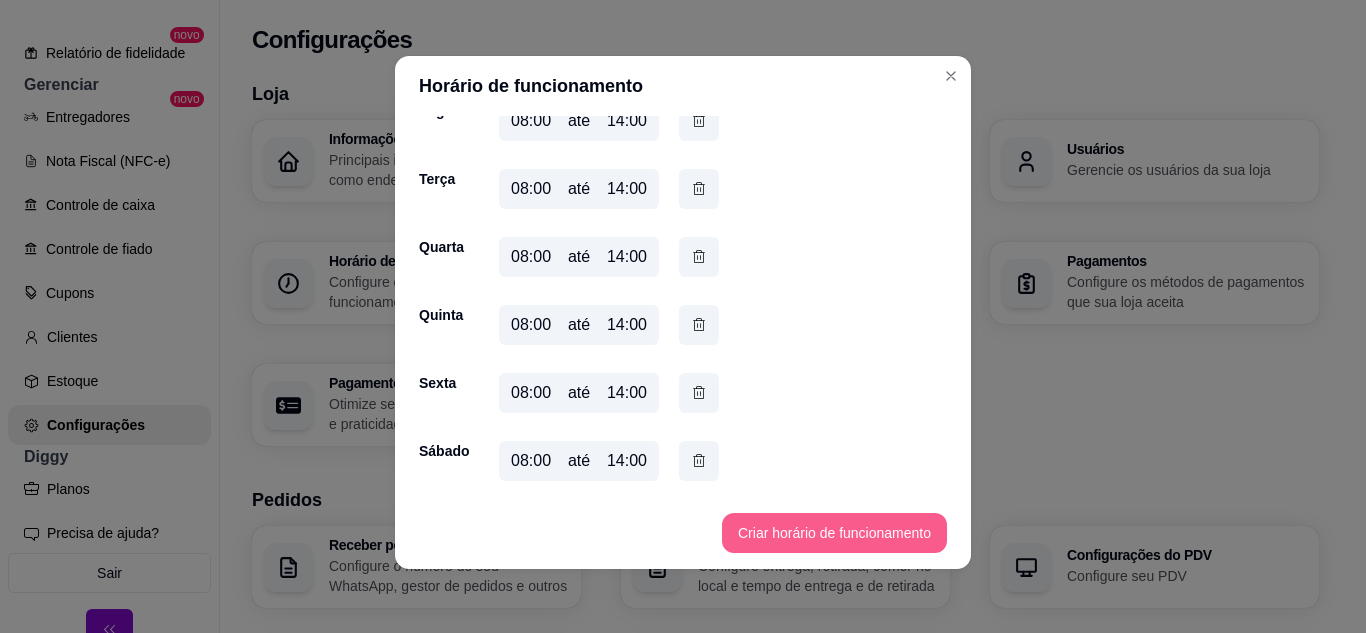 click on "Criar horário de funcionamento" at bounding box center [834, 533] 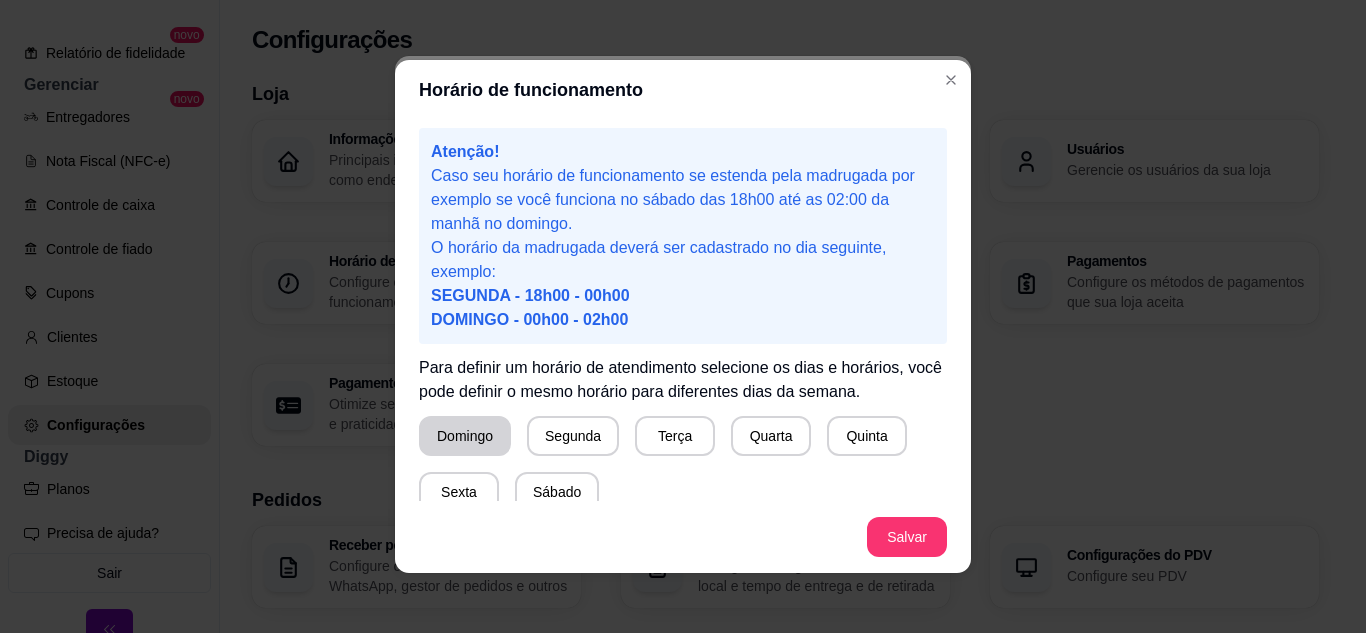 click on "Domingo" at bounding box center (465, 436) 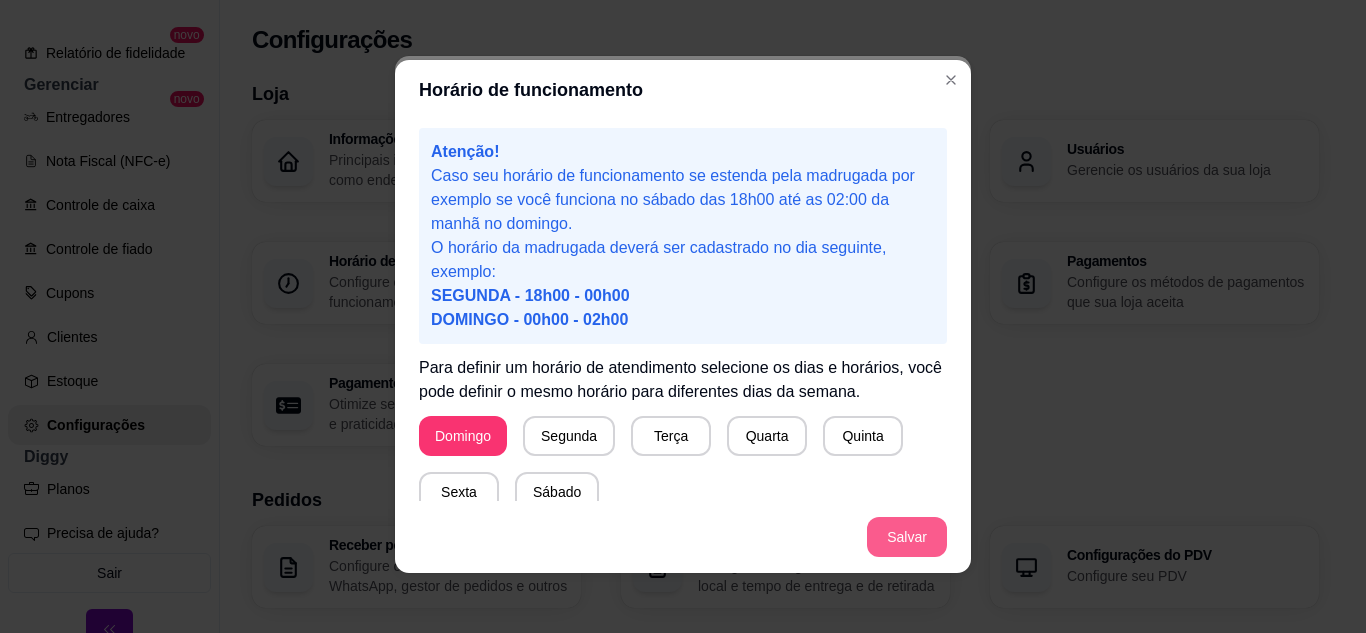 click on "Salvar" at bounding box center [907, 537] 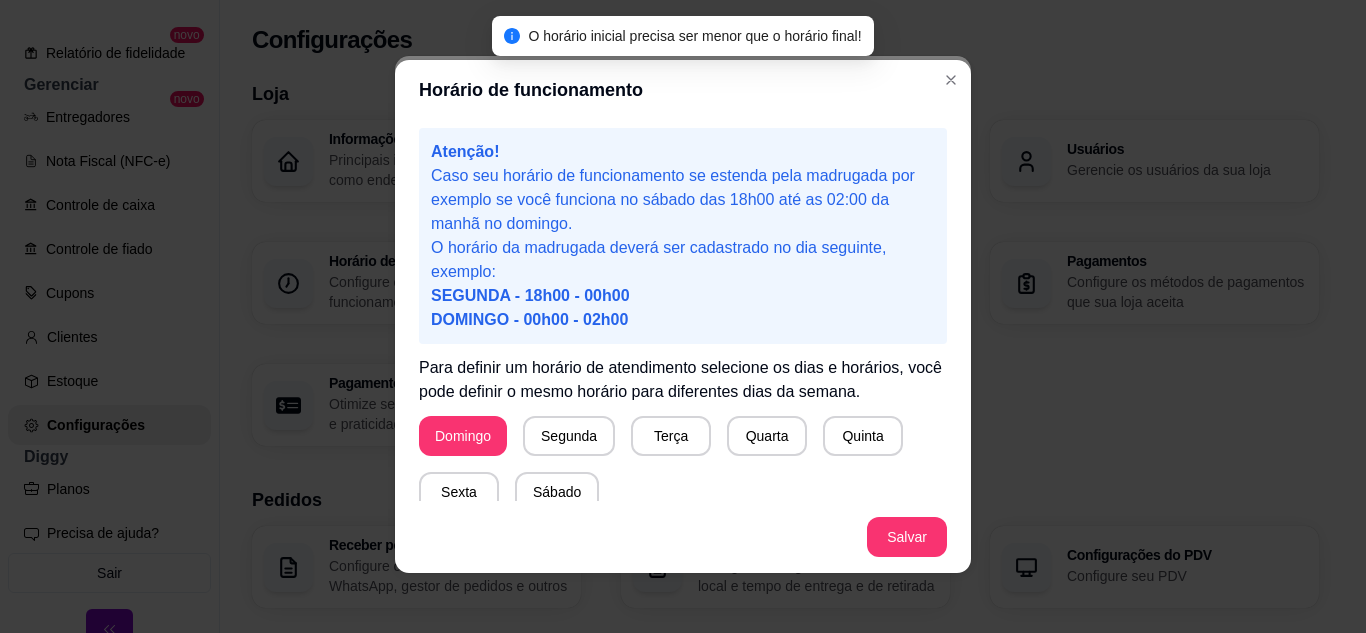 scroll, scrollTop: 195, scrollLeft: 0, axis: vertical 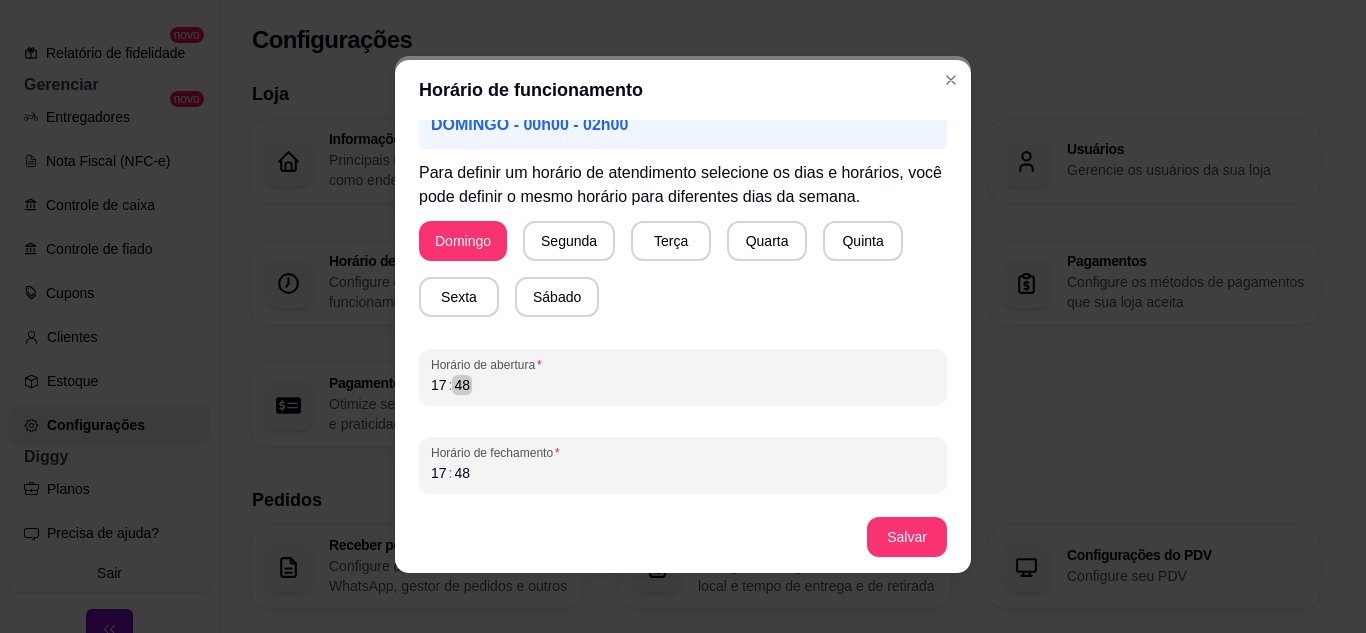 click on "Horário de funcionamento Atenção! Caso seu horário de funcionamento se estenda pela madrugada por exemplo se você funciona no sábado das 18h00 até as 02:00 da manhã no domingo. O horário da madrugada deverá ser cadastrado no dia seguinte, exemplo:  SEGUNDA - 18h00 - 00h00 DOMINGO - 00h00 - 02h00 Para definir um horário de atendimento selecione os dias e horários, você pode definir o mesmo horário para diferentes dias da semana. Domingo Segunda Terça Quarta Quinta Sexta Sábado Horário de abertura 17 : 48 Horário de fechamento 17 : 48 Salvar" at bounding box center (683, 316) 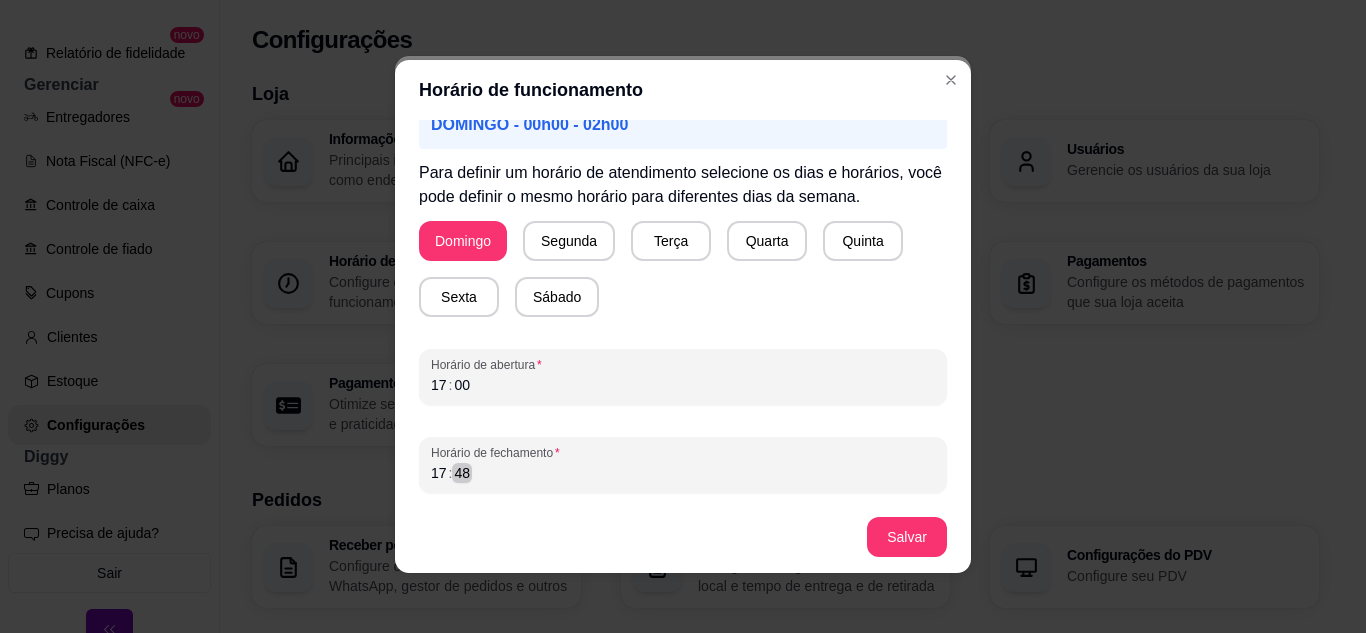 scroll, scrollTop: 4, scrollLeft: 0, axis: vertical 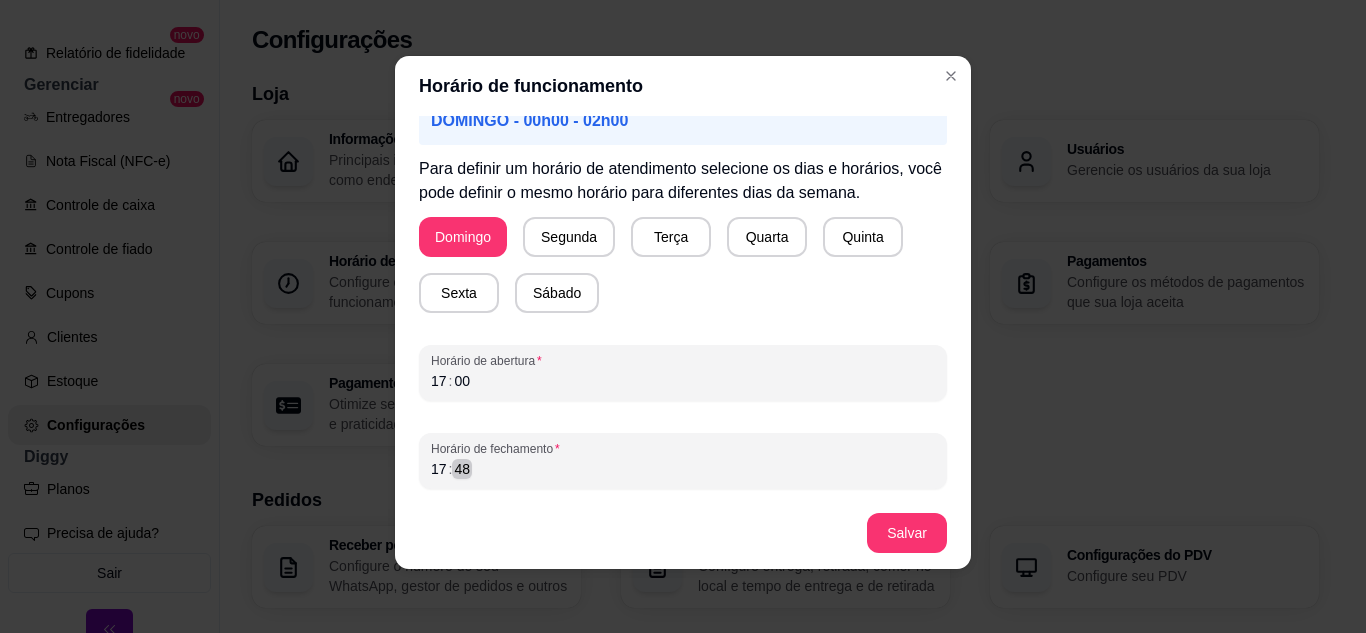 click on "Horário de fechamento 17 : 48" at bounding box center [683, 461] 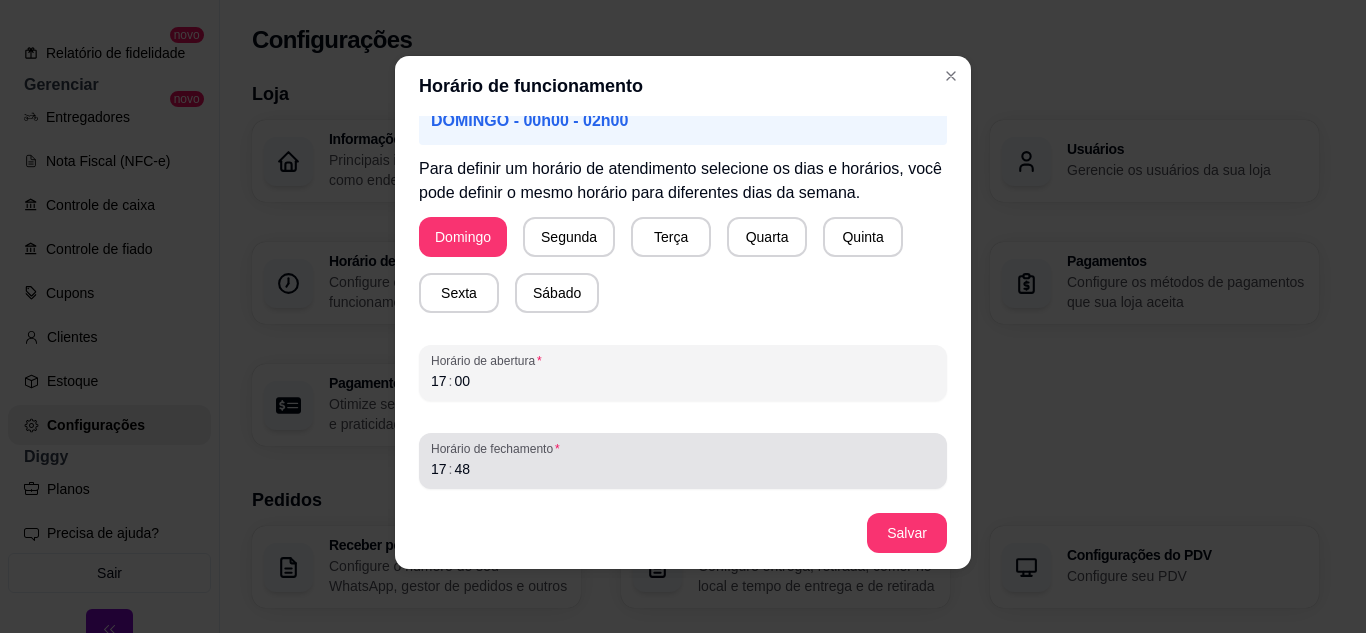 click on "Horário de fechamento 17 : 48" at bounding box center (683, 461) 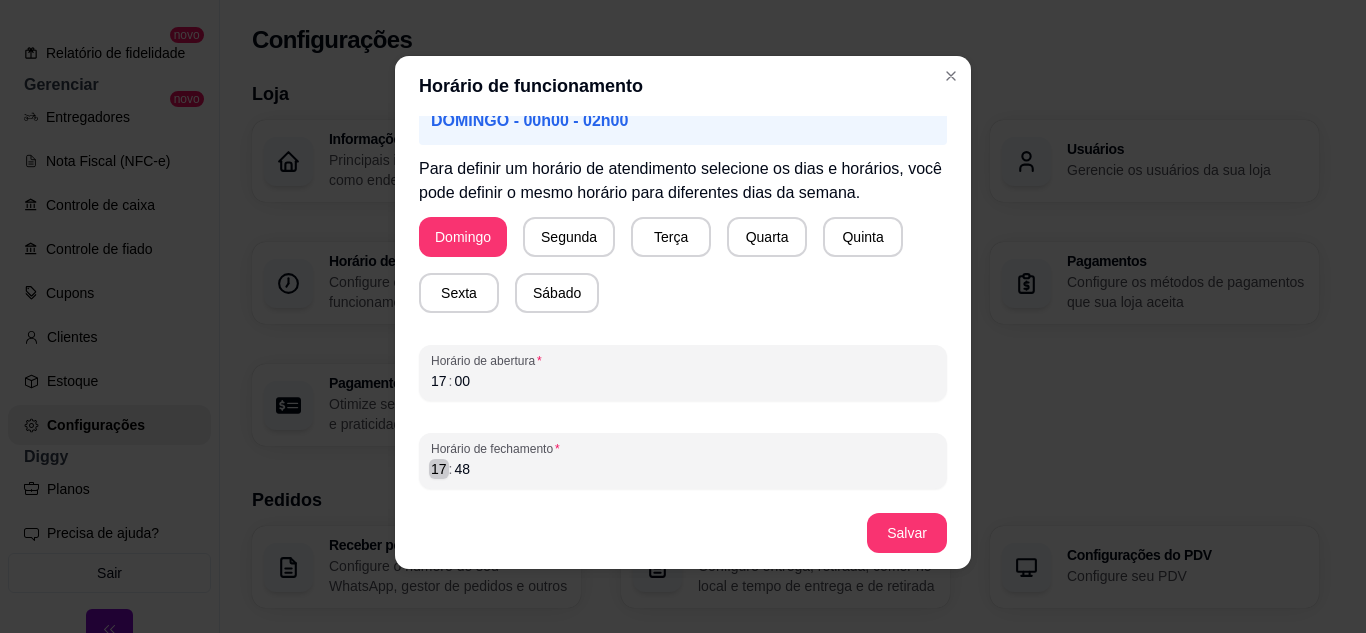 click on "17" at bounding box center (439, 469) 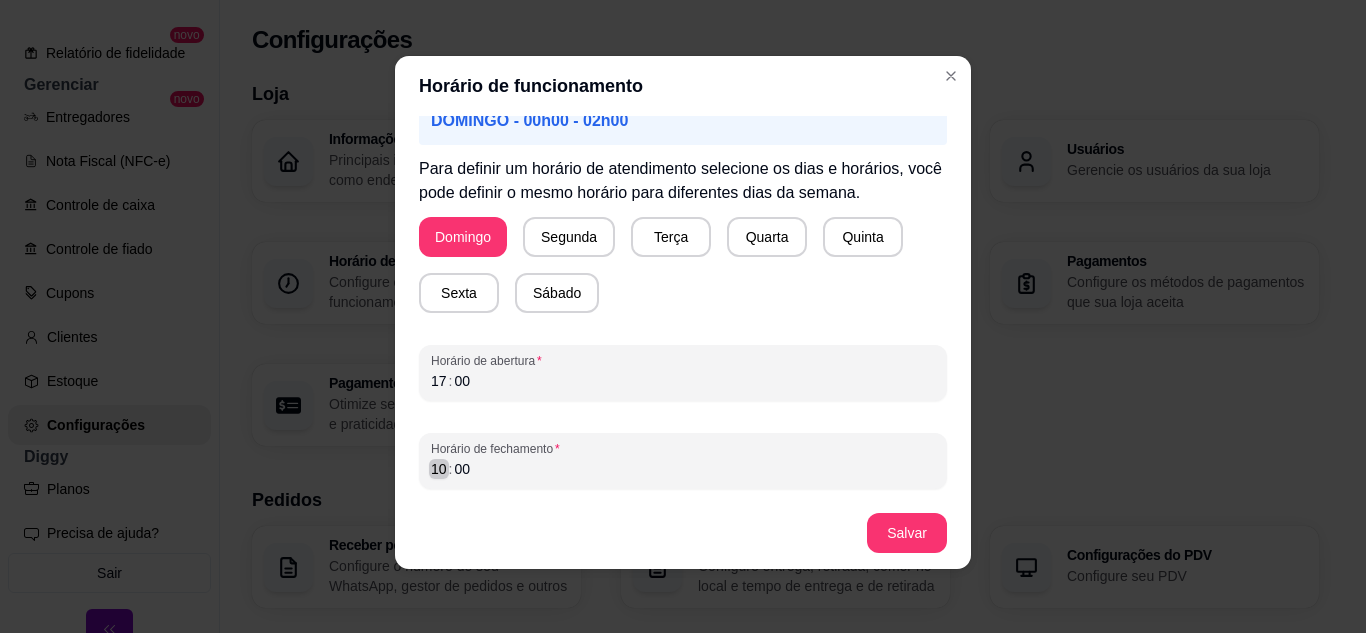 click on "10" at bounding box center (439, 469) 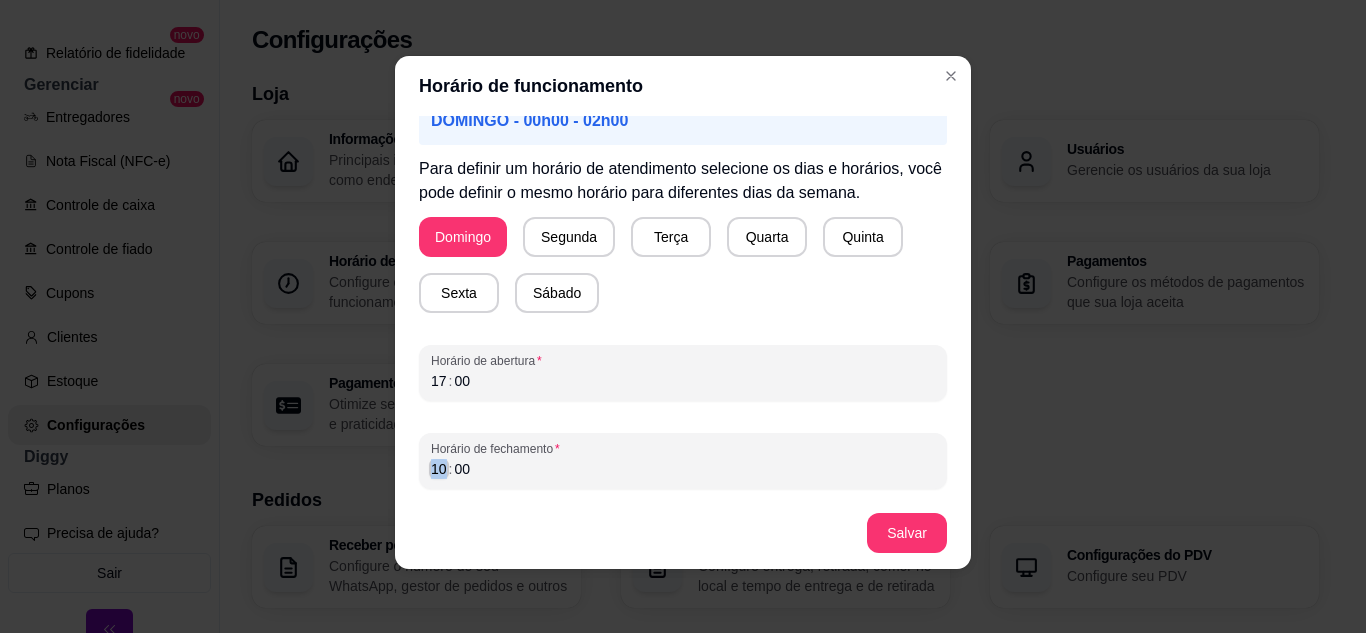 click on "10" at bounding box center [439, 469] 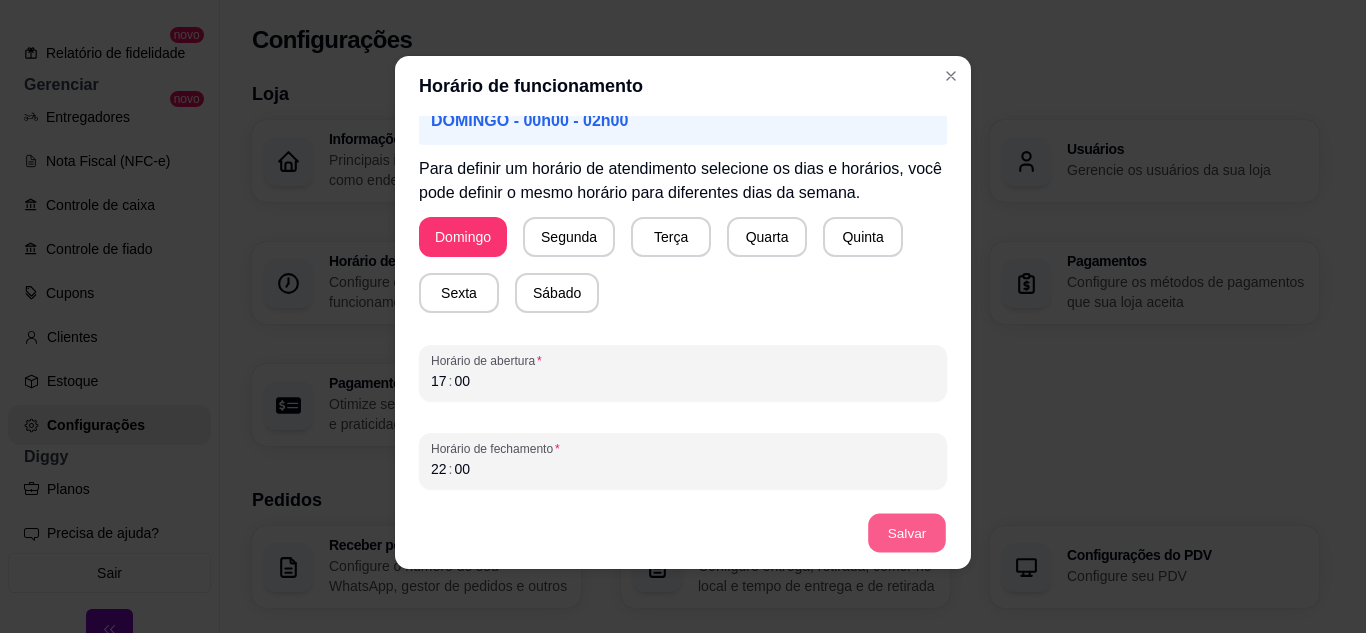 click on "Salvar" at bounding box center [907, 533] 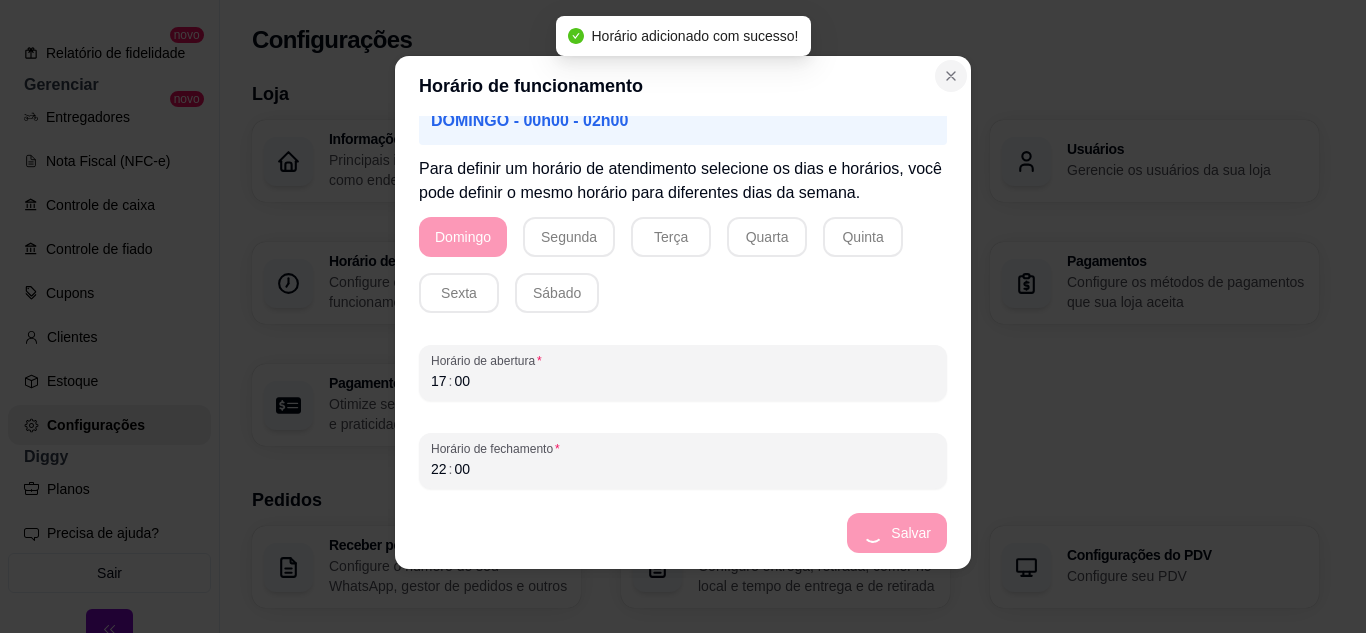 scroll, scrollTop: 175, scrollLeft: 0, axis: vertical 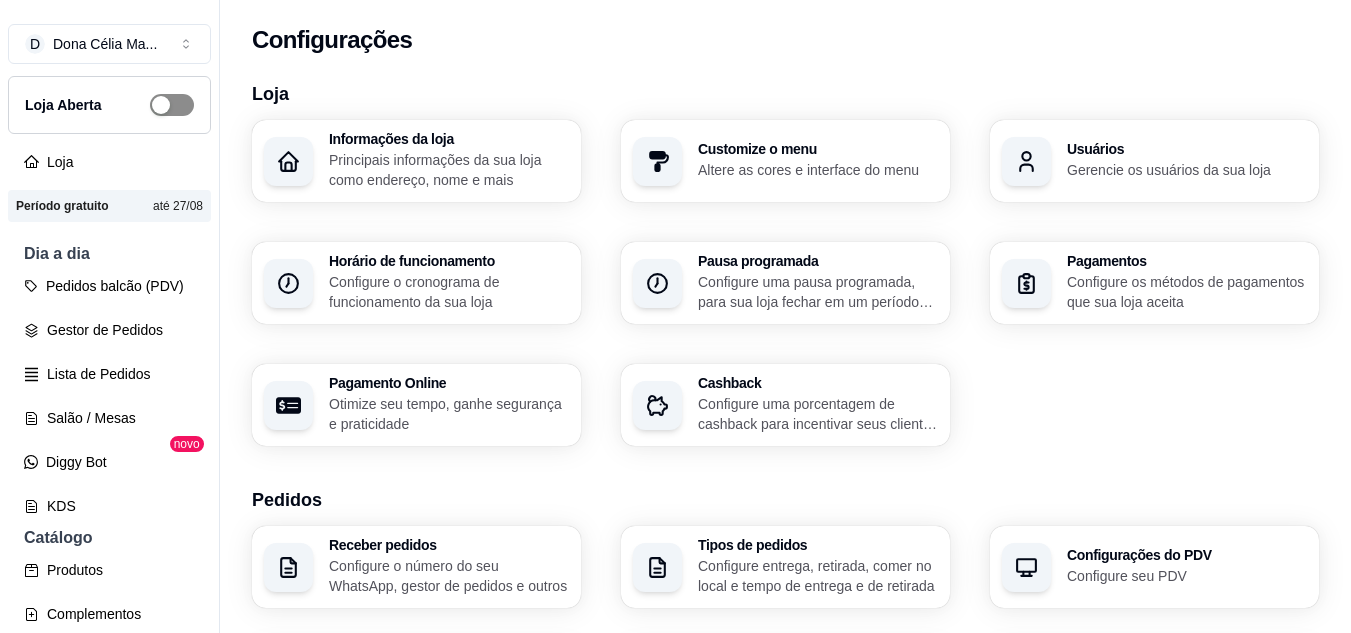 click at bounding box center [172, 105] 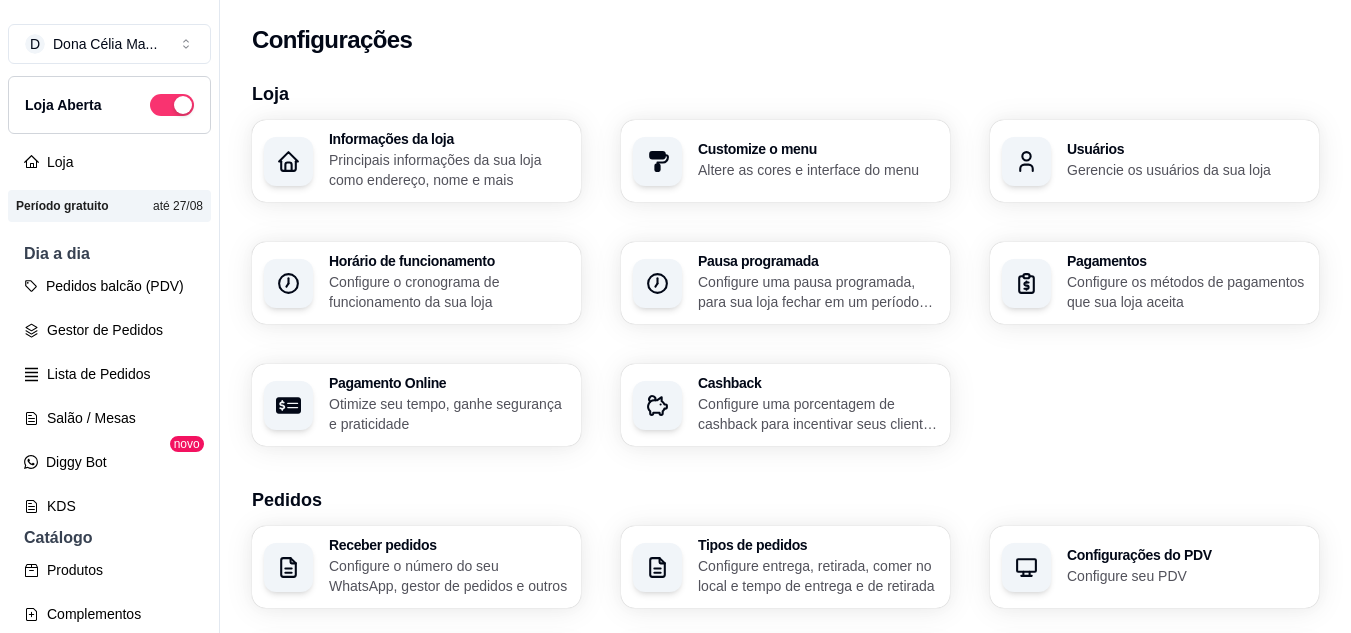 click on "Loja" at bounding box center [785, 94] 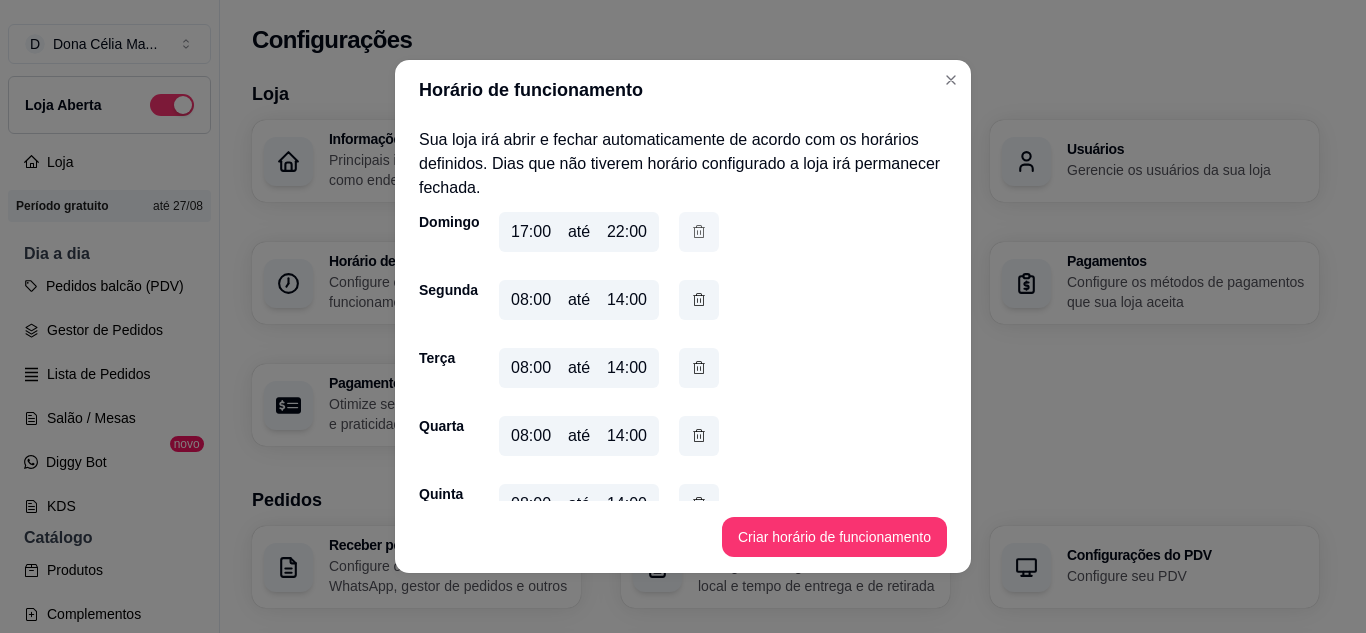 click 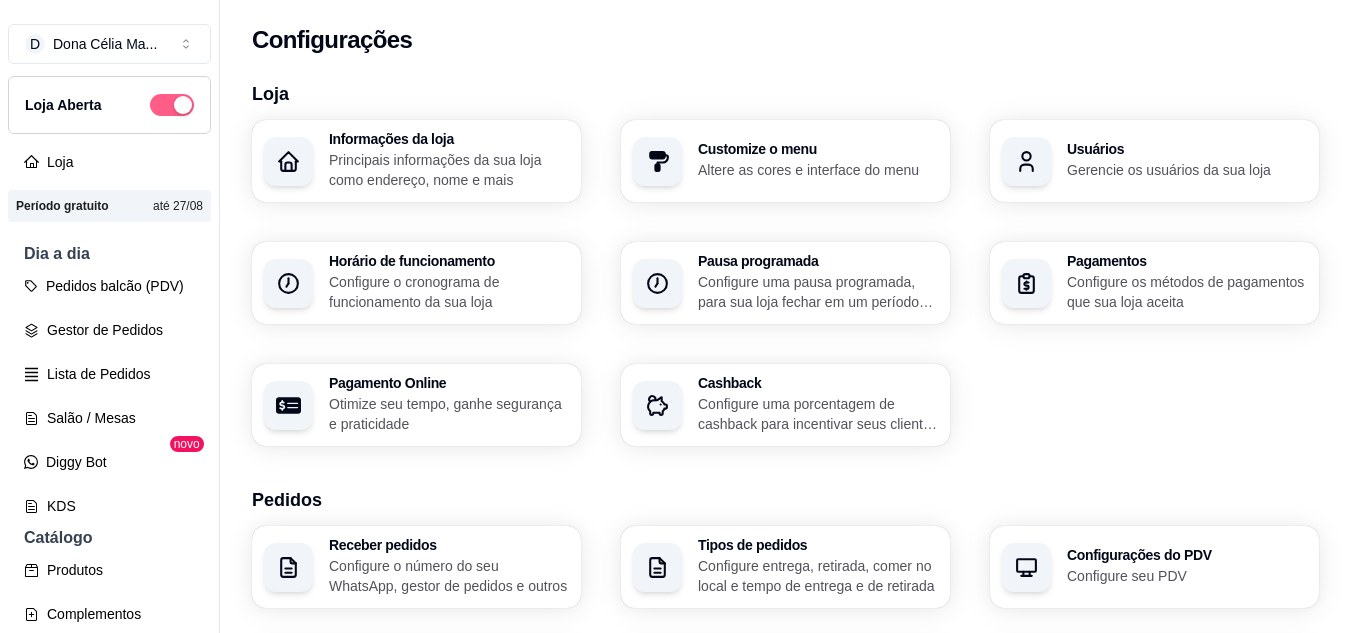 click at bounding box center [172, 105] 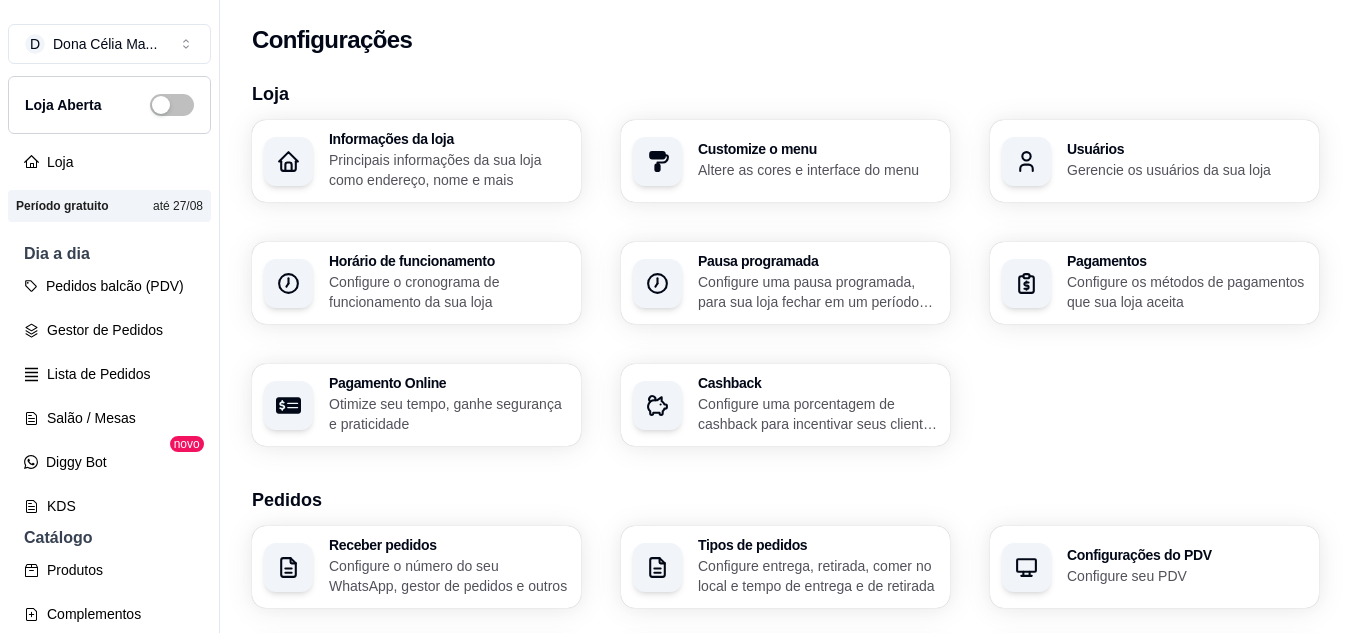 click on "Configure o cronograma de funcionamento da sua loja" at bounding box center [449, 292] 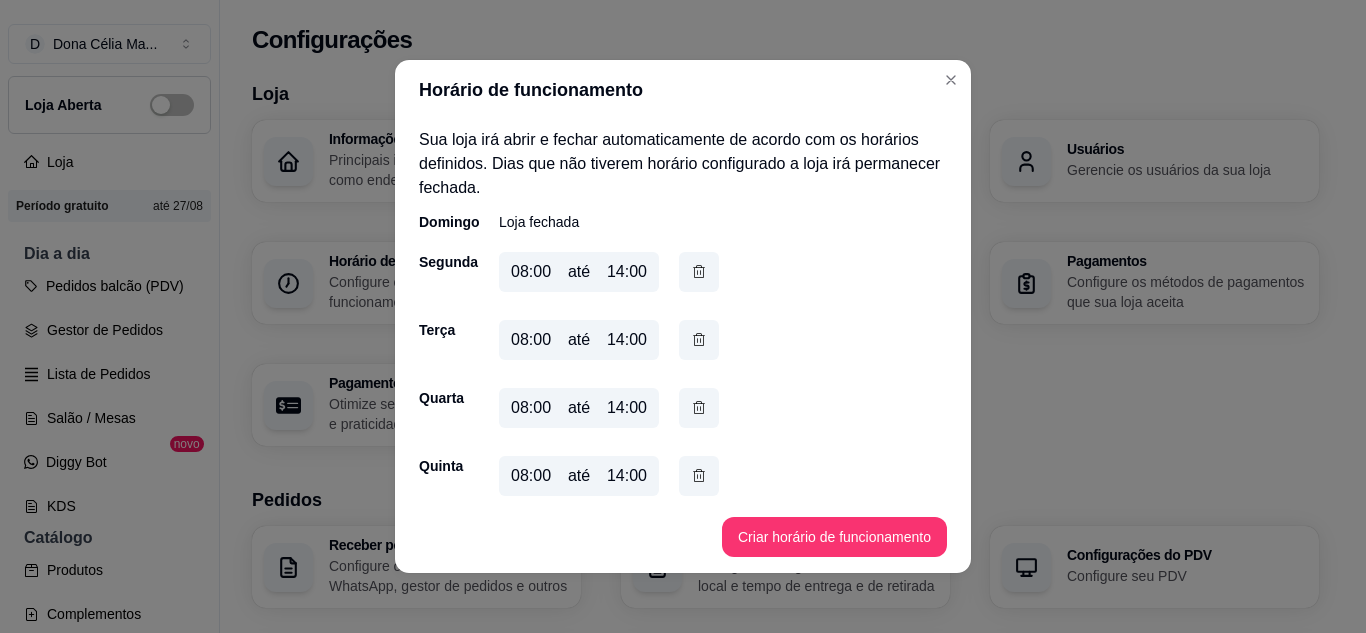 scroll, scrollTop: 147, scrollLeft: 0, axis: vertical 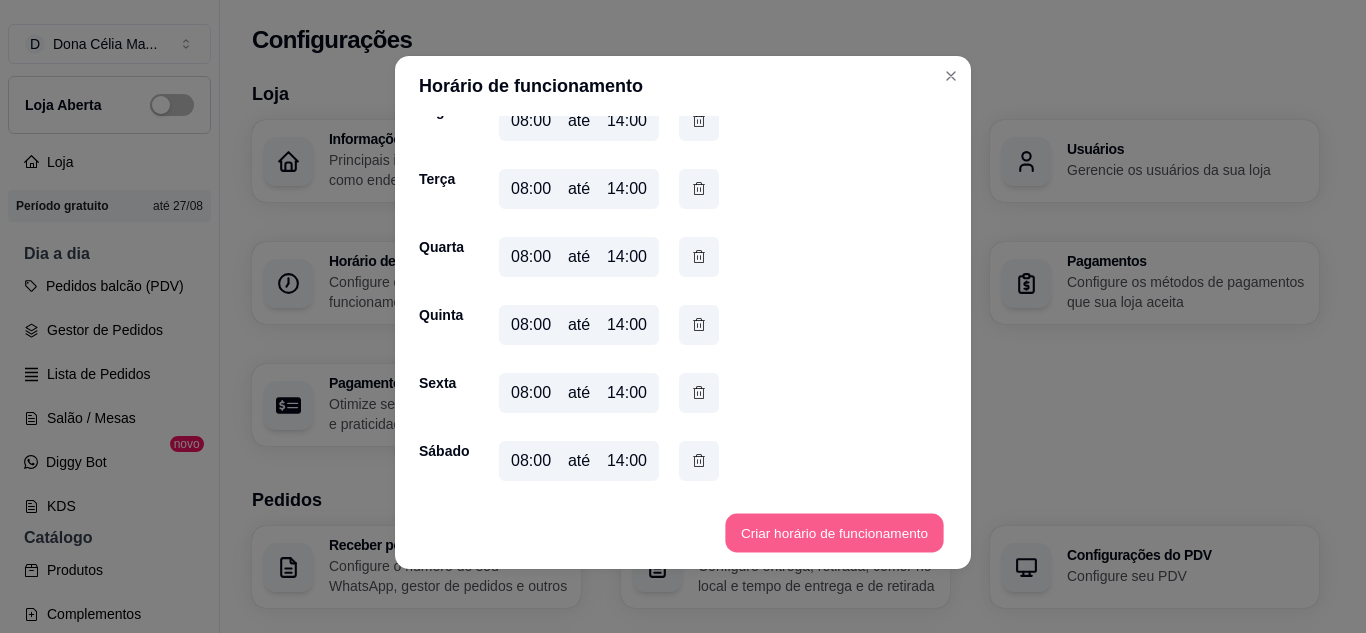 click on "Criar horário de funcionamento" at bounding box center [834, 533] 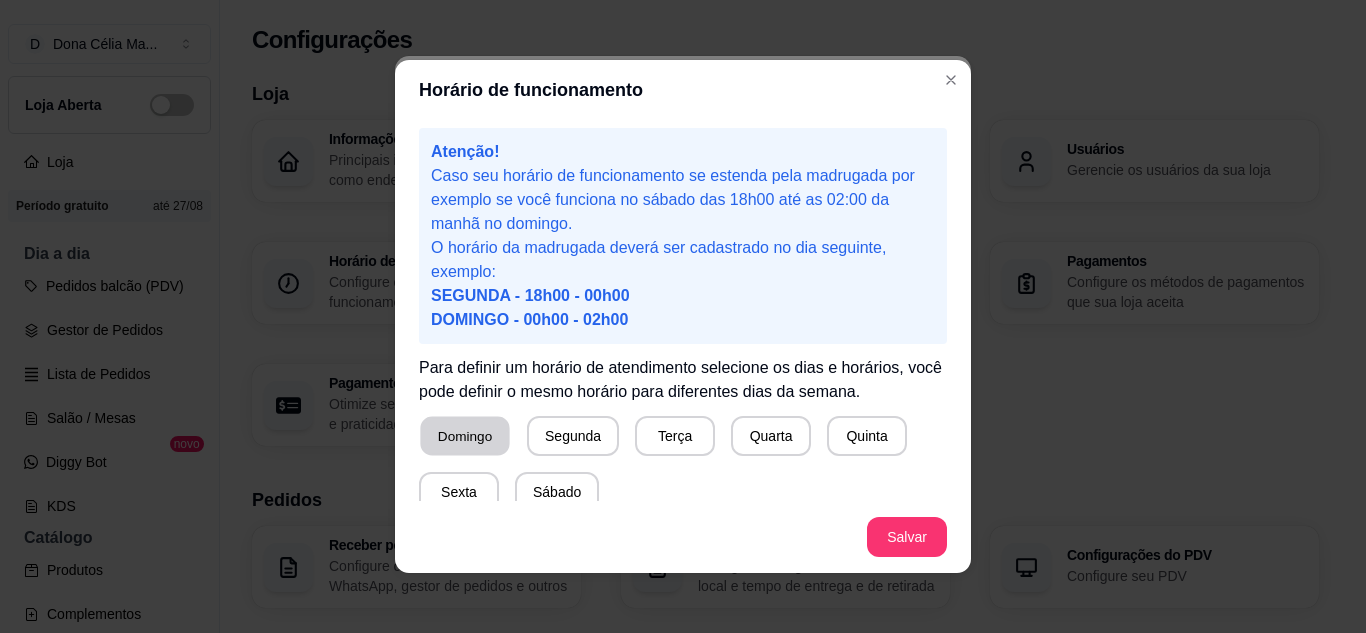 click on "Domingo" at bounding box center [464, 436] 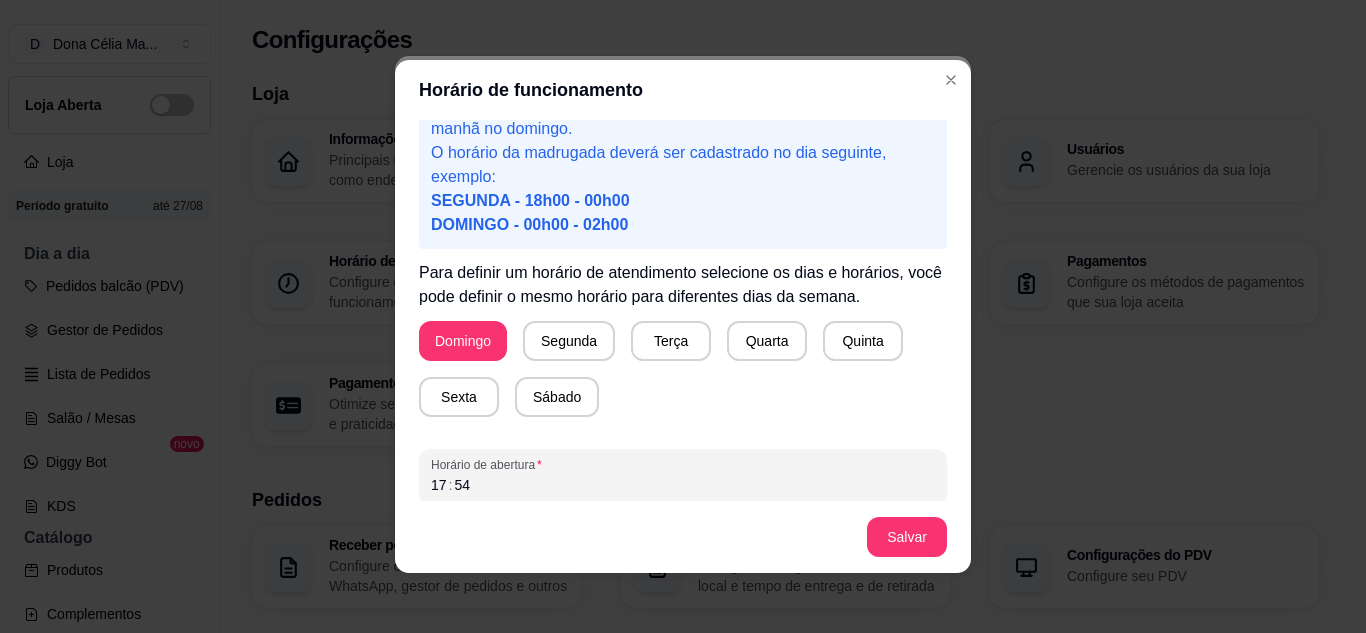 scroll, scrollTop: 195, scrollLeft: 0, axis: vertical 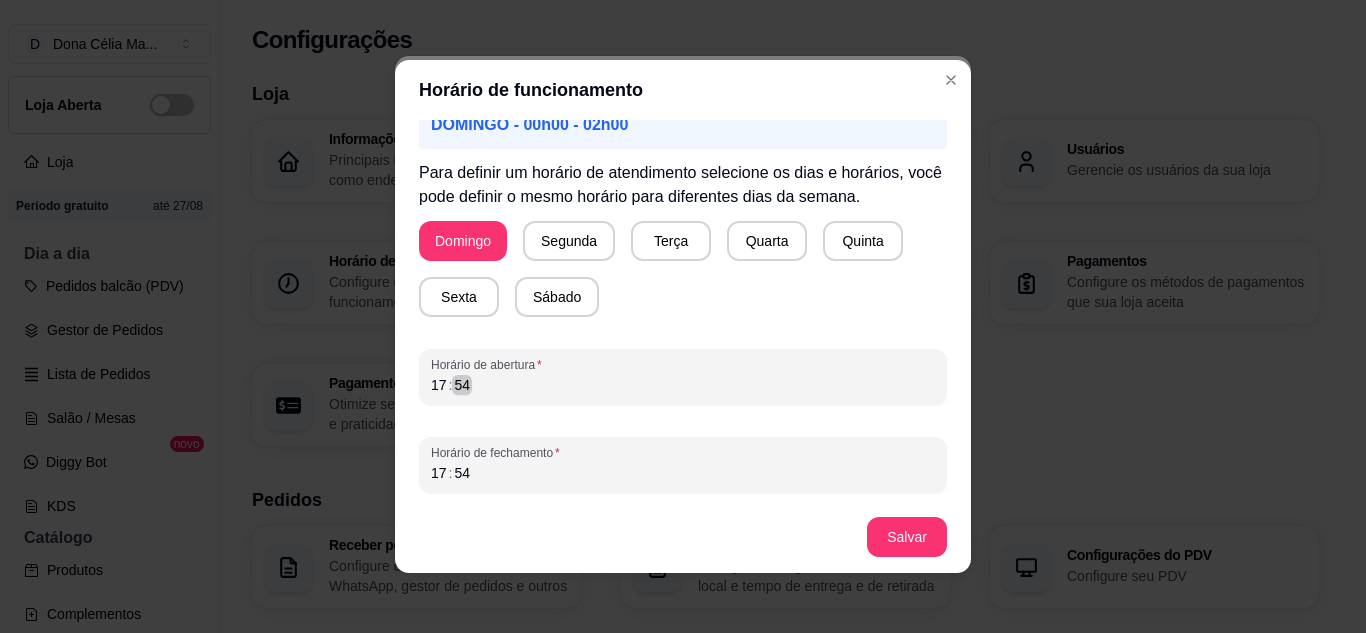 click on "17 : 54" at bounding box center (683, 385) 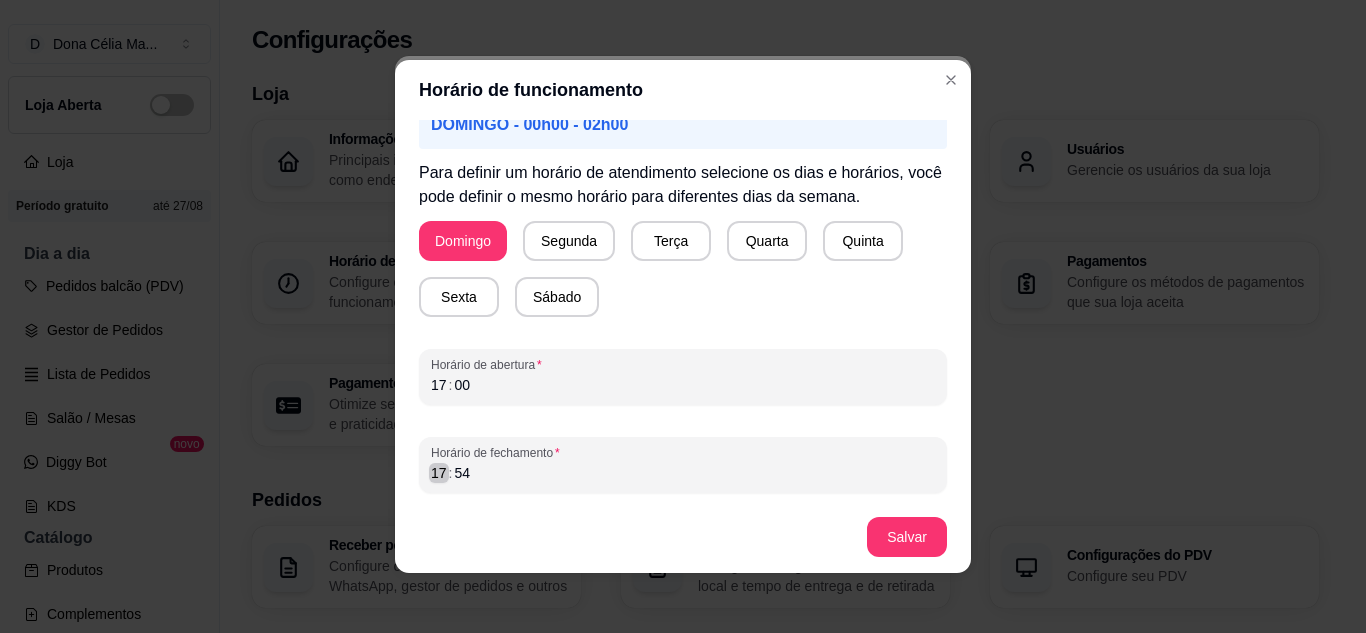 scroll, scrollTop: 4, scrollLeft: 0, axis: vertical 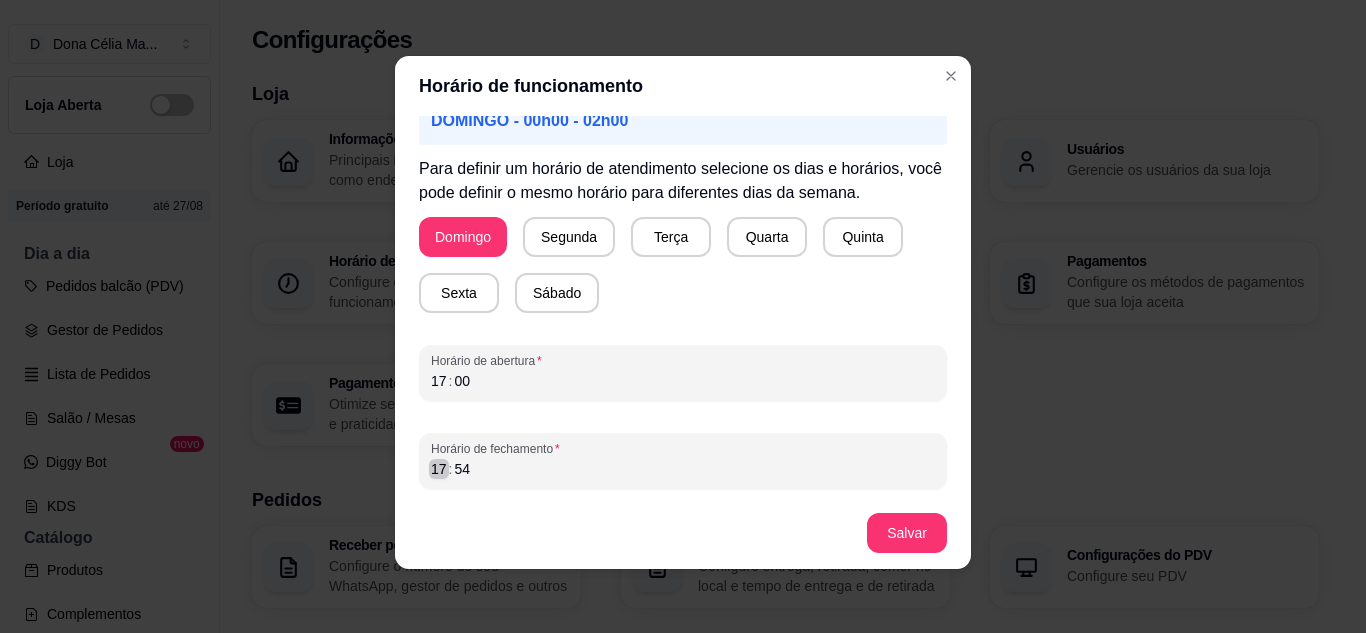 click on "Horário de fechamento 17 : 54" at bounding box center [683, 461] 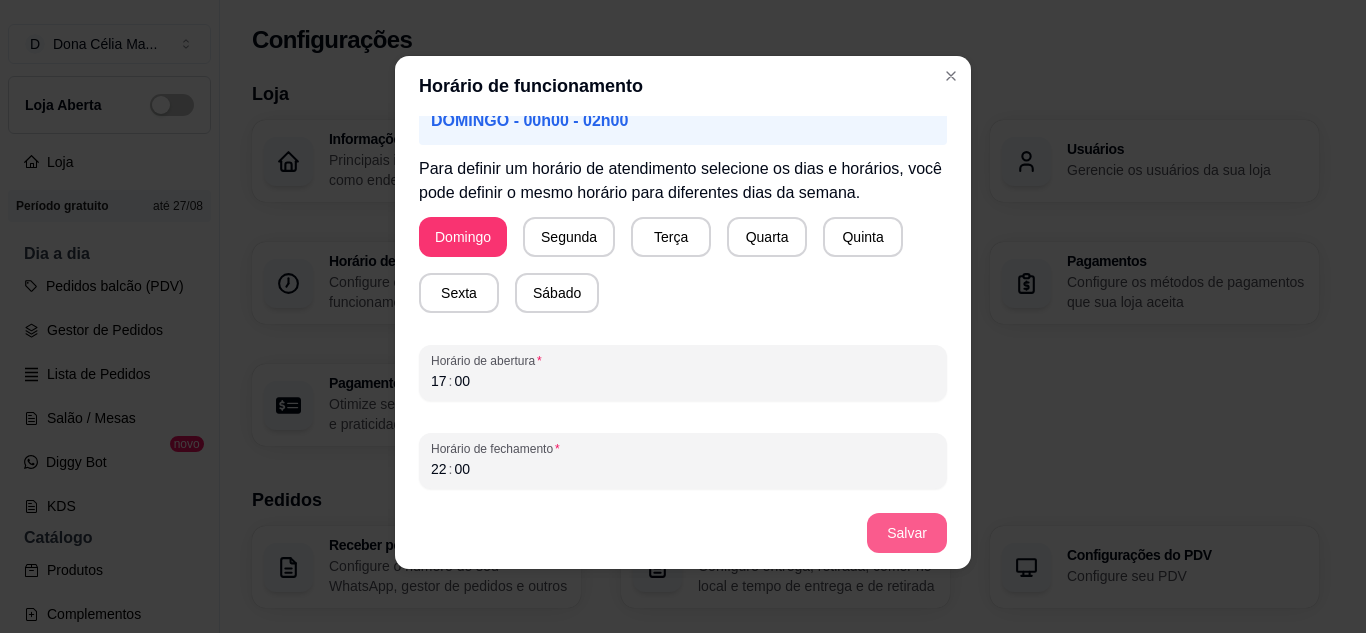 click on "Salvar" at bounding box center (907, 533) 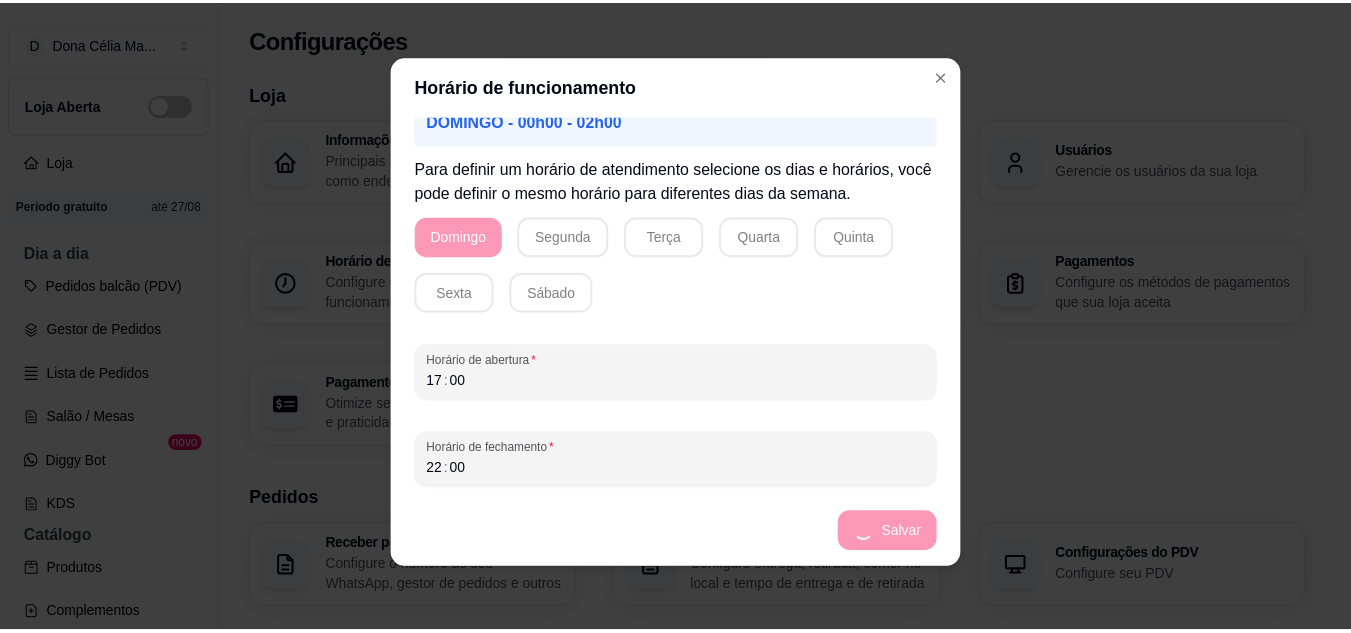 scroll, scrollTop: 175, scrollLeft: 0, axis: vertical 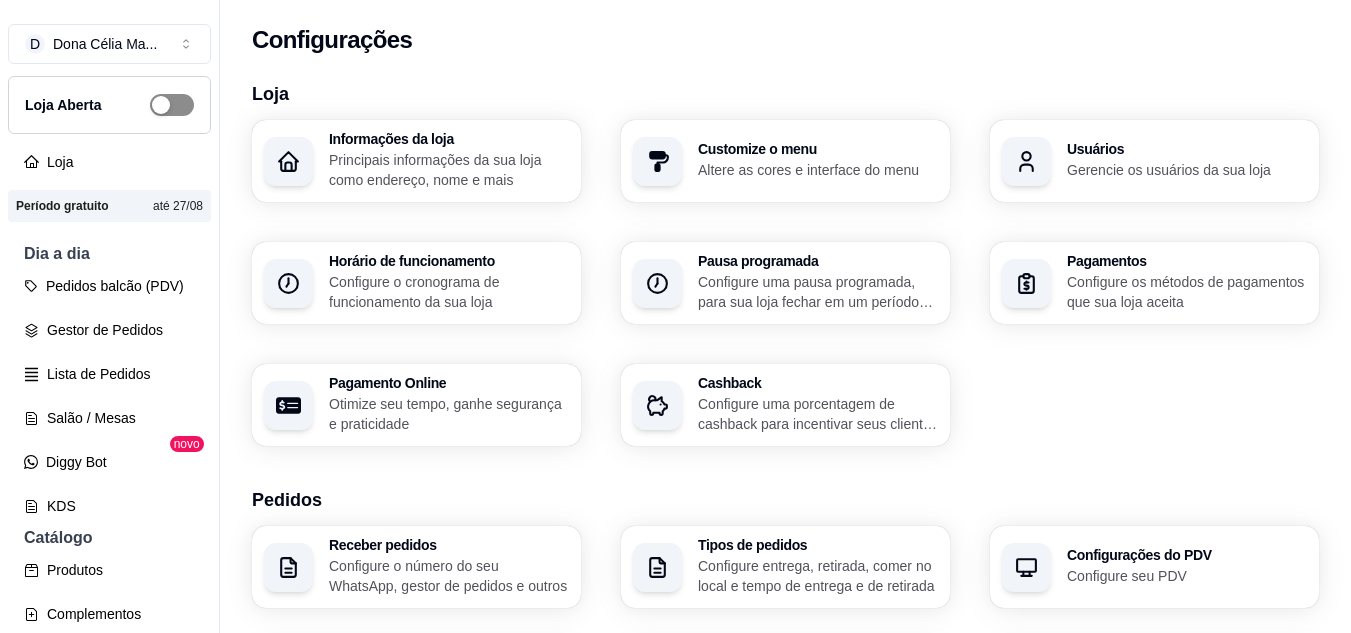 click at bounding box center [161, 105] 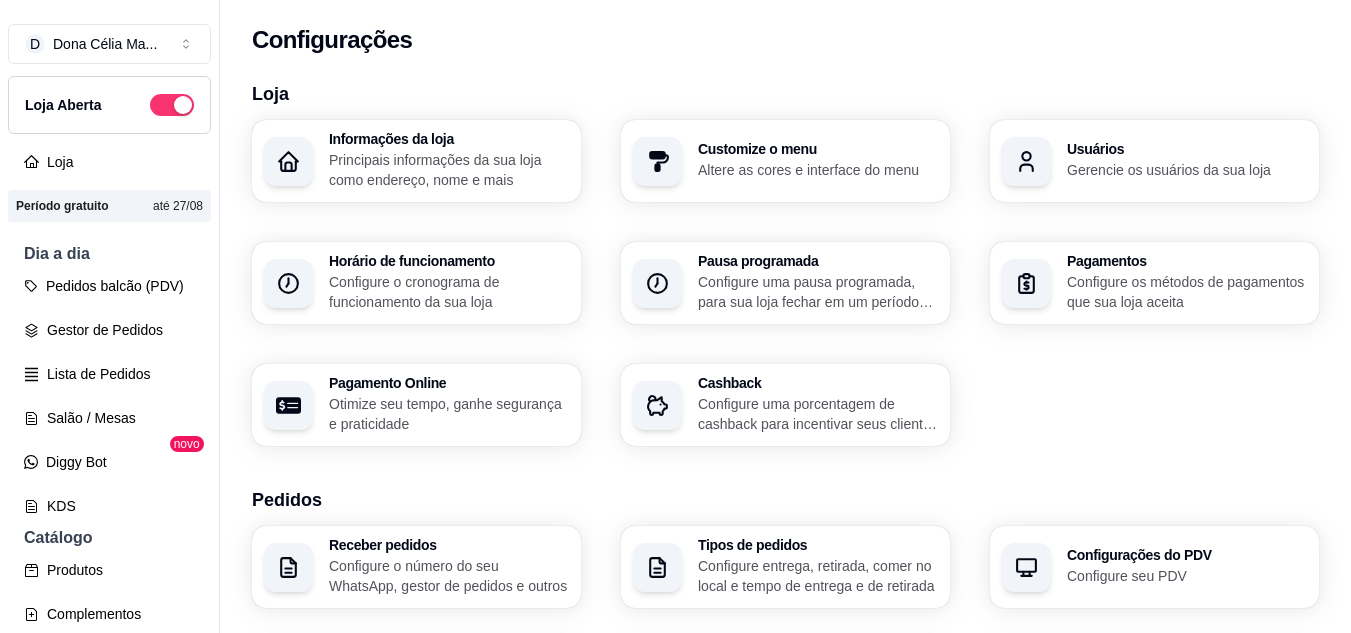 click on "Configurações" at bounding box center (785, 40) 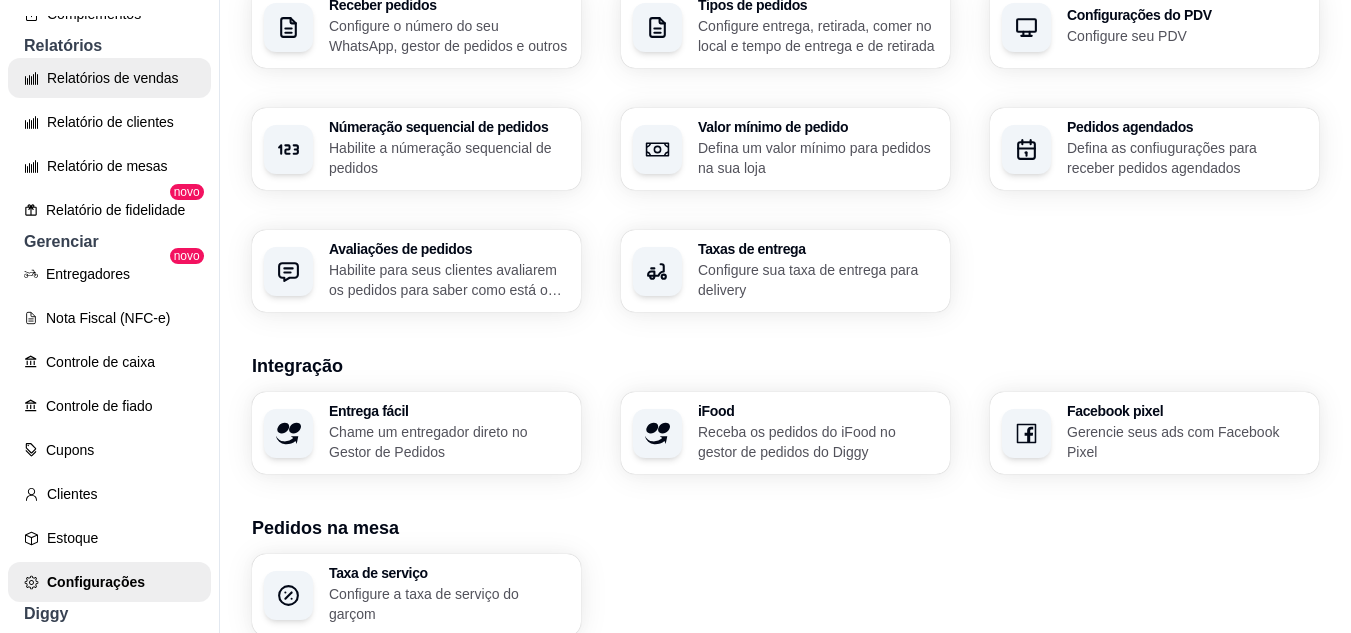 scroll, scrollTop: 700, scrollLeft: 0, axis: vertical 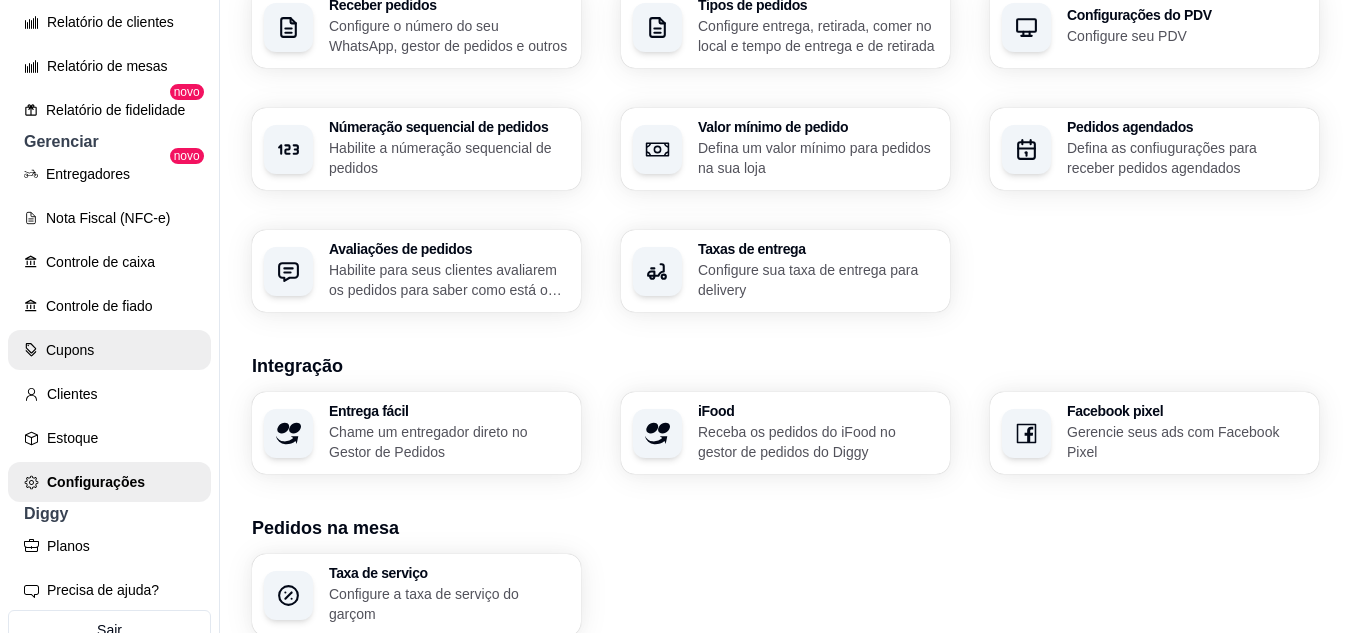 click on "Cupons" at bounding box center [109, 350] 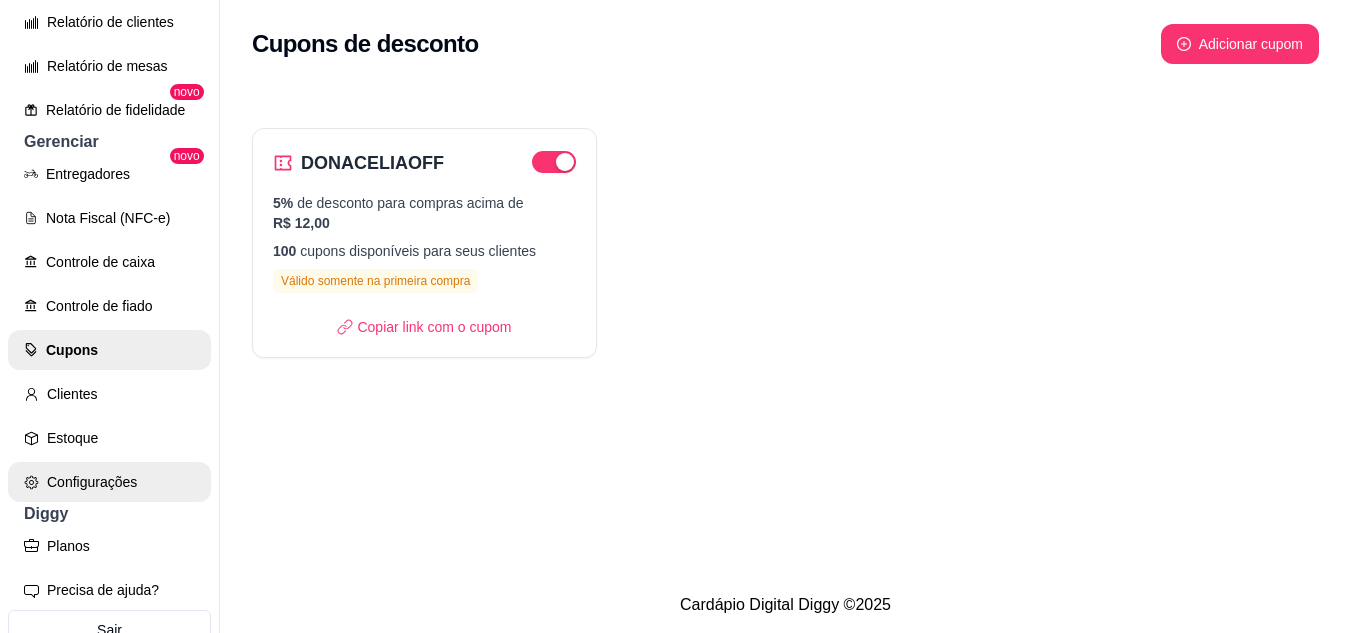 scroll, scrollTop: 600, scrollLeft: 0, axis: vertical 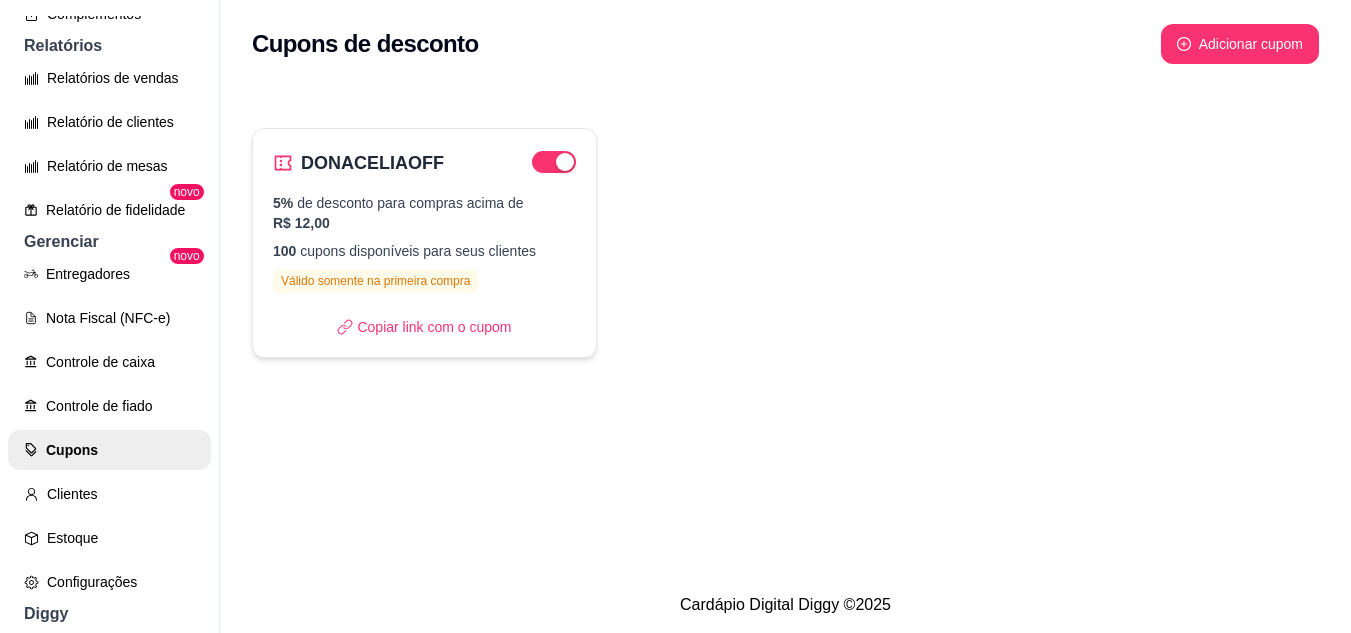 click on "DONACELIAOFF 5%   de desconto para compras acima de   R$ 12,00 100   cupons disponíveis   para seus clientes Válido somente na primeira compra Copiar link com o cupom" at bounding box center [424, 243] 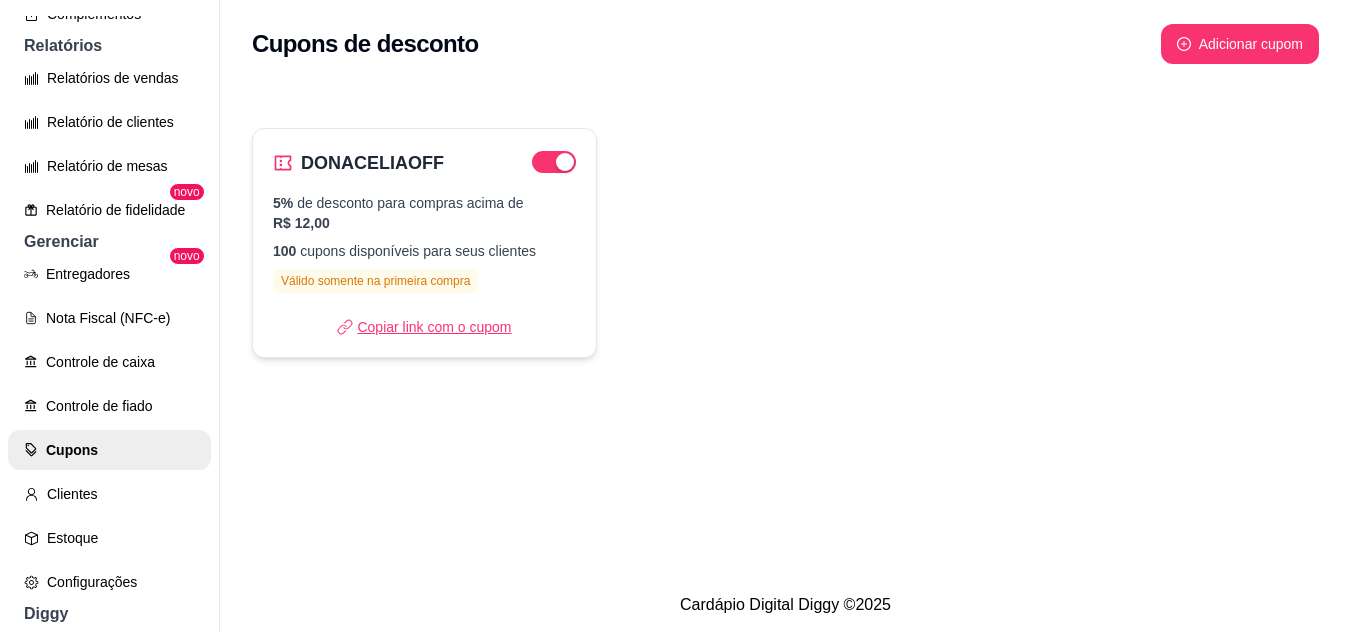 click on "Copiar link com o cupom" at bounding box center [424, 327] 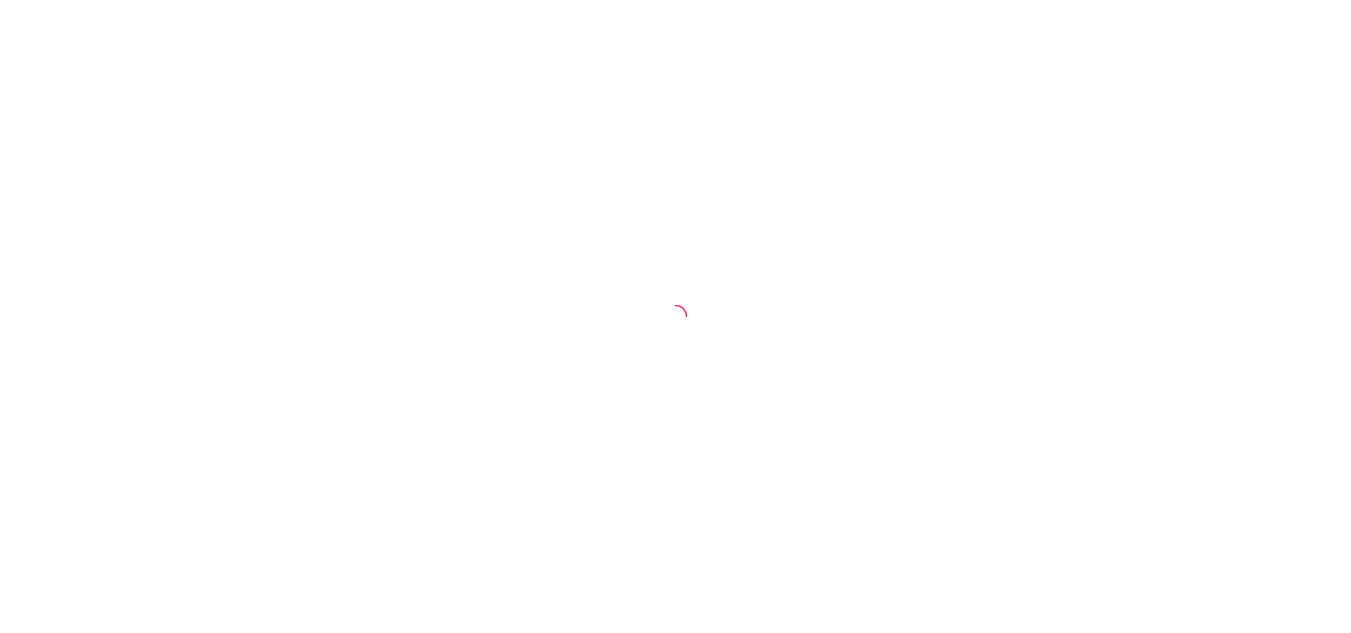 scroll, scrollTop: 0, scrollLeft: 0, axis: both 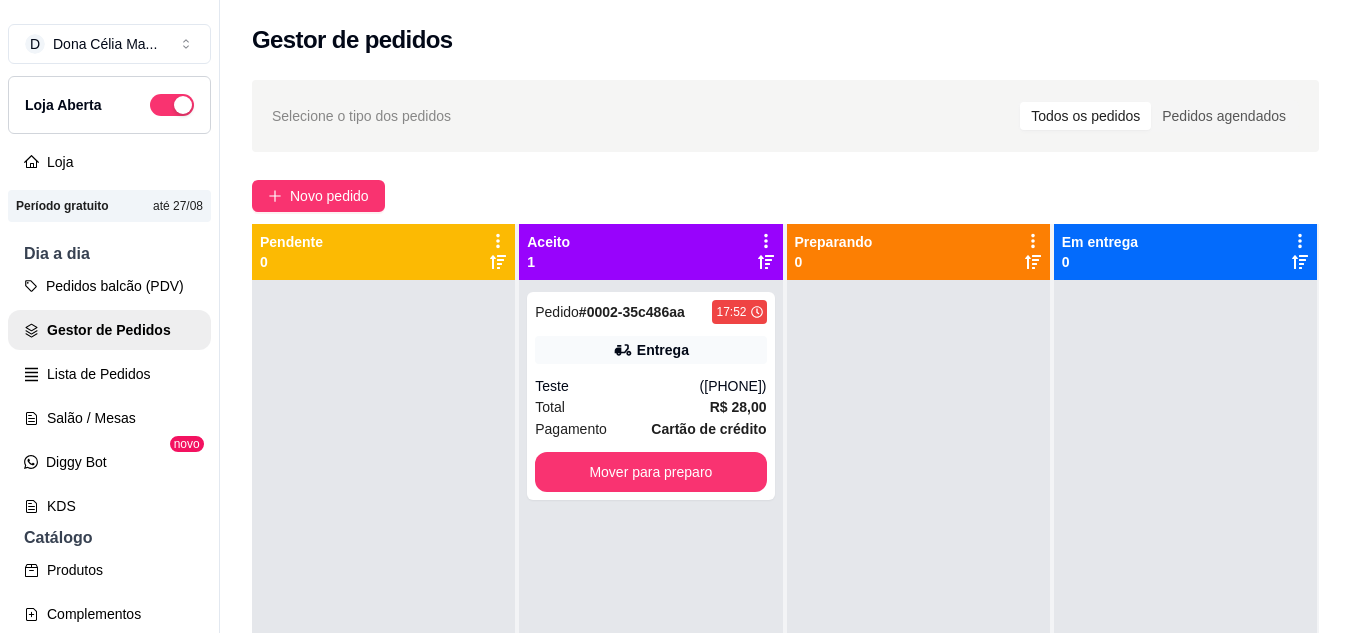 click 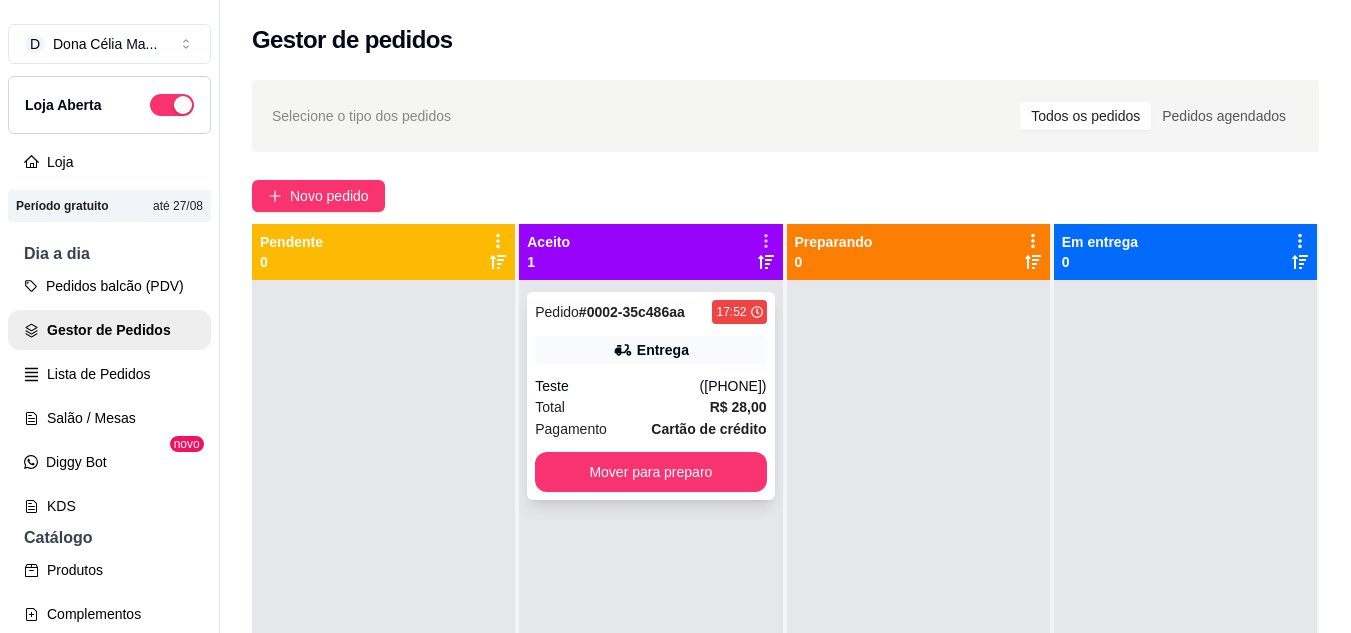 click on "Entrega" at bounding box center [650, 350] 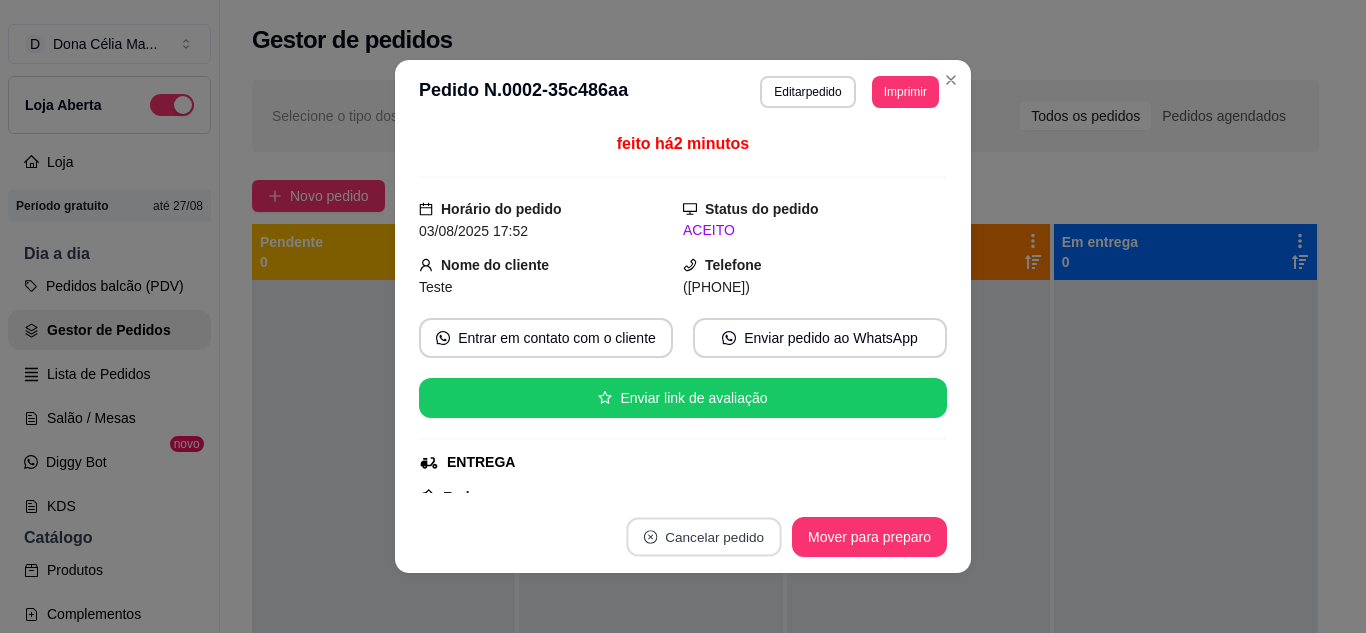 click on "Cancelar pedido" at bounding box center (703, 537) 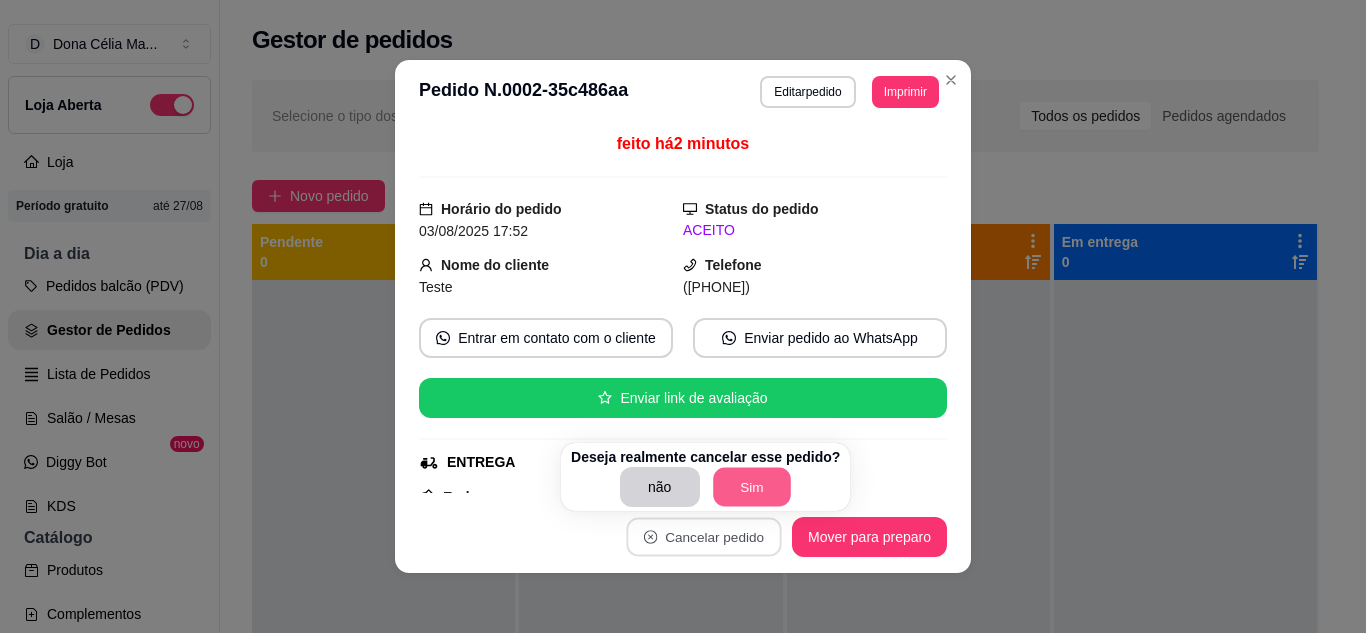 click on "Sim" at bounding box center (752, 487) 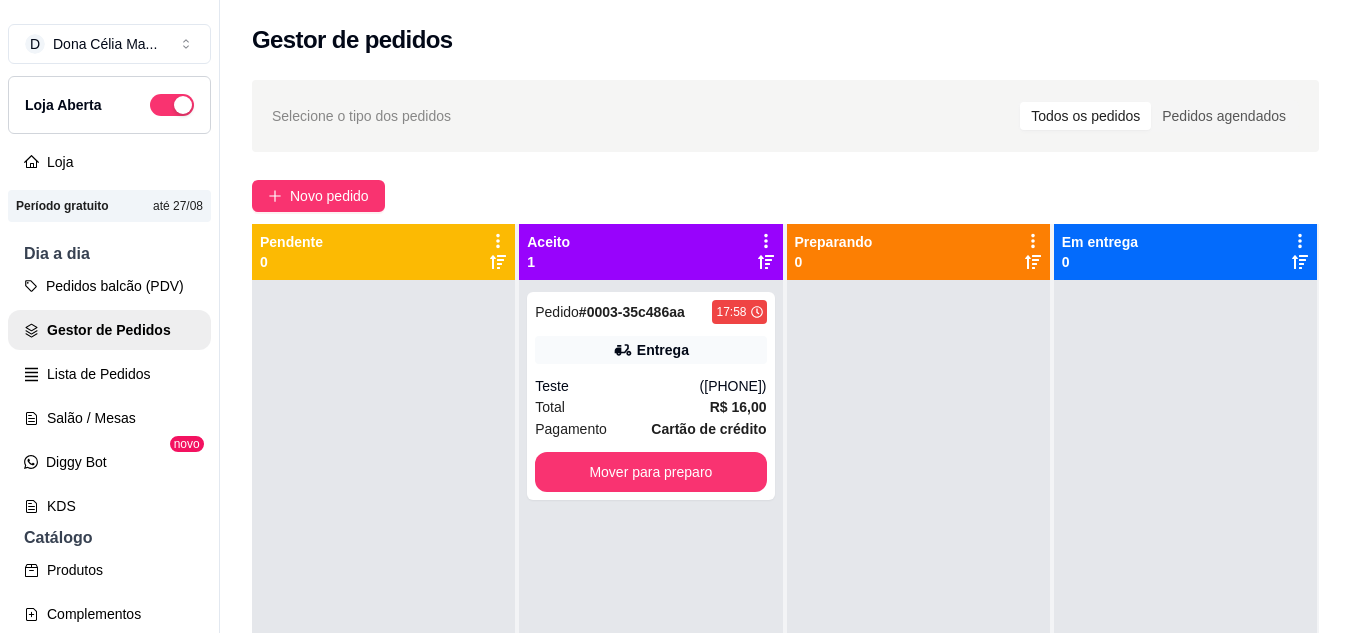 click on "Aceito 1" at bounding box center [650, 252] 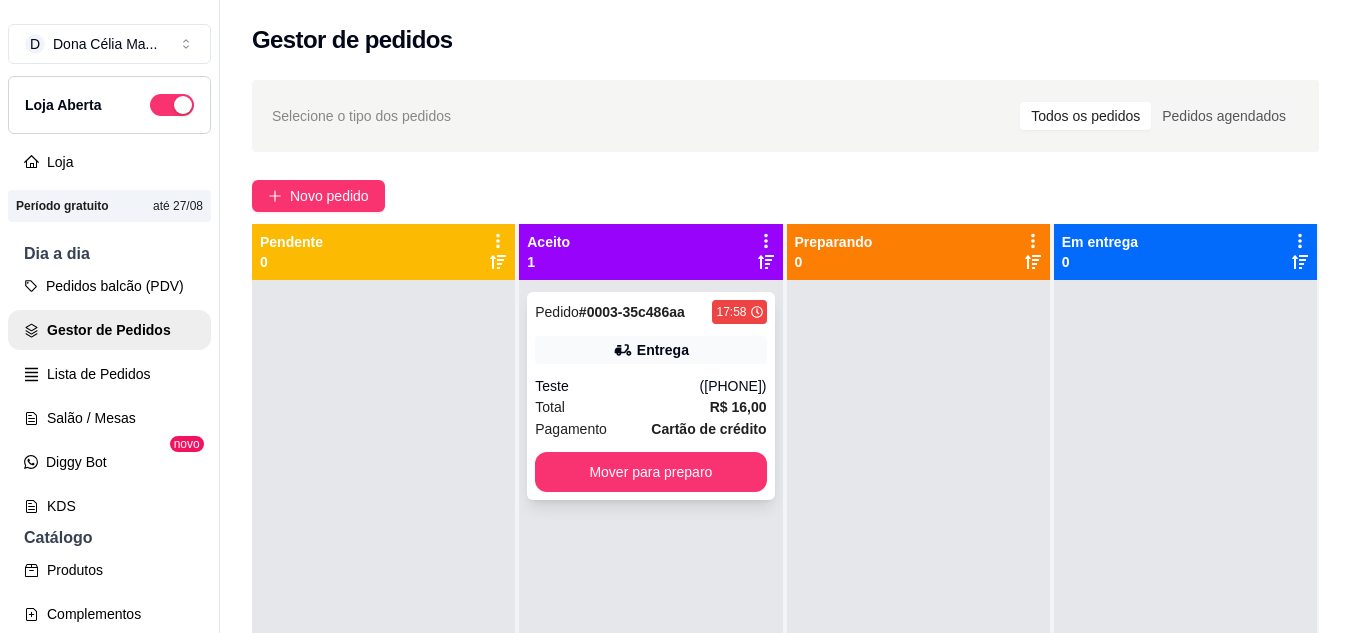 click on "Pedido  # 0003-35c486aa 17:58 Entrega Teste (84) 9000-0000 Total R$ 16,00 Pagamento Cartão de crédito Mover para preparo" at bounding box center (650, 396) 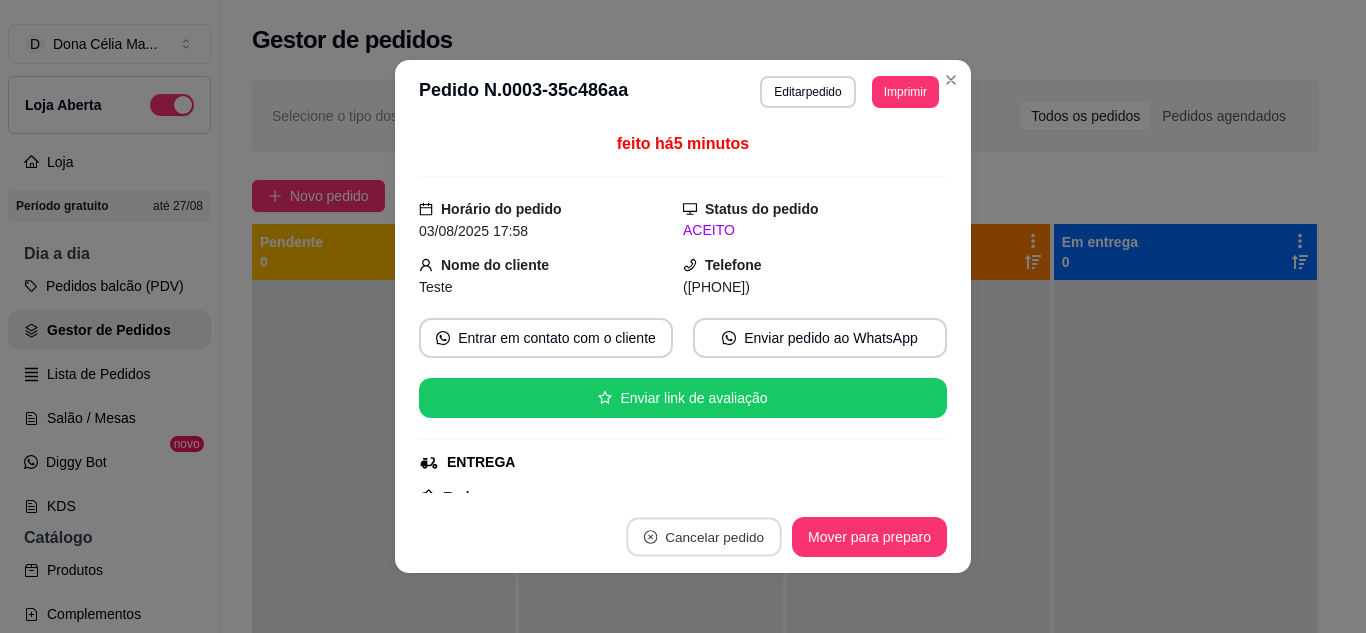 click on "Cancelar pedido" at bounding box center (703, 537) 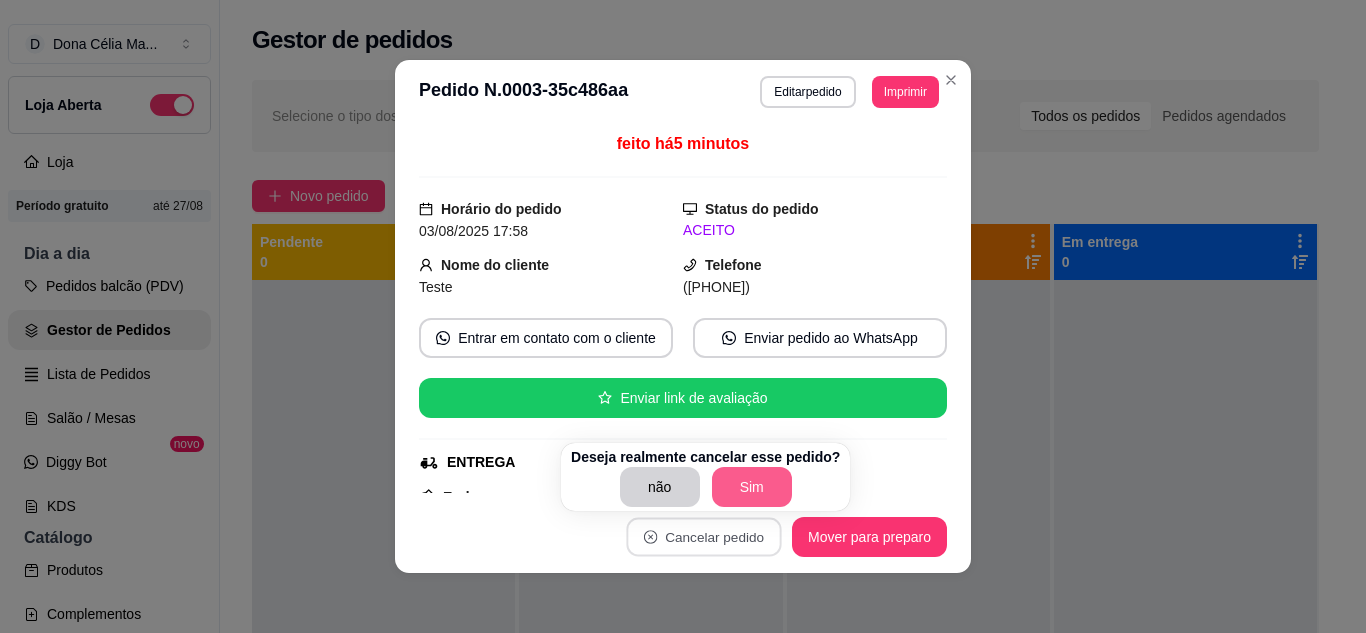 click on "Sim" at bounding box center (752, 487) 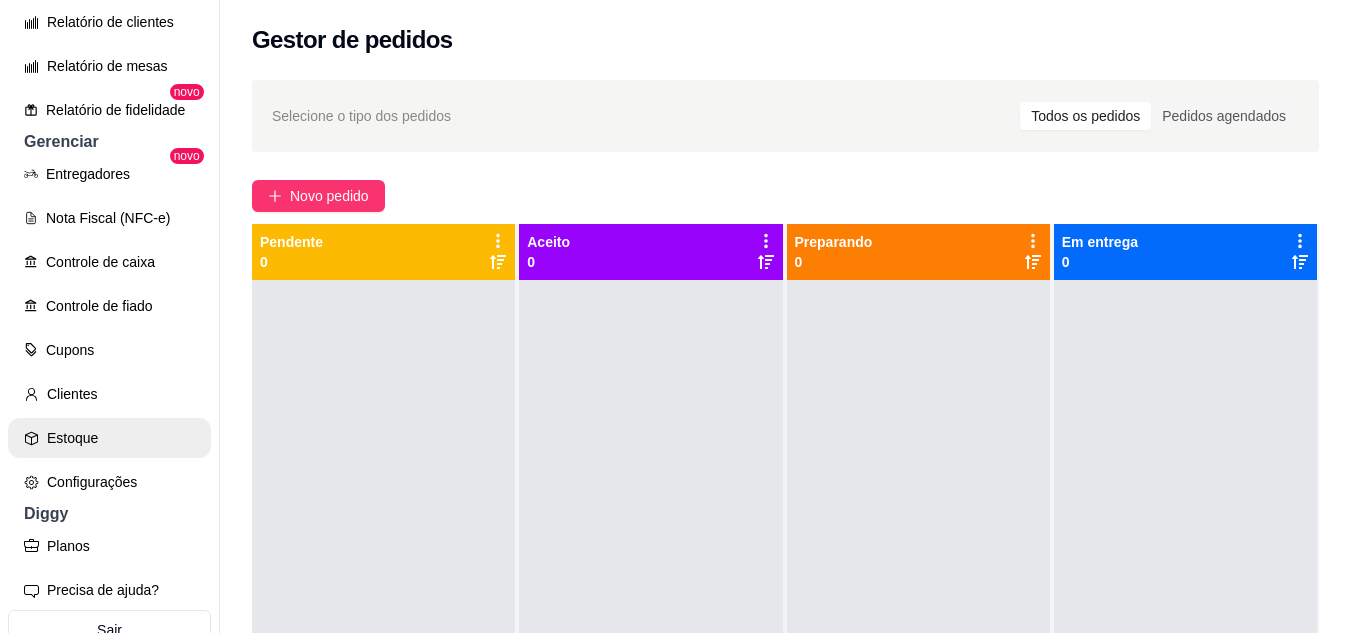 scroll, scrollTop: 781, scrollLeft: 0, axis: vertical 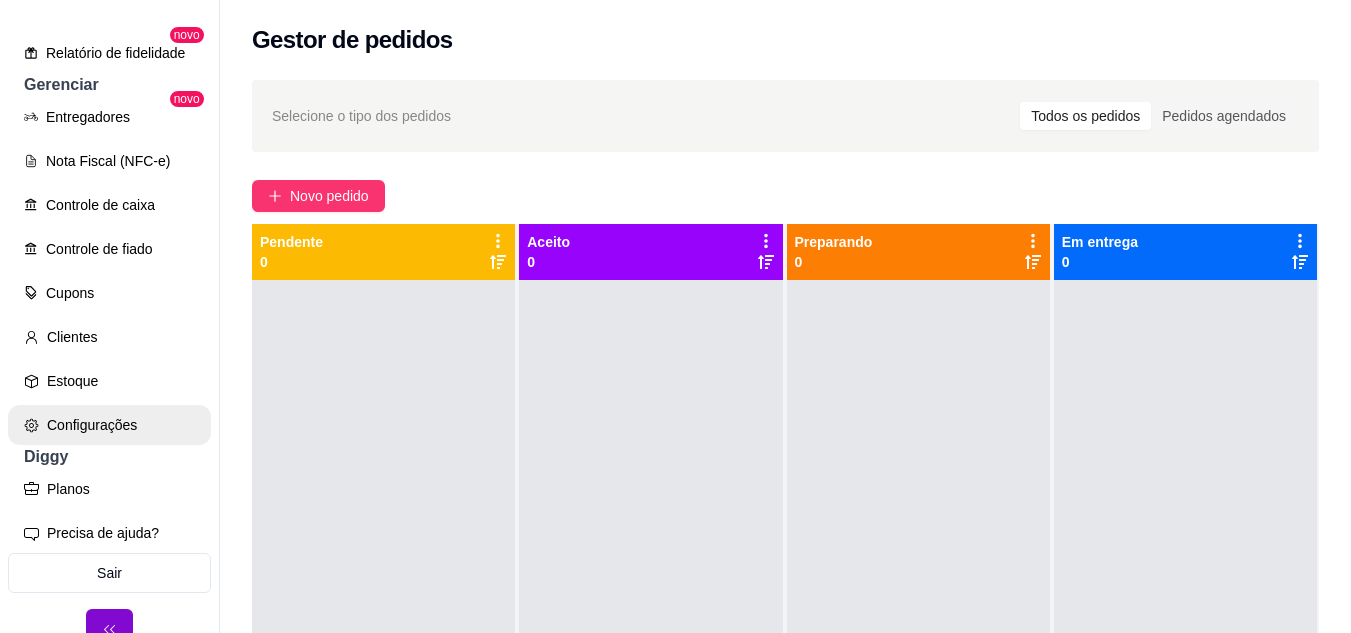 click on "Configurações" at bounding box center [109, 425] 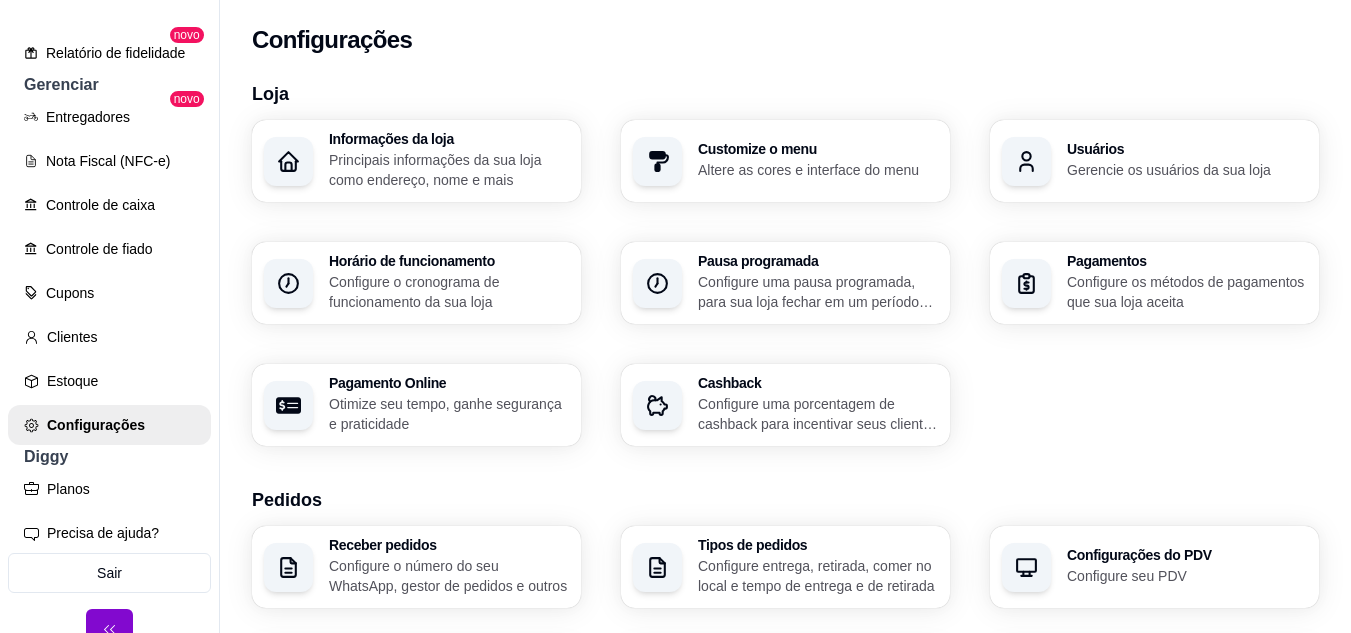 click on "Configure o cronograma de funcionamento da sua loja" at bounding box center (449, 292) 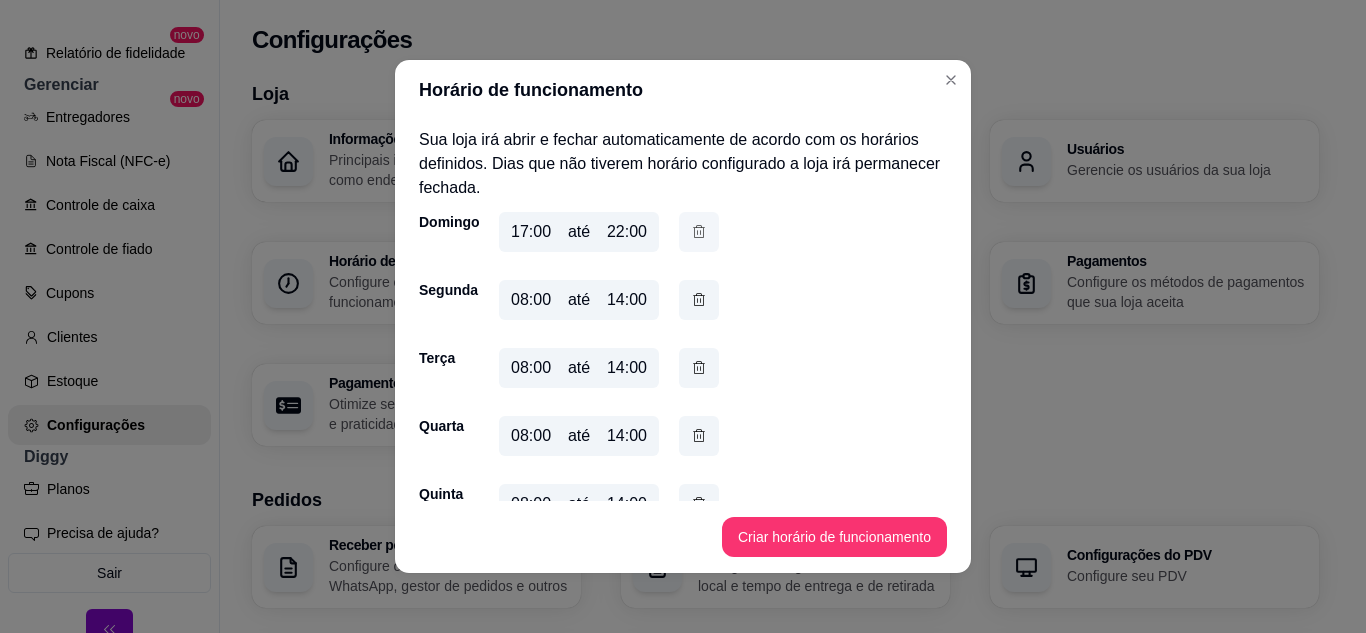 click 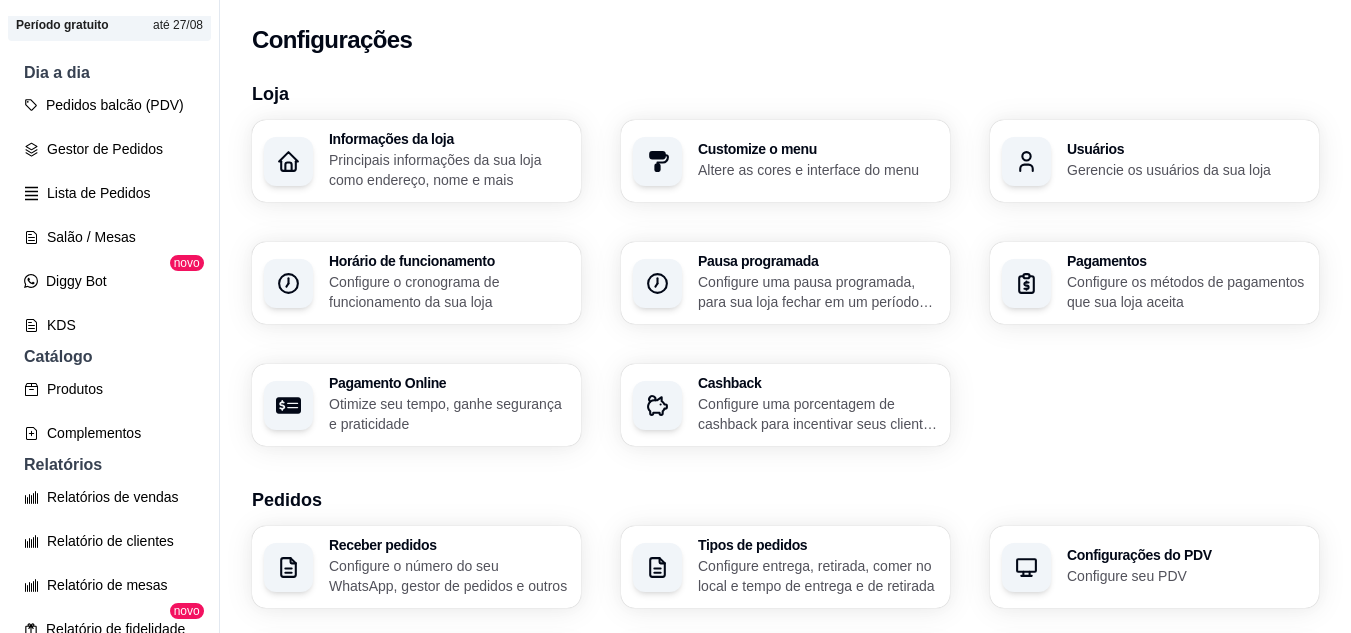 scroll, scrollTop: 0, scrollLeft: 0, axis: both 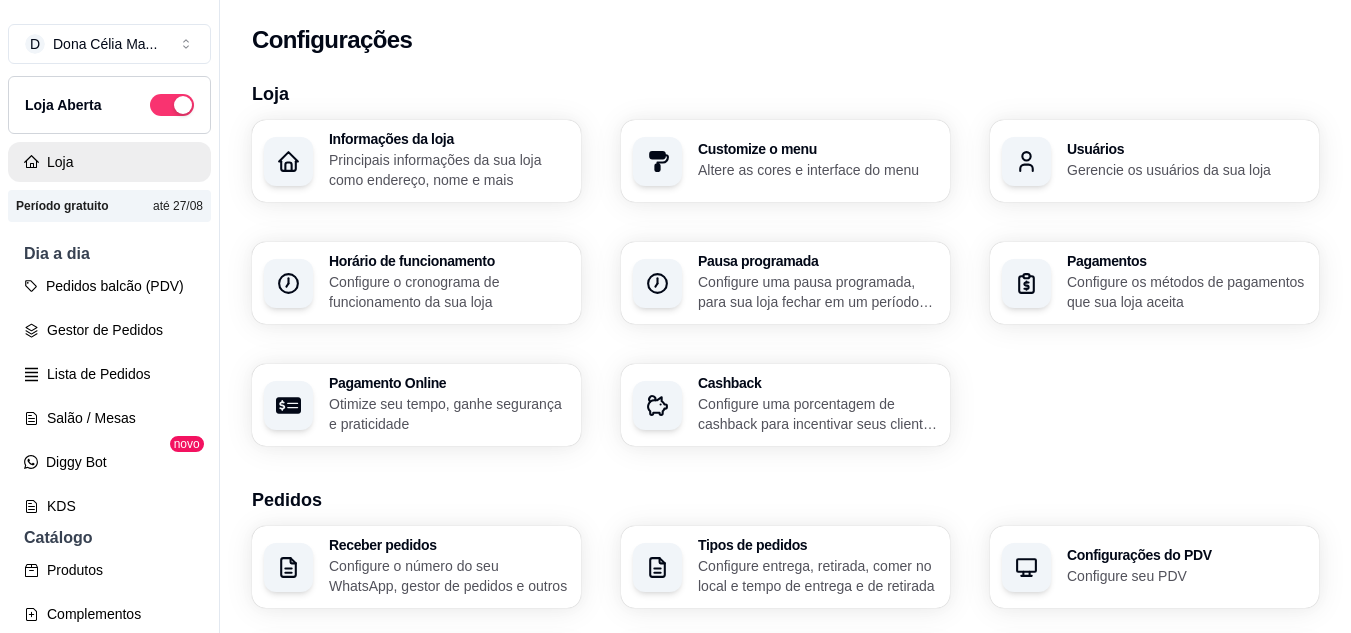 click on "Loja" at bounding box center (109, 162) 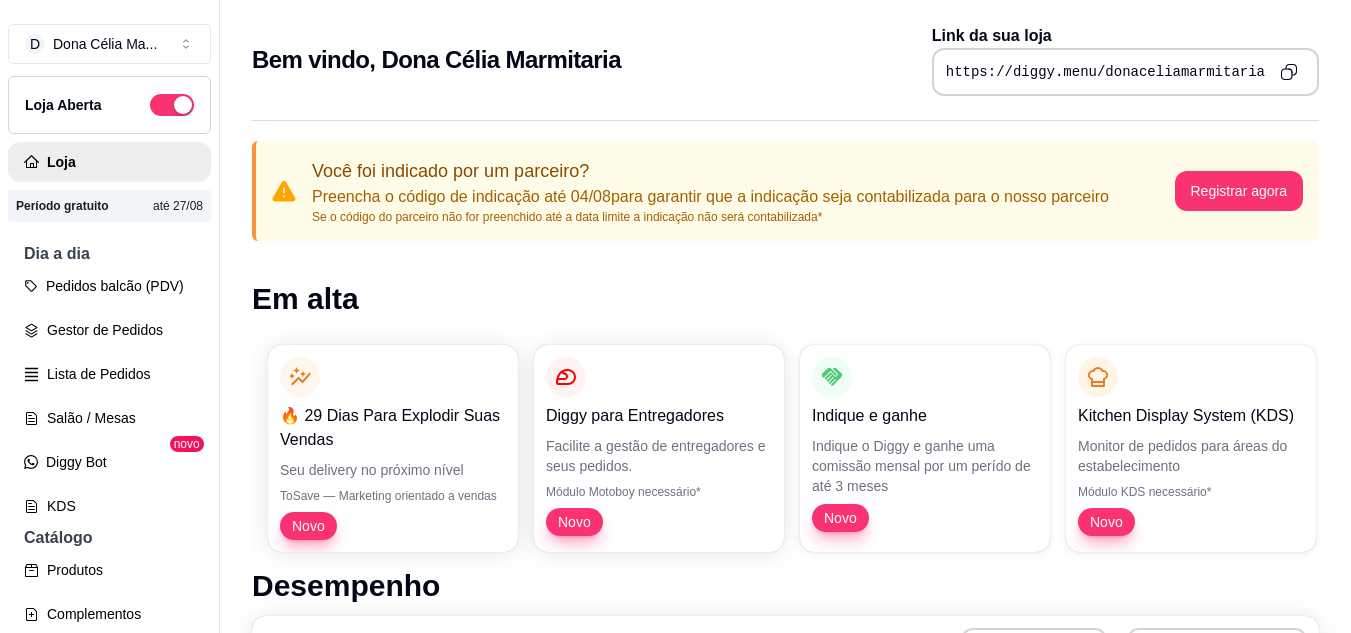 click at bounding box center (1289, 72) 